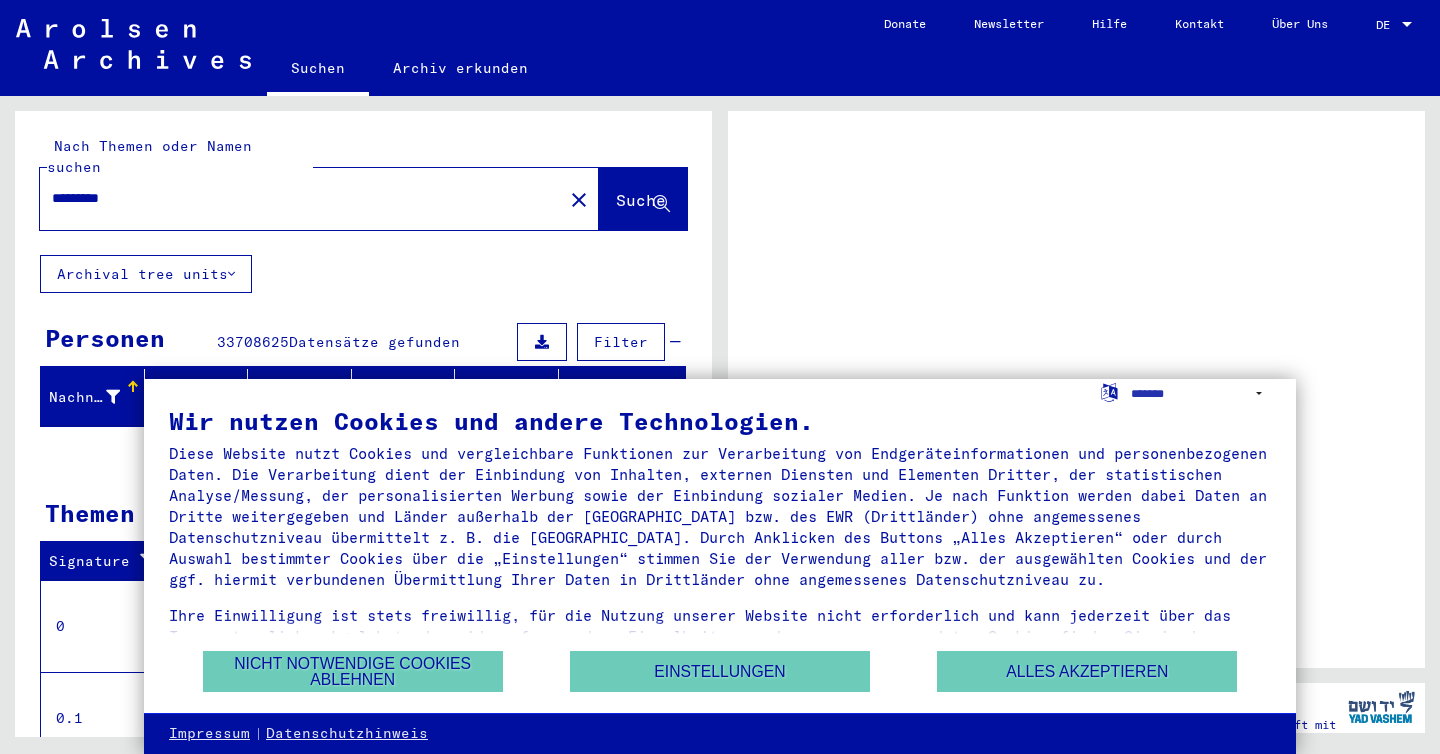 scroll, scrollTop: 0, scrollLeft: 0, axis: both 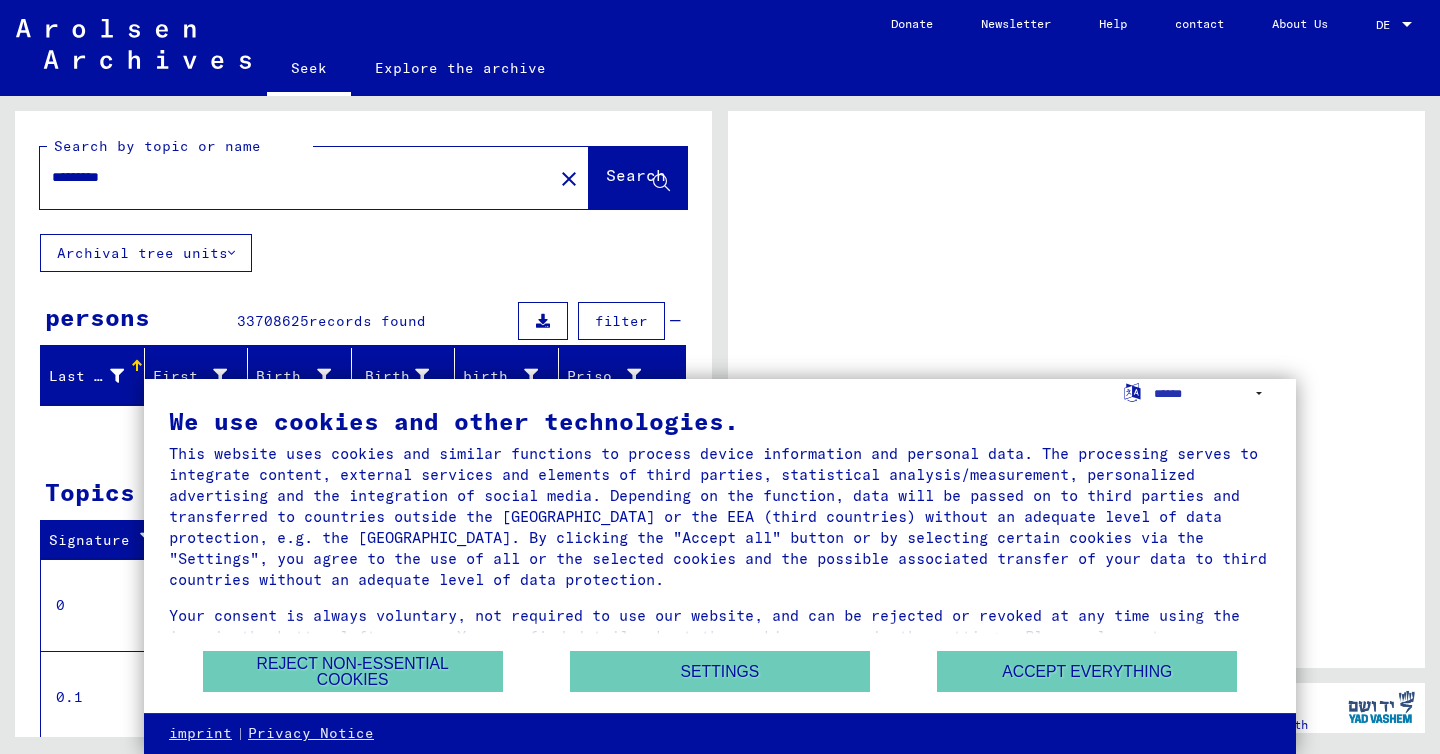 click 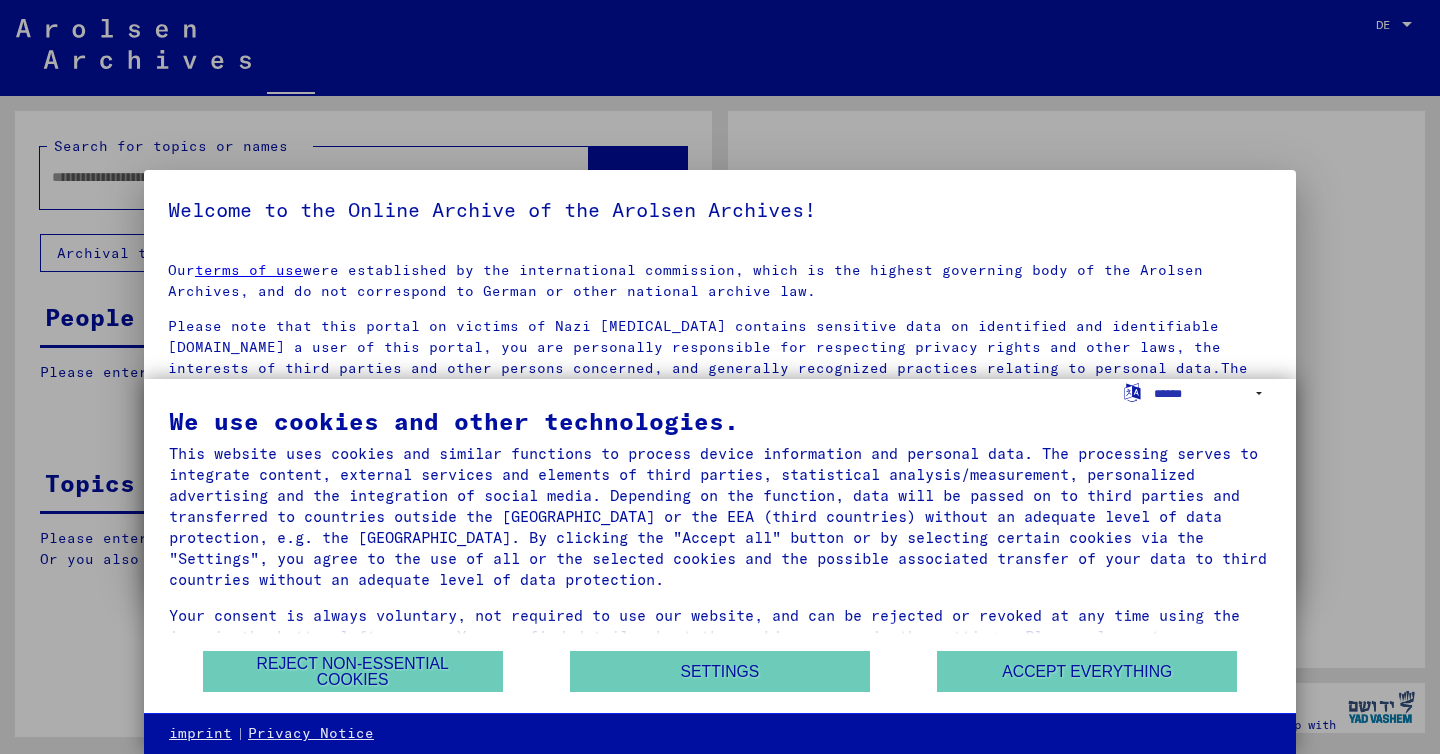 click at bounding box center (720, 377) 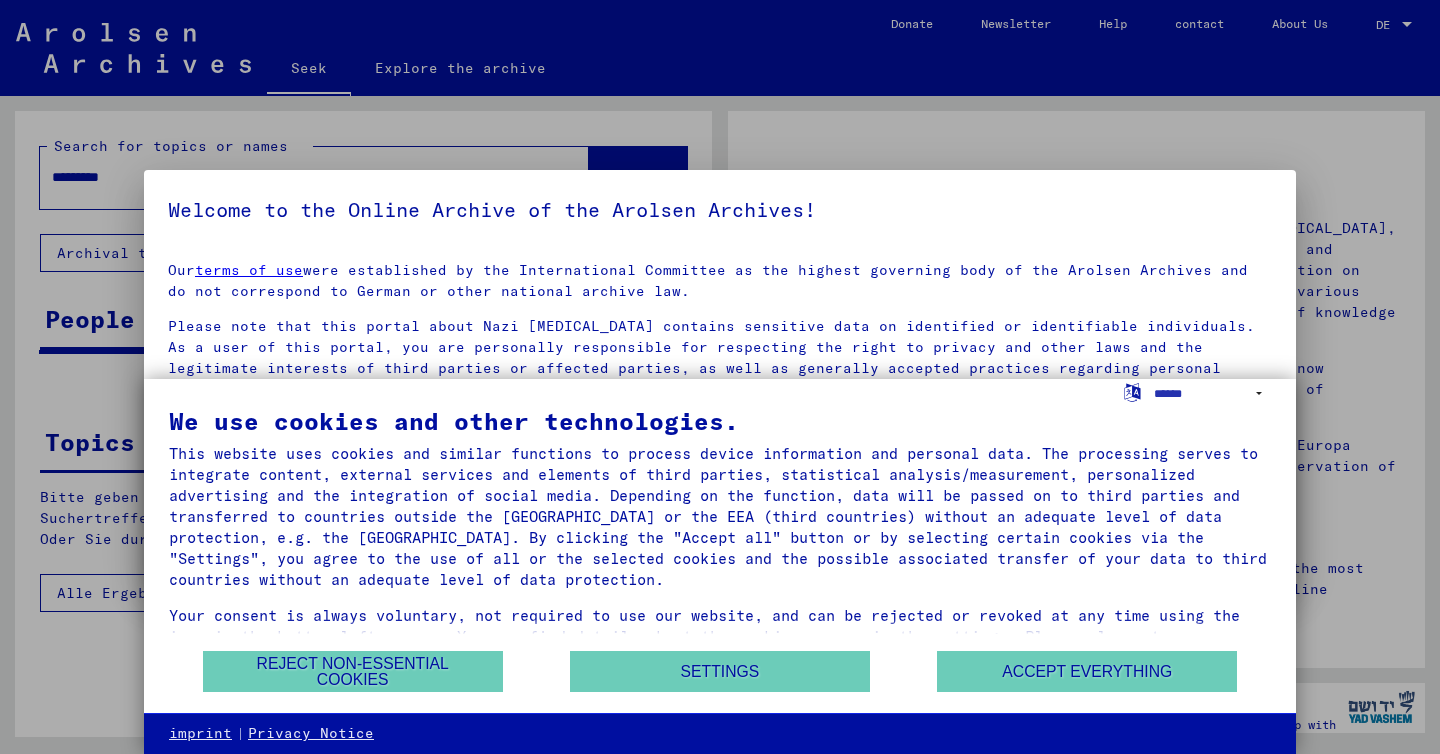 click at bounding box center (720, 377) 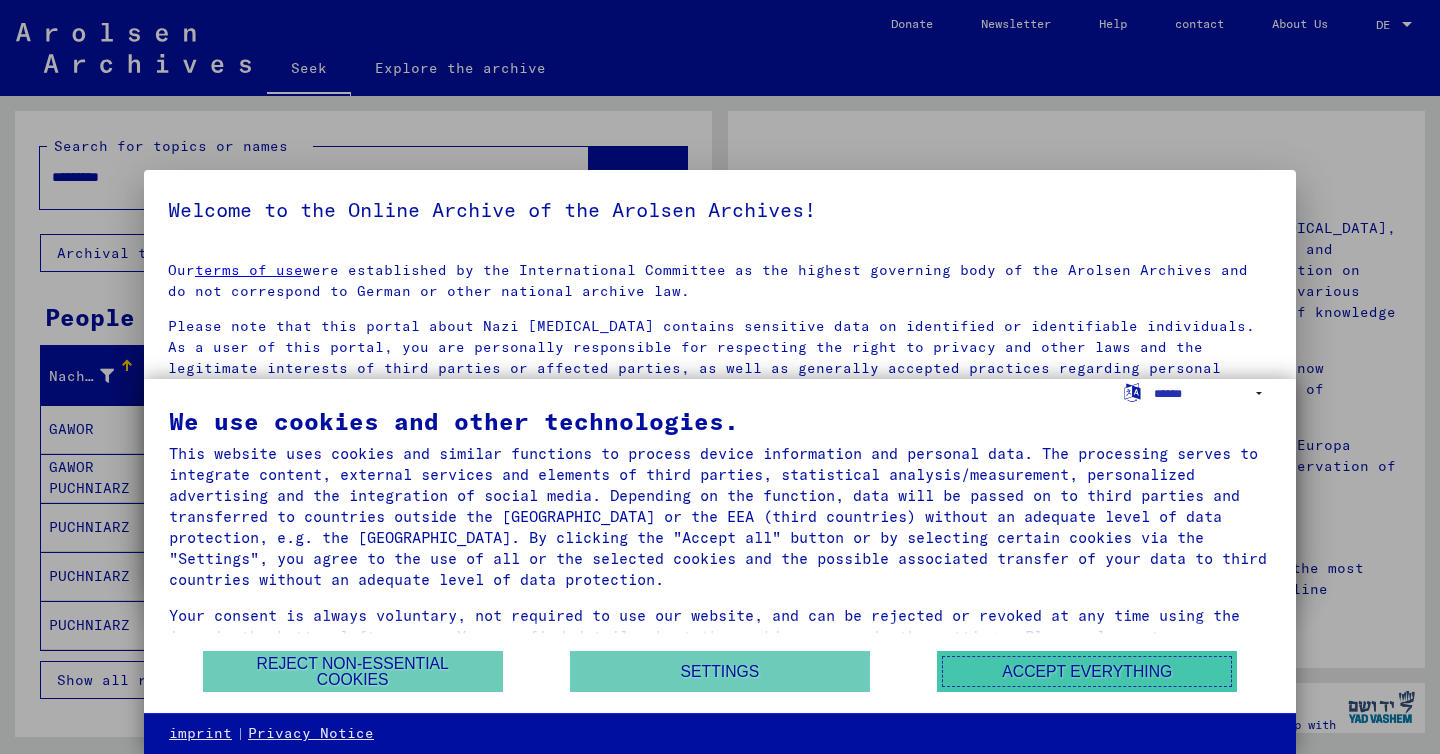 click on "Accept everything" at bounding box center [1087, 671] 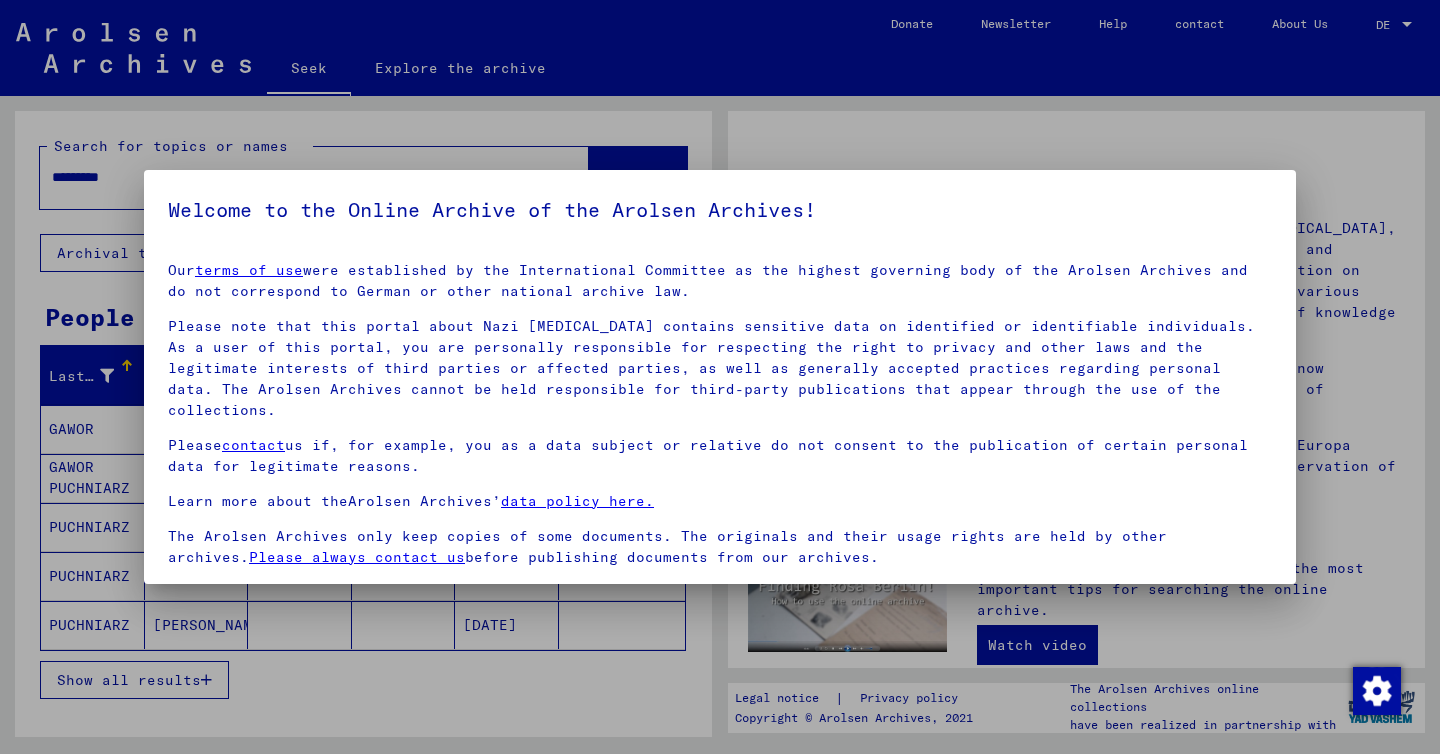 scroll, scrollTop: 120, scrollLeft: 0, axis: vertical 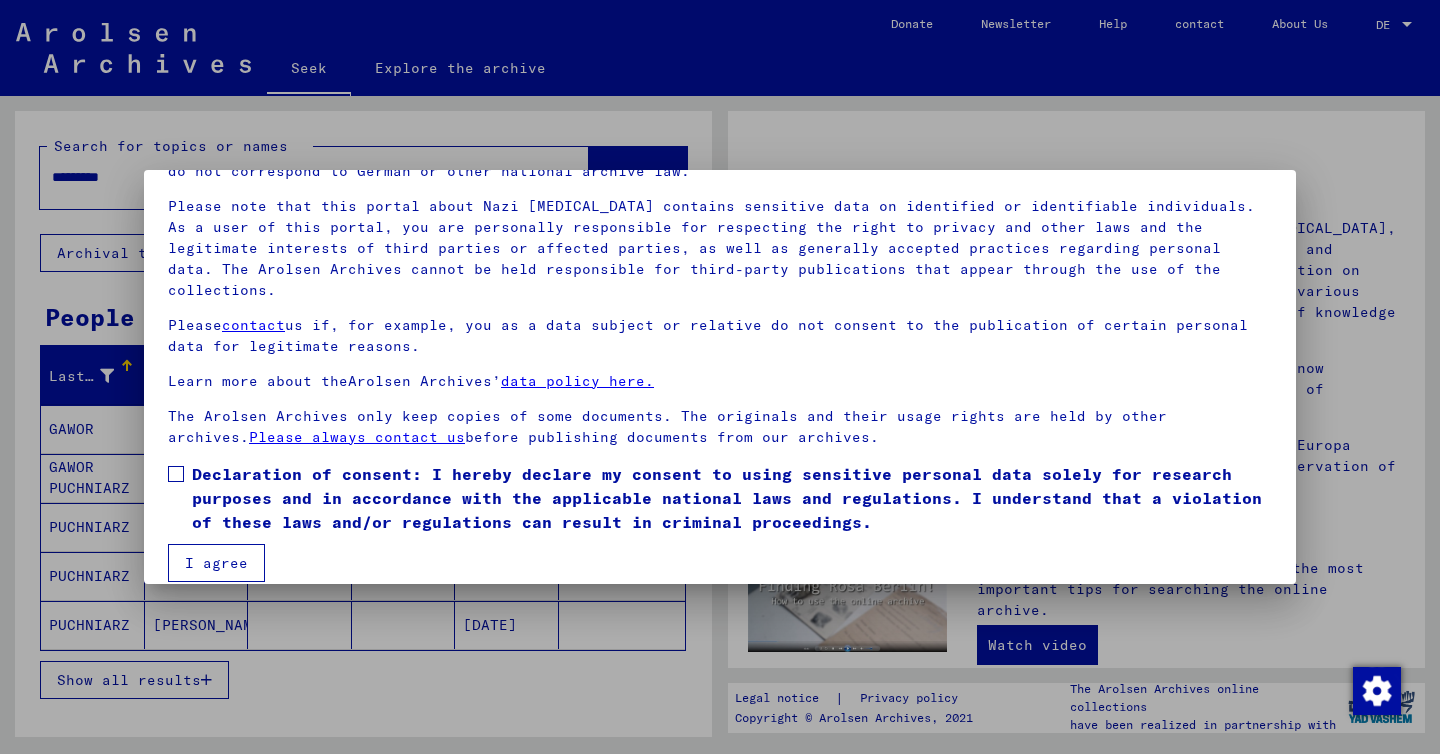 click on "Declaration of consent: I hereby declare my consent to using sensitive personal data solely for research purposes and in accordance with the applicable national laws and regulations. I understand that a violation of these laws and/or regulations can result in criminal proceedings." at bounding box center (727, 498) 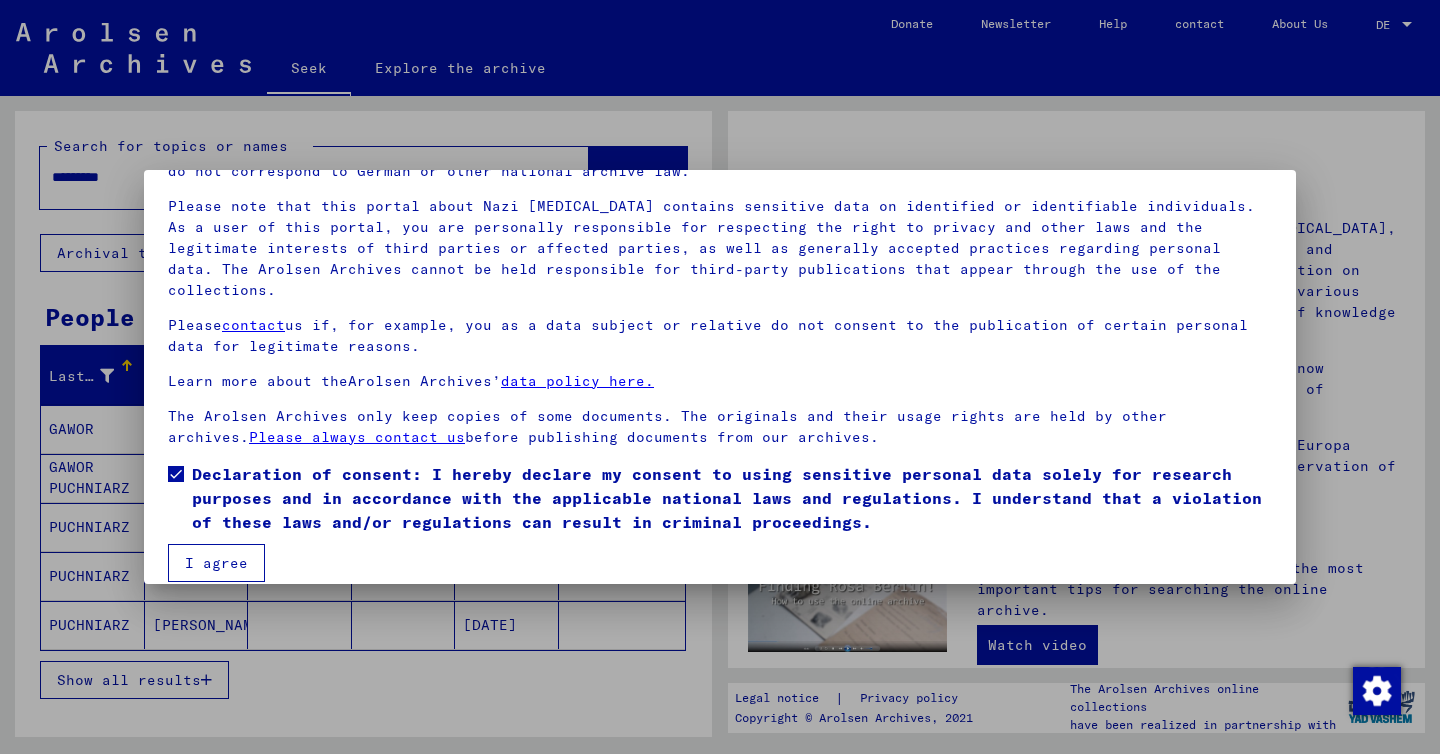 click on "I agree" at bounding box center (216, 563) 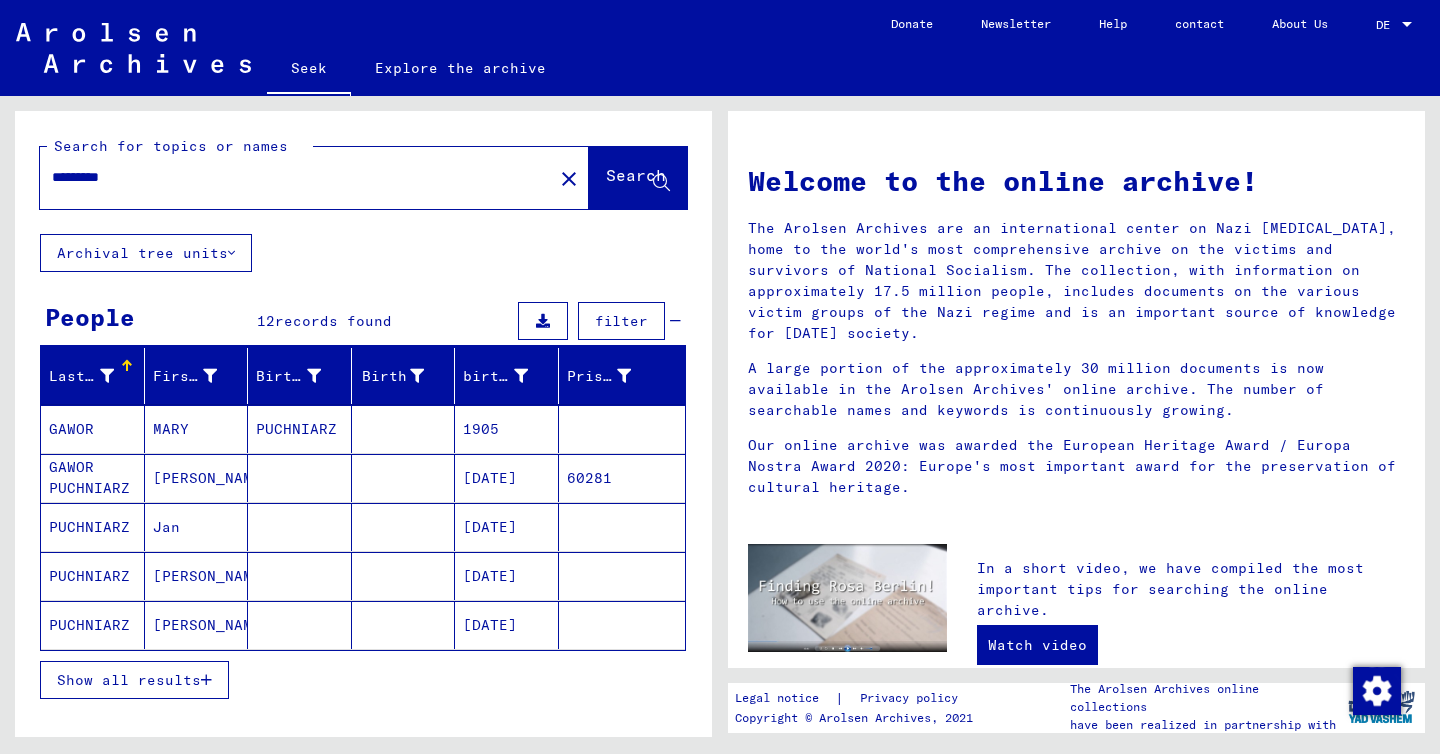 click on "*********" 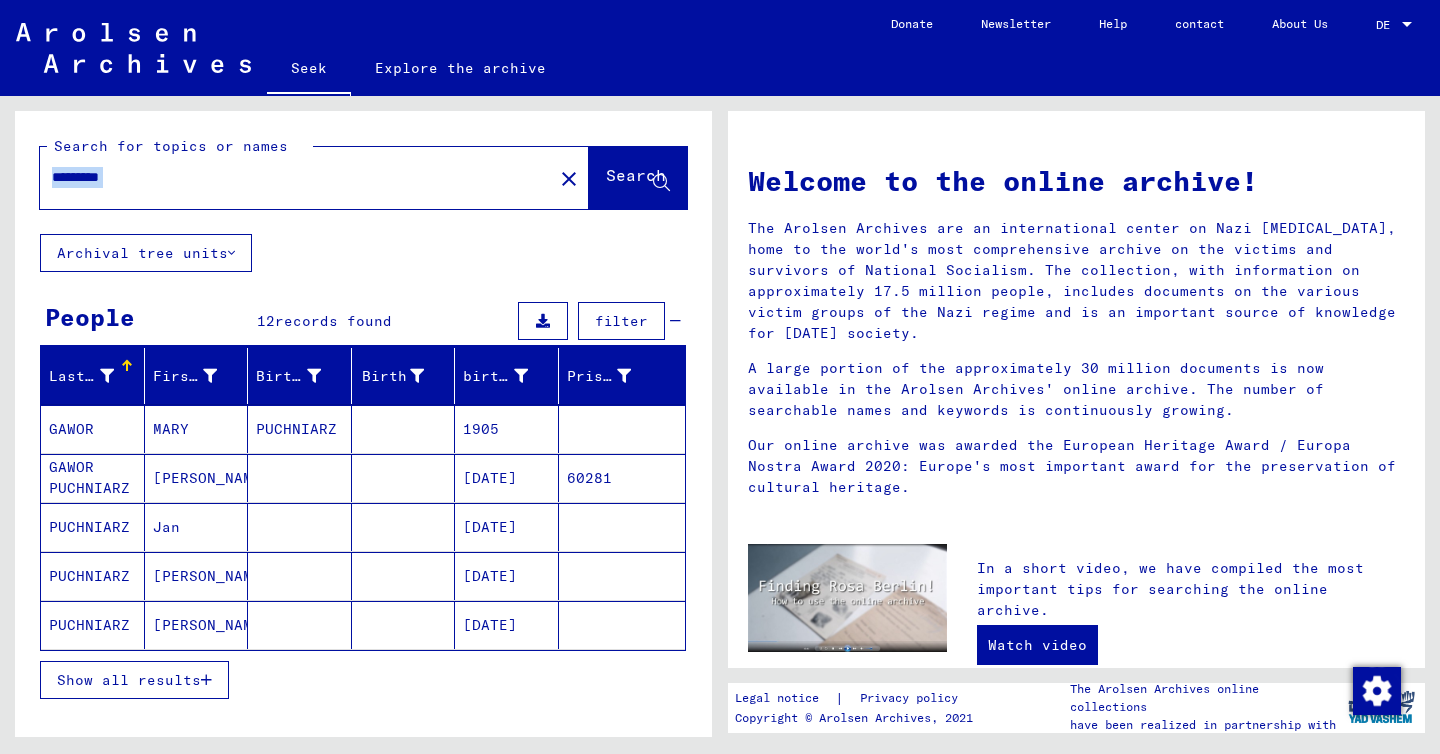 click on "*********" 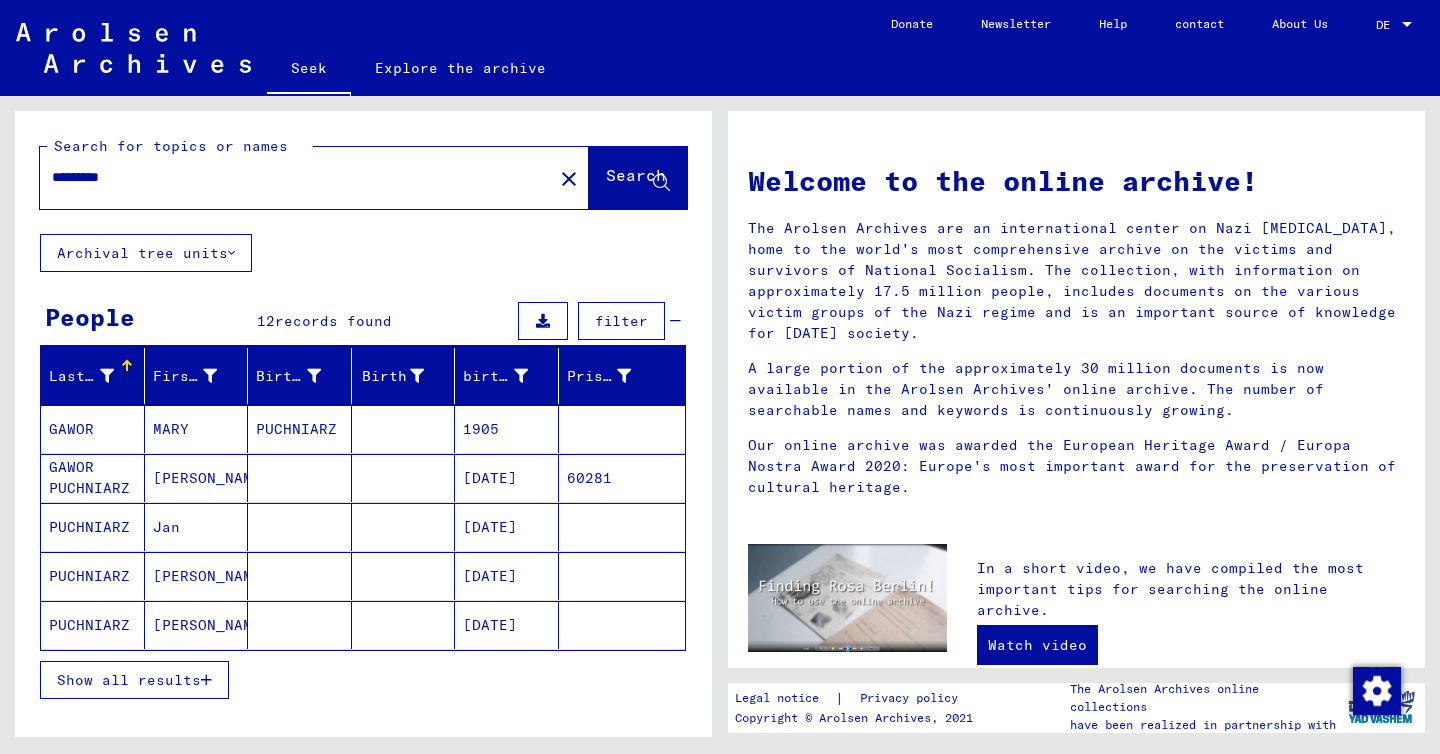 drag, startPoint x: 434, startPoint y: 176, endPoint x: 486, endPoint y: 176, distance: 52 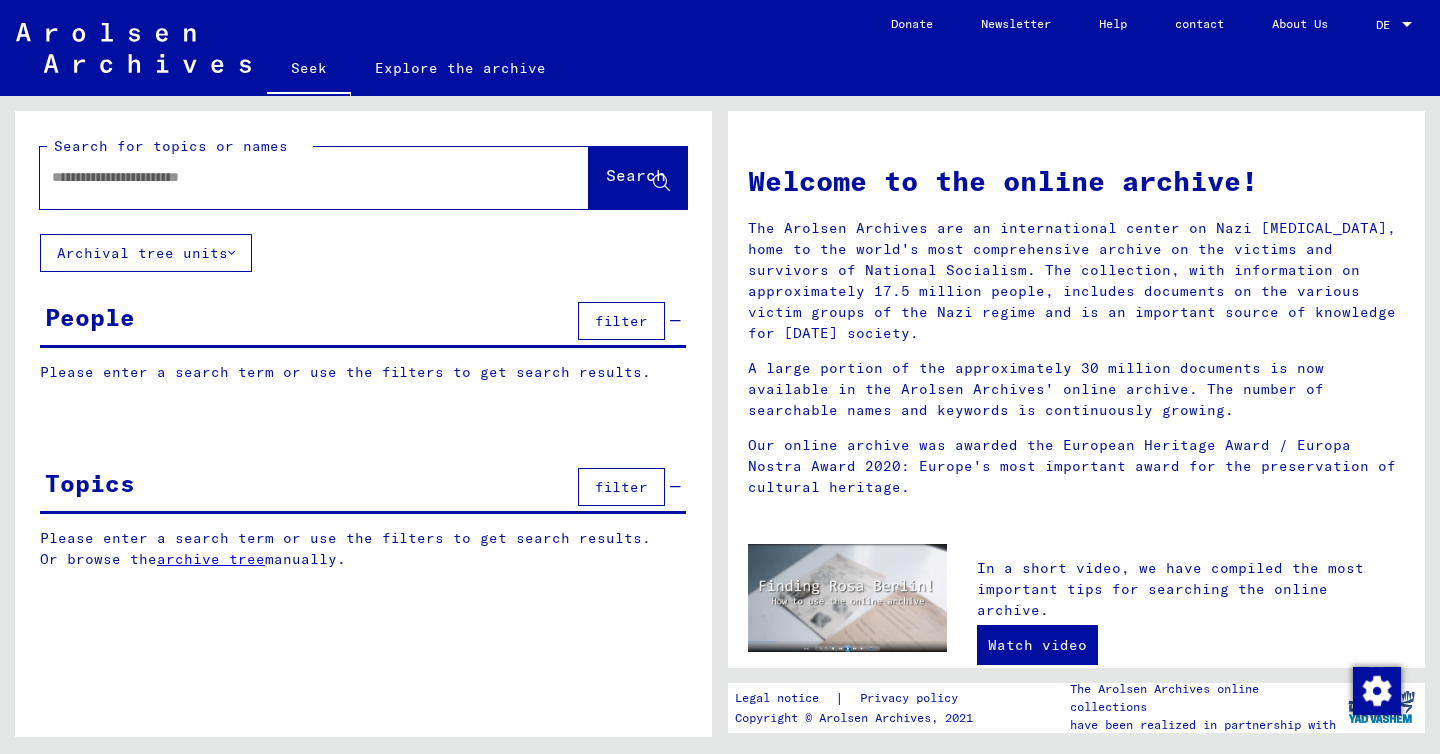 click at bounding box center [290, 177] 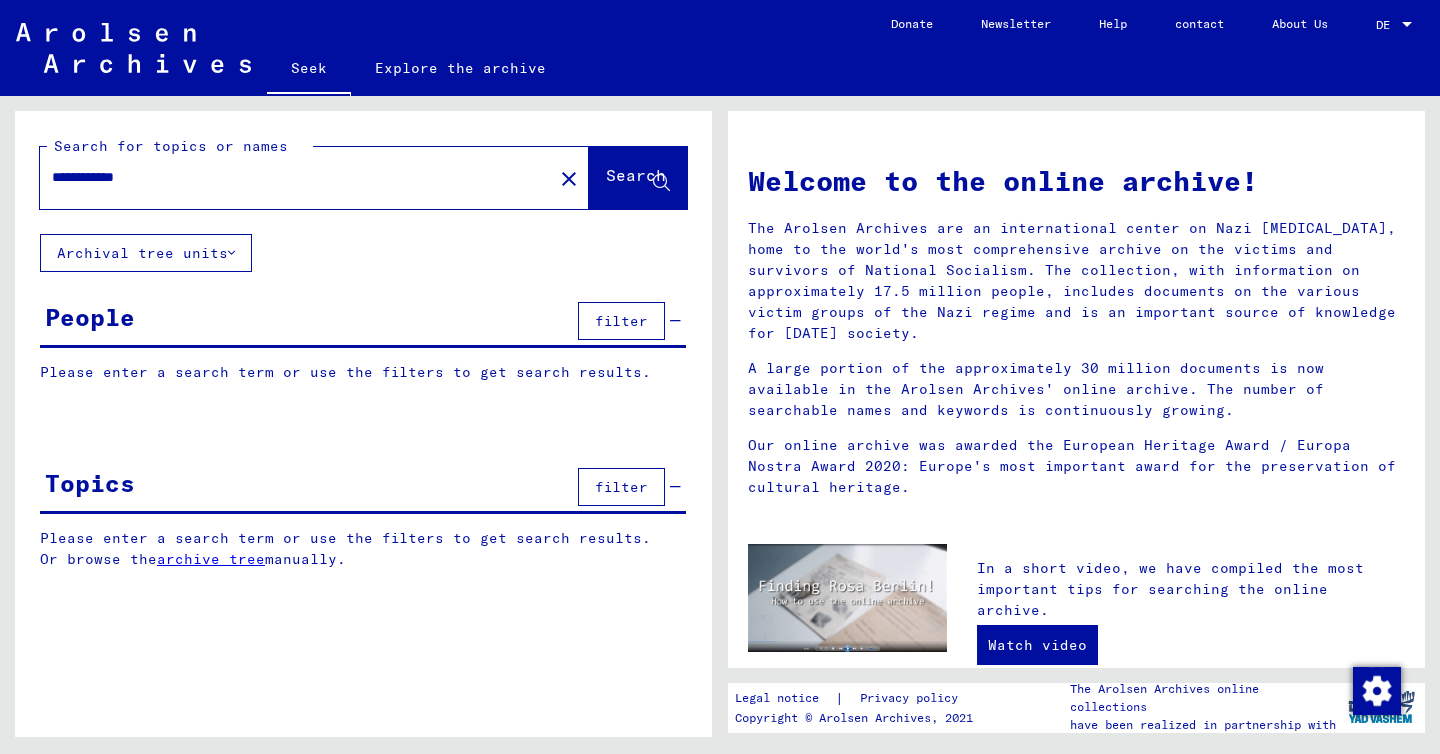 type on "**********" 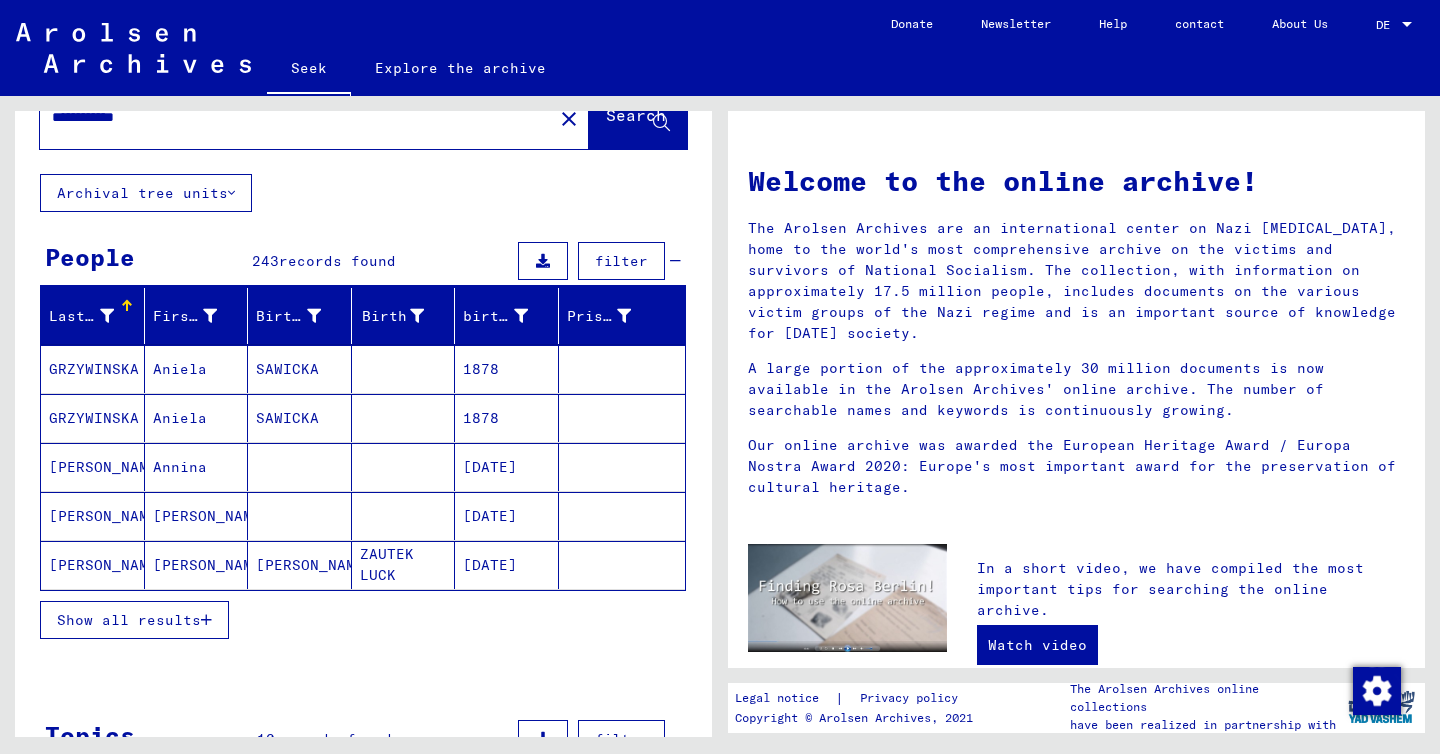 scroll, scrollTop: 65, scrollLeft: 0, axis: vertical 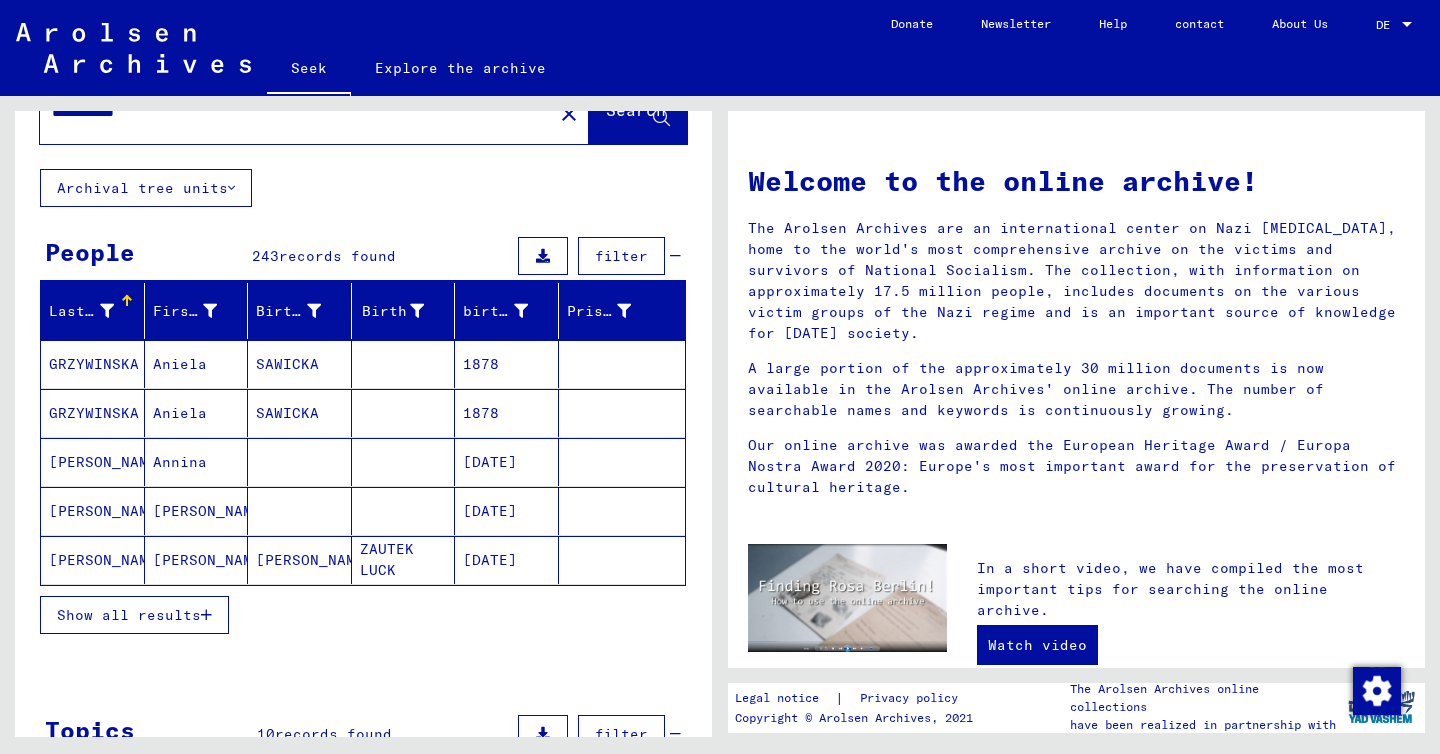 click on "Show all results" at bounding box center [129, 615] 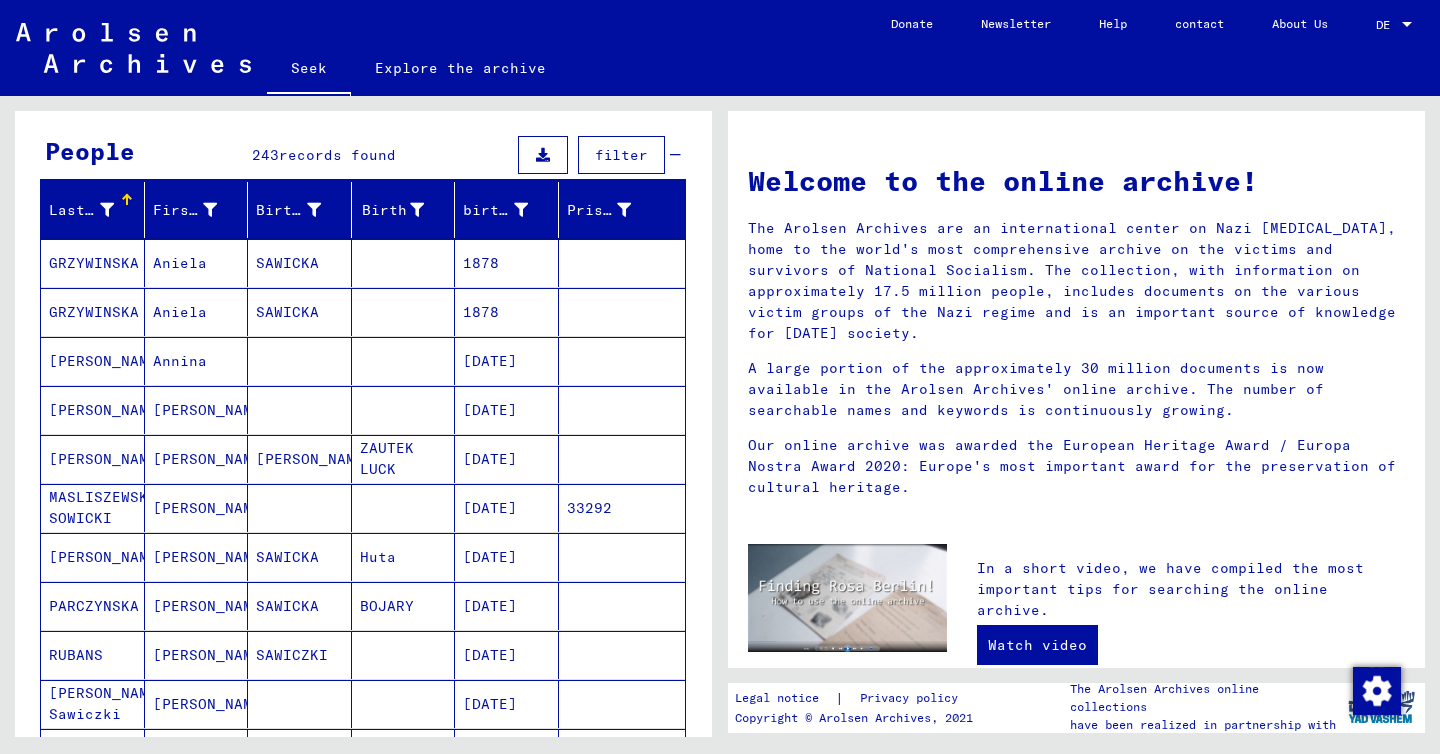 scroll, scrollTop: 170, scrollLeft: 0, axis: vertical 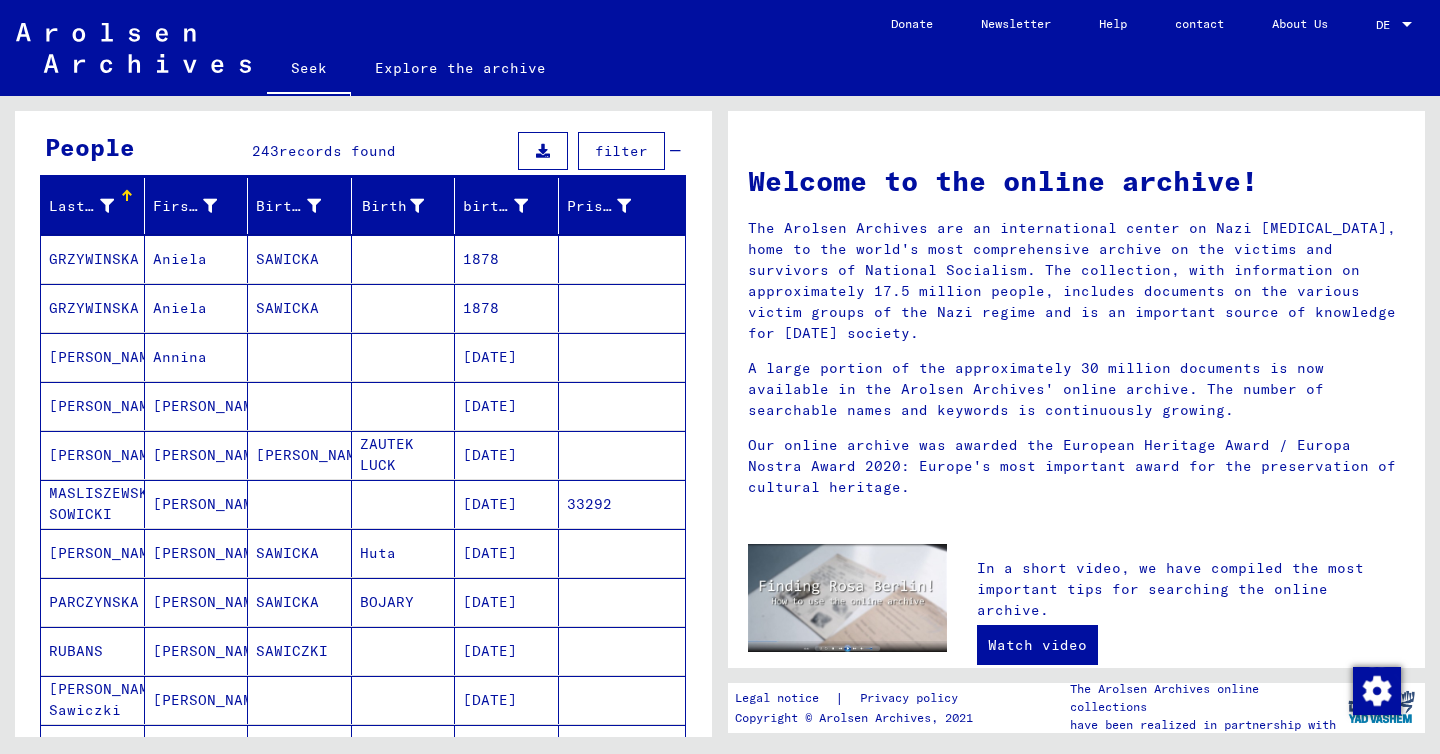 click on "birth date" at bounding box center [508, 206] 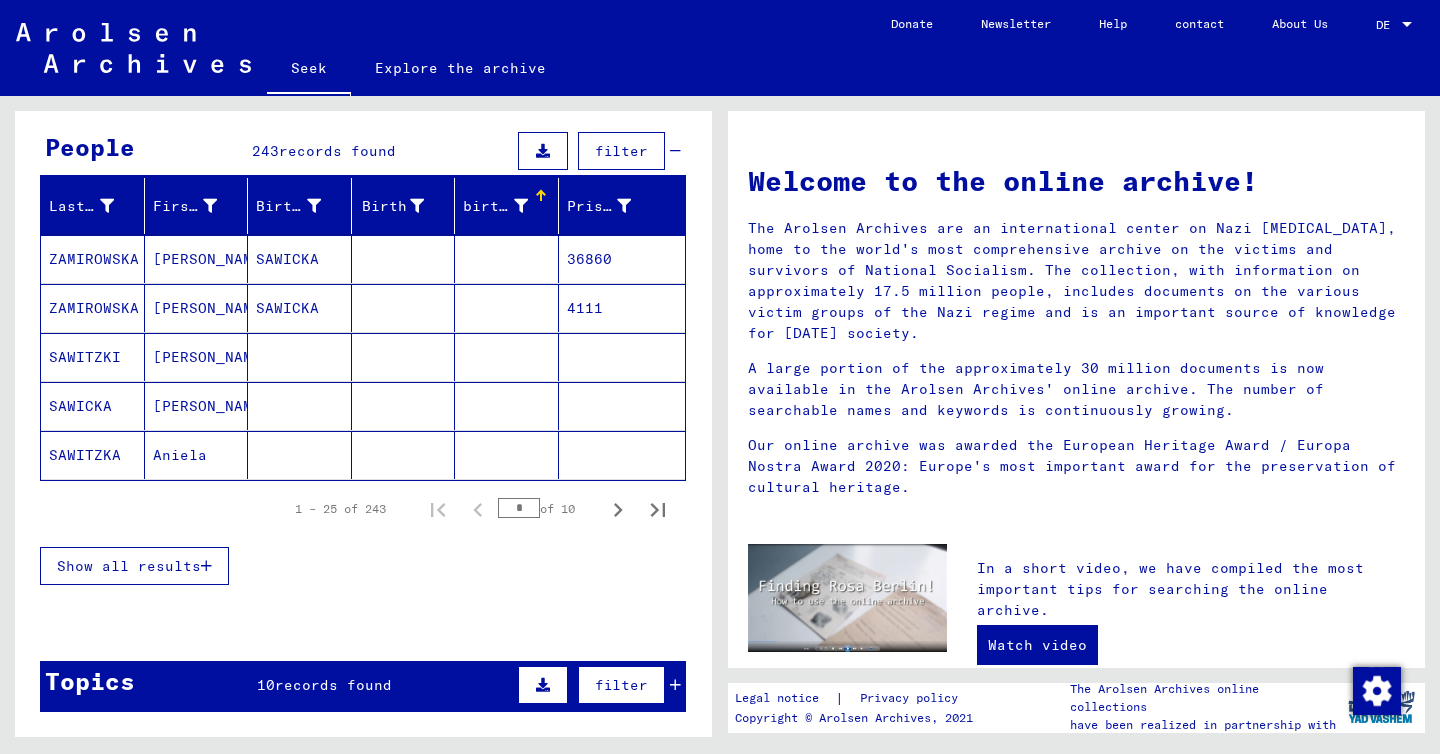 click on "birth date" at bounding box center [508, 206] 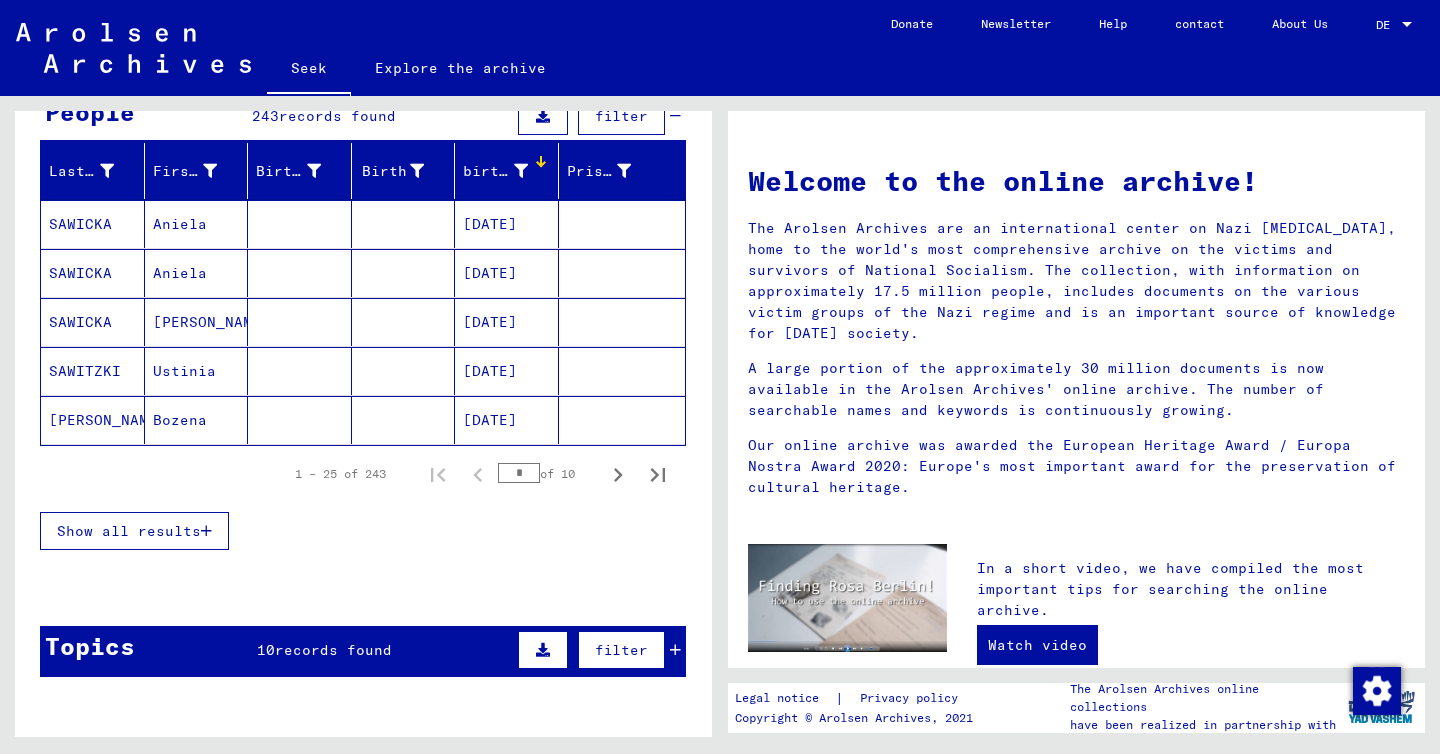 scroll, scrollTop: 215, scrollLeft: 0, axis: vertical 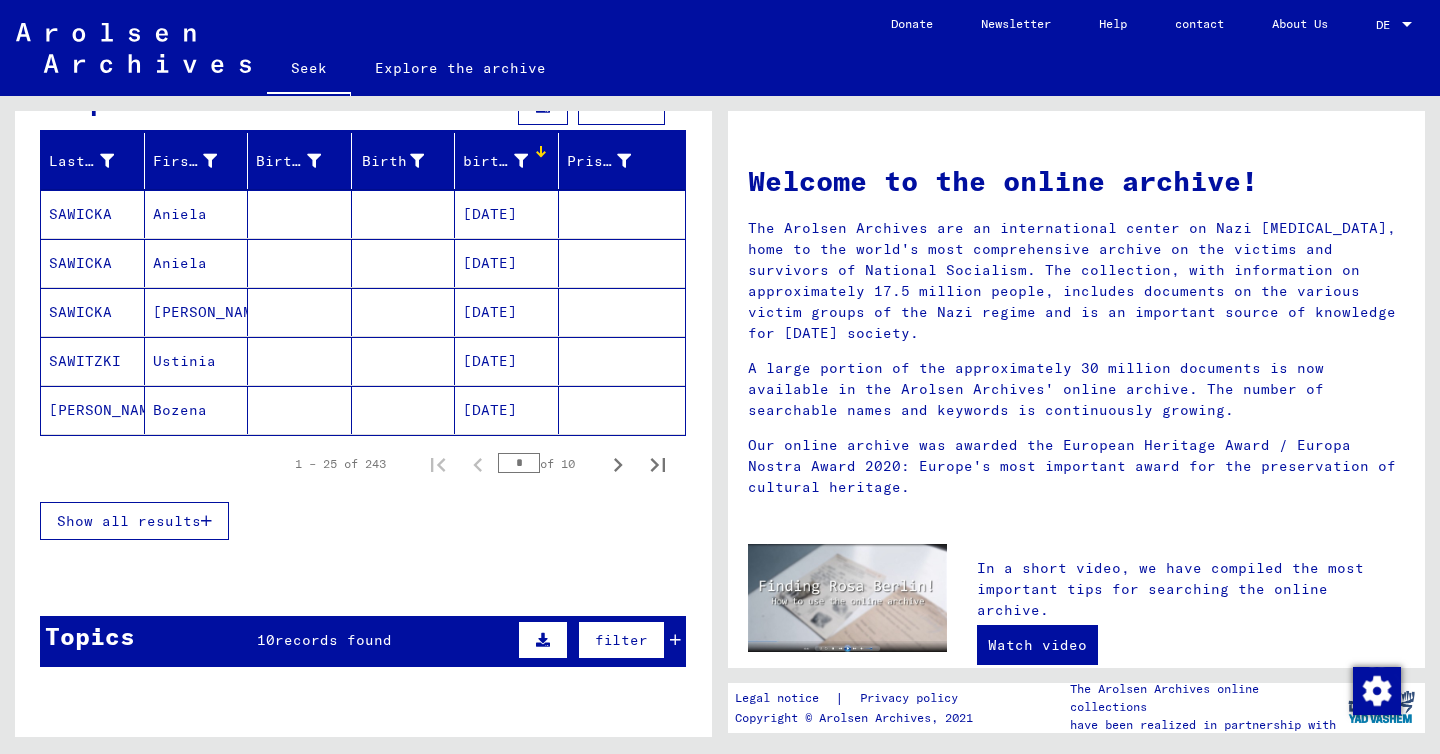 click on "birth date" at bounding box center (508, 161) 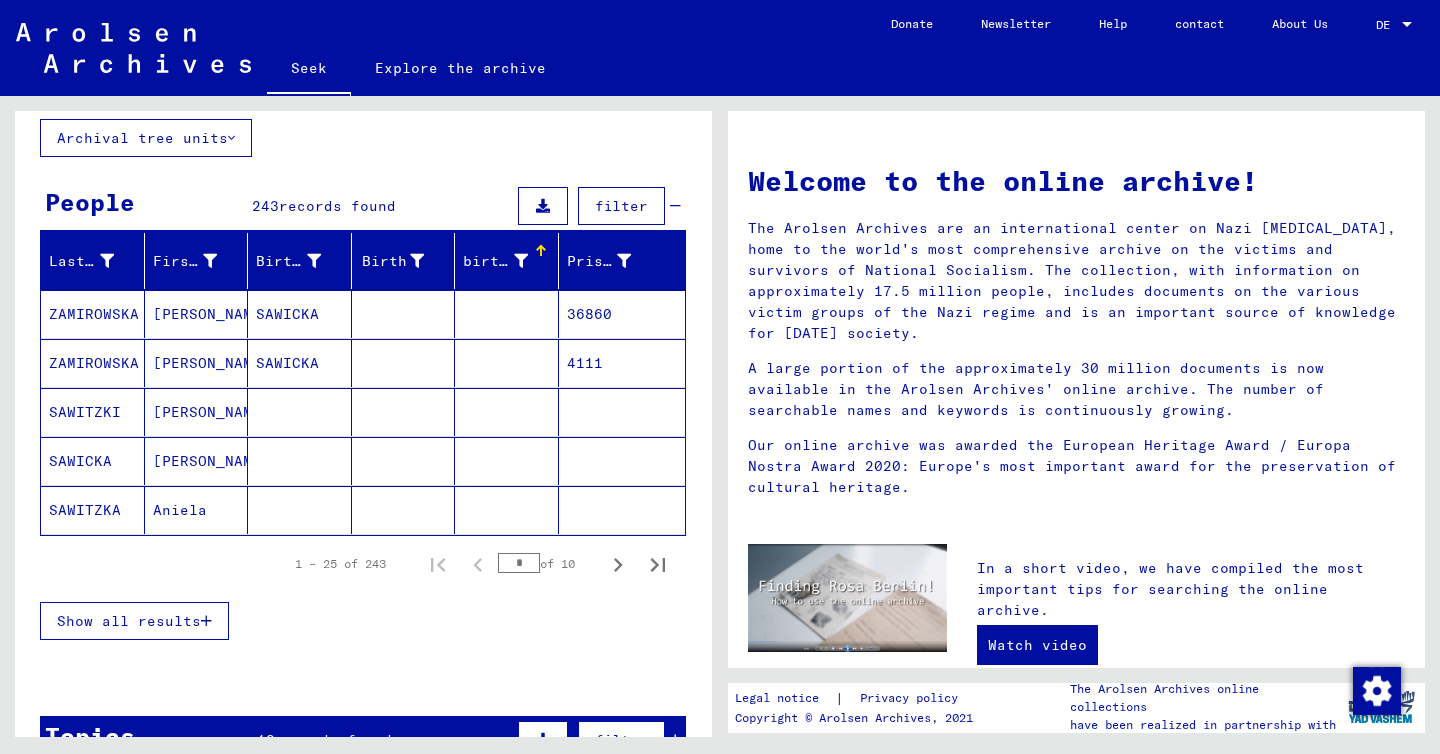 scroll, scrollTop: 125, scrollLeft: 0, axis: vertical 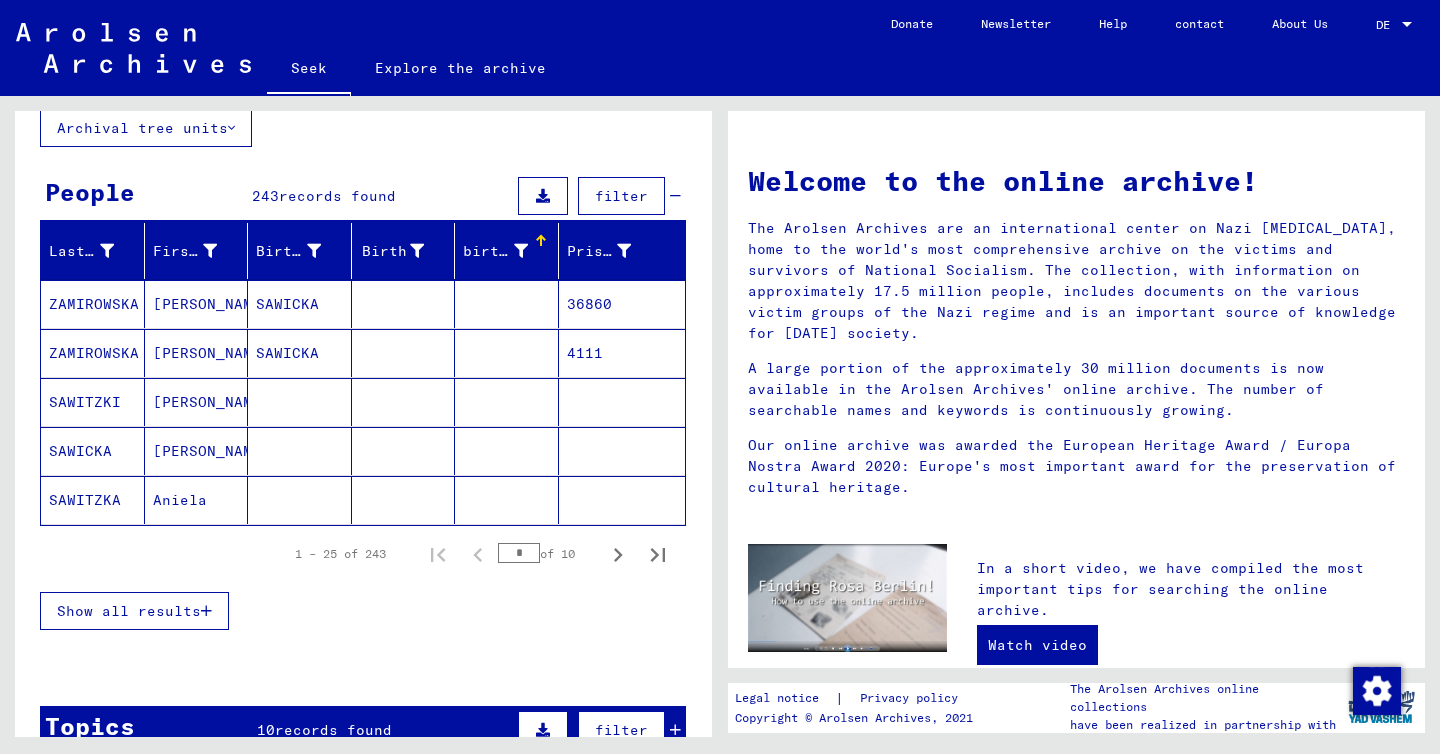click on "Show all results" at bounding box center [129, 611] 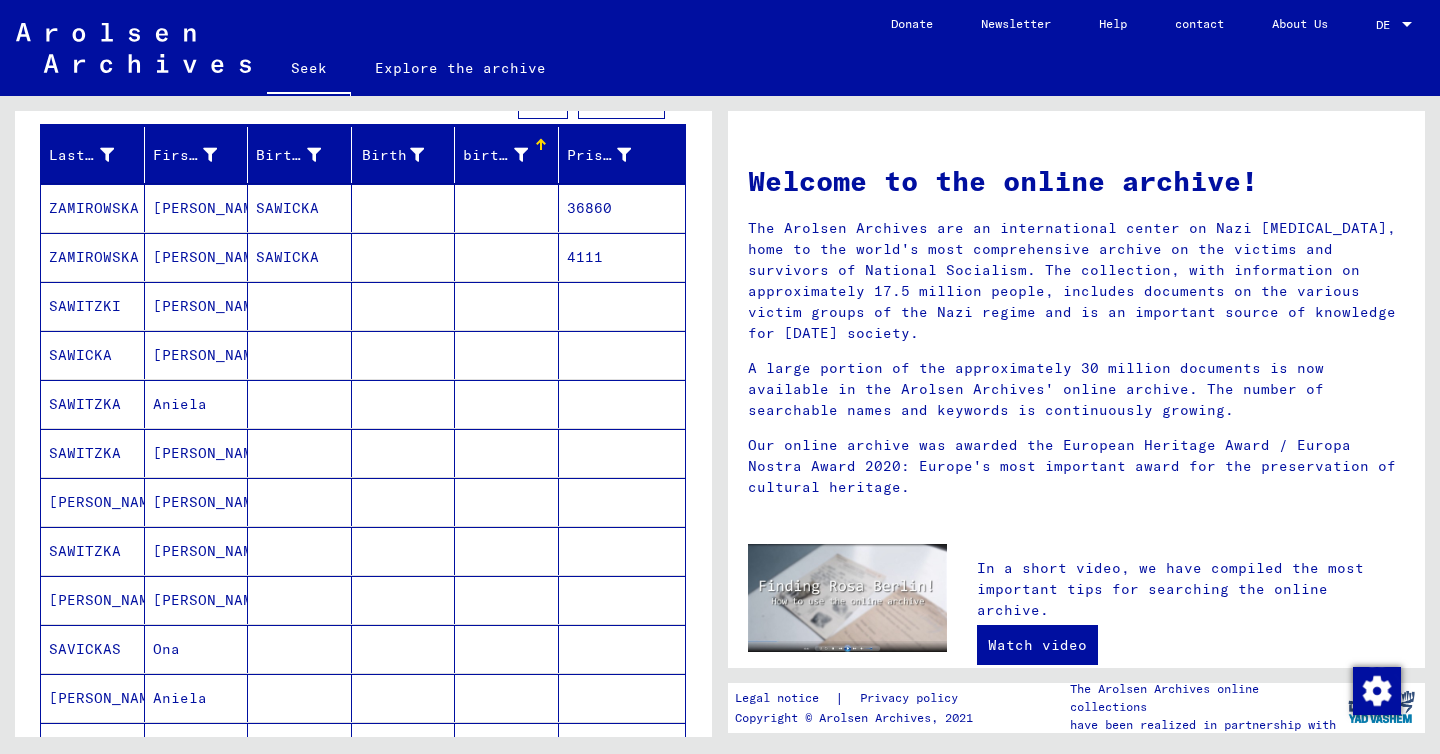 scroll, scrollTop: 221, scrollLeft: 0, axis: vertical 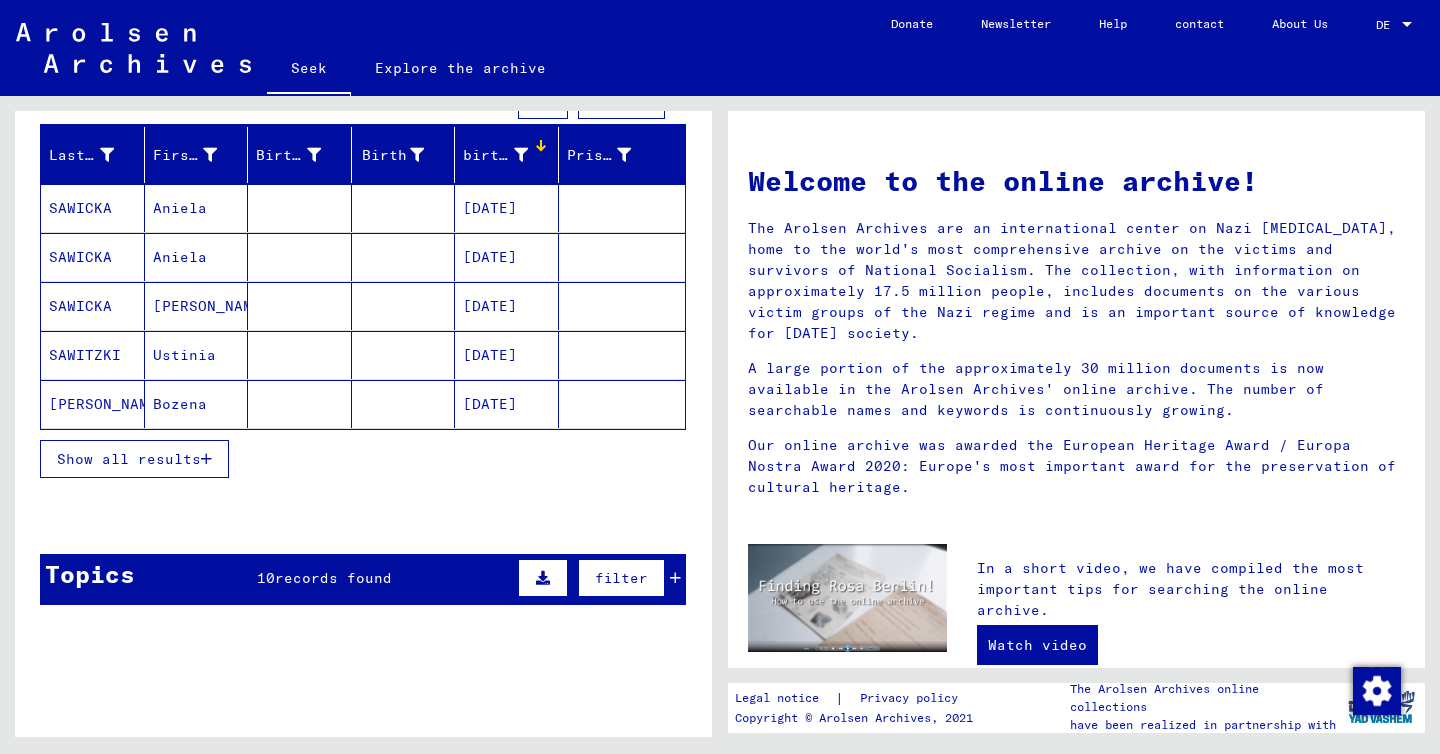 click on "birth date" at bounding box center [508, 155] 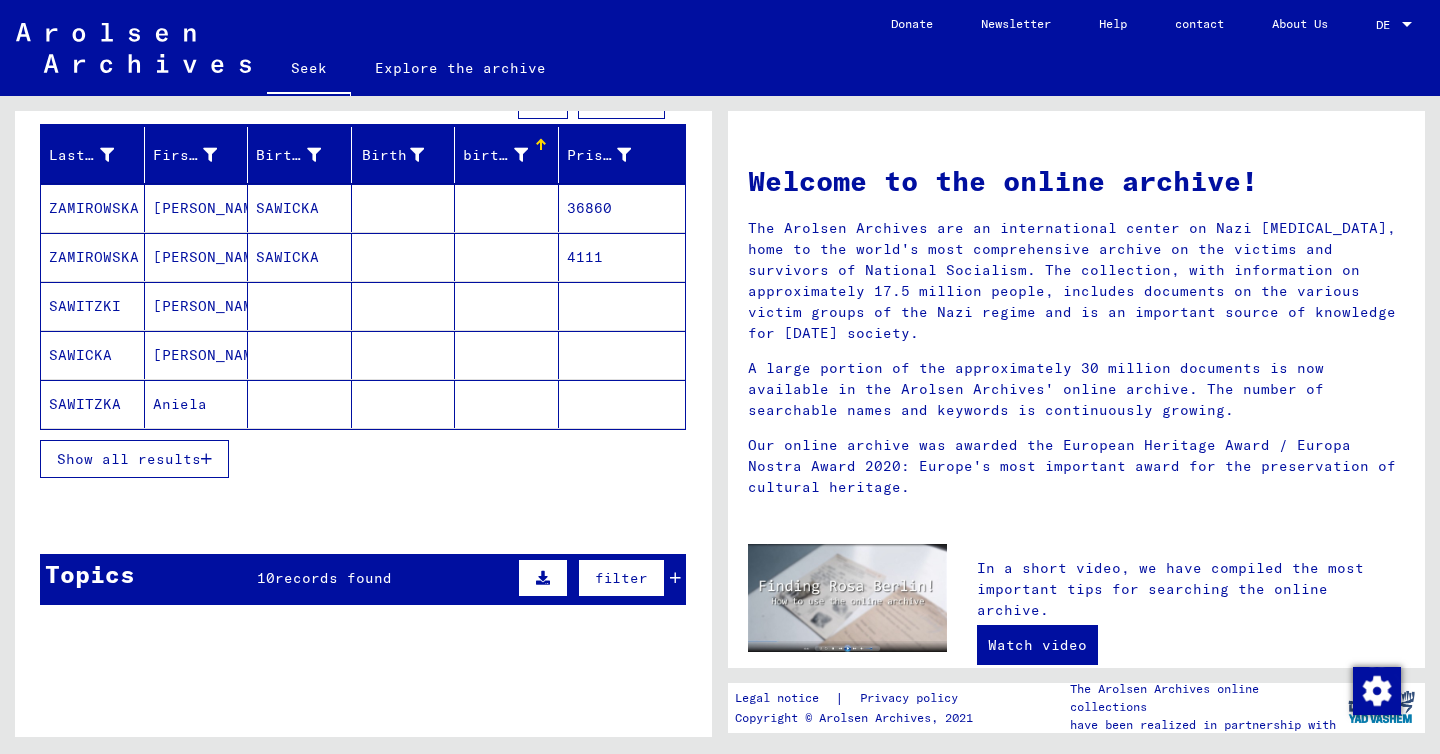 click on "Show all results" at bounding box center (129, 459) 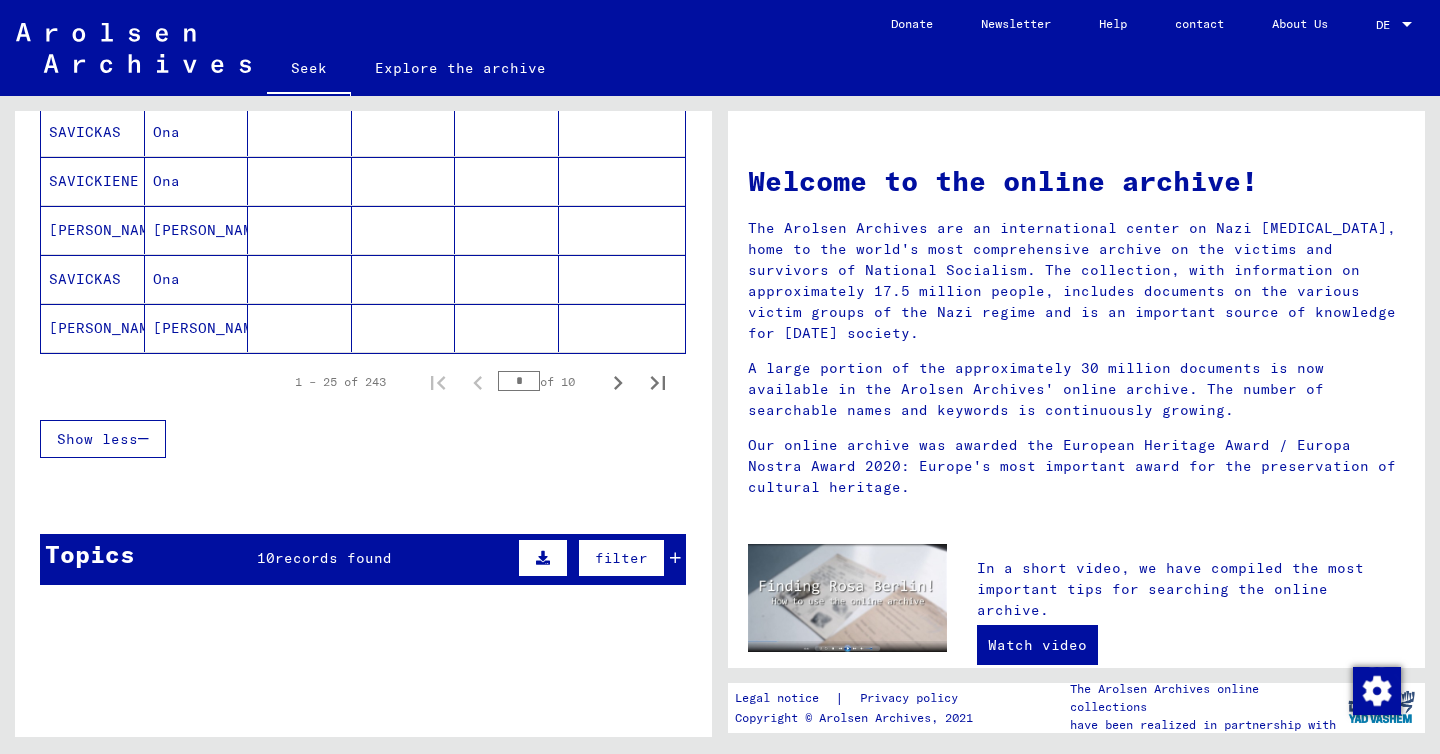 scroll, scrollTop: 1238, scrollLeft: 0, axis: vertical 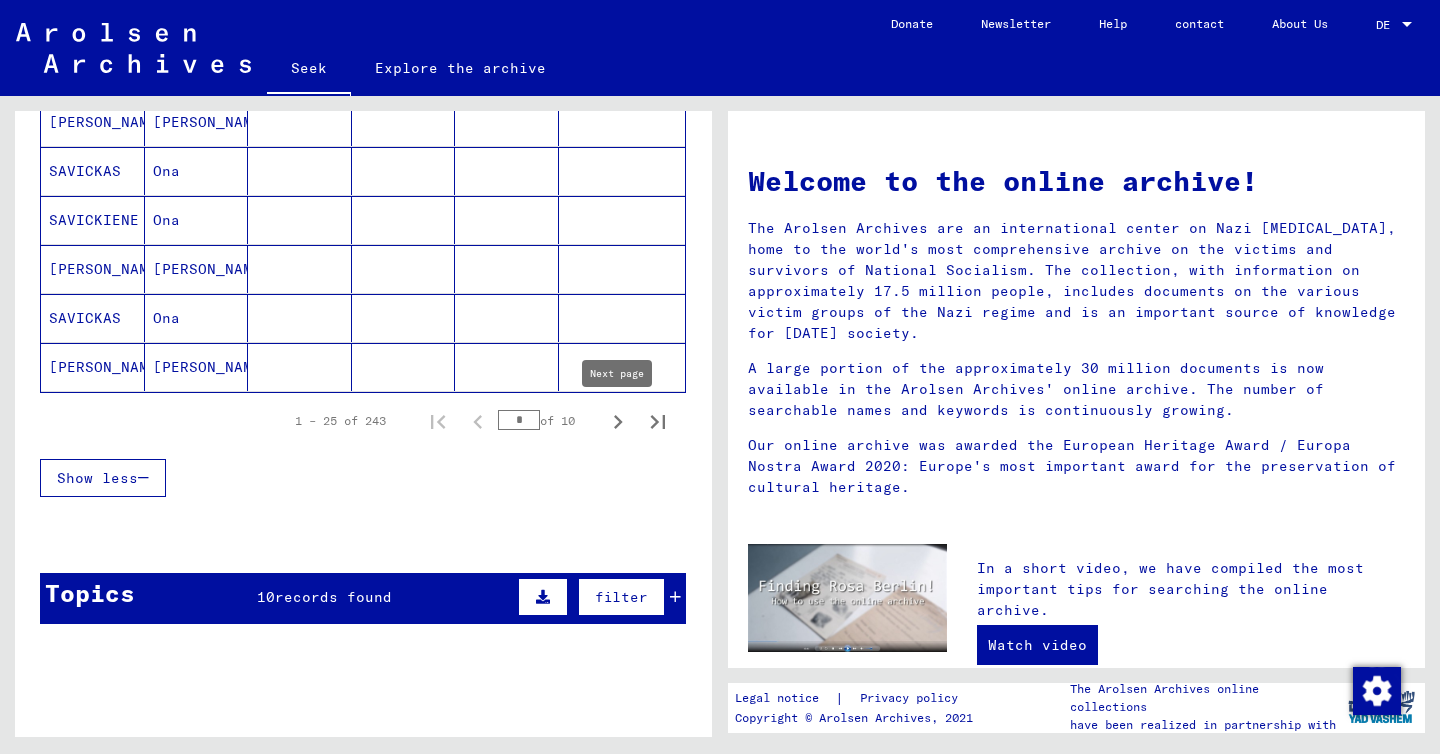 click 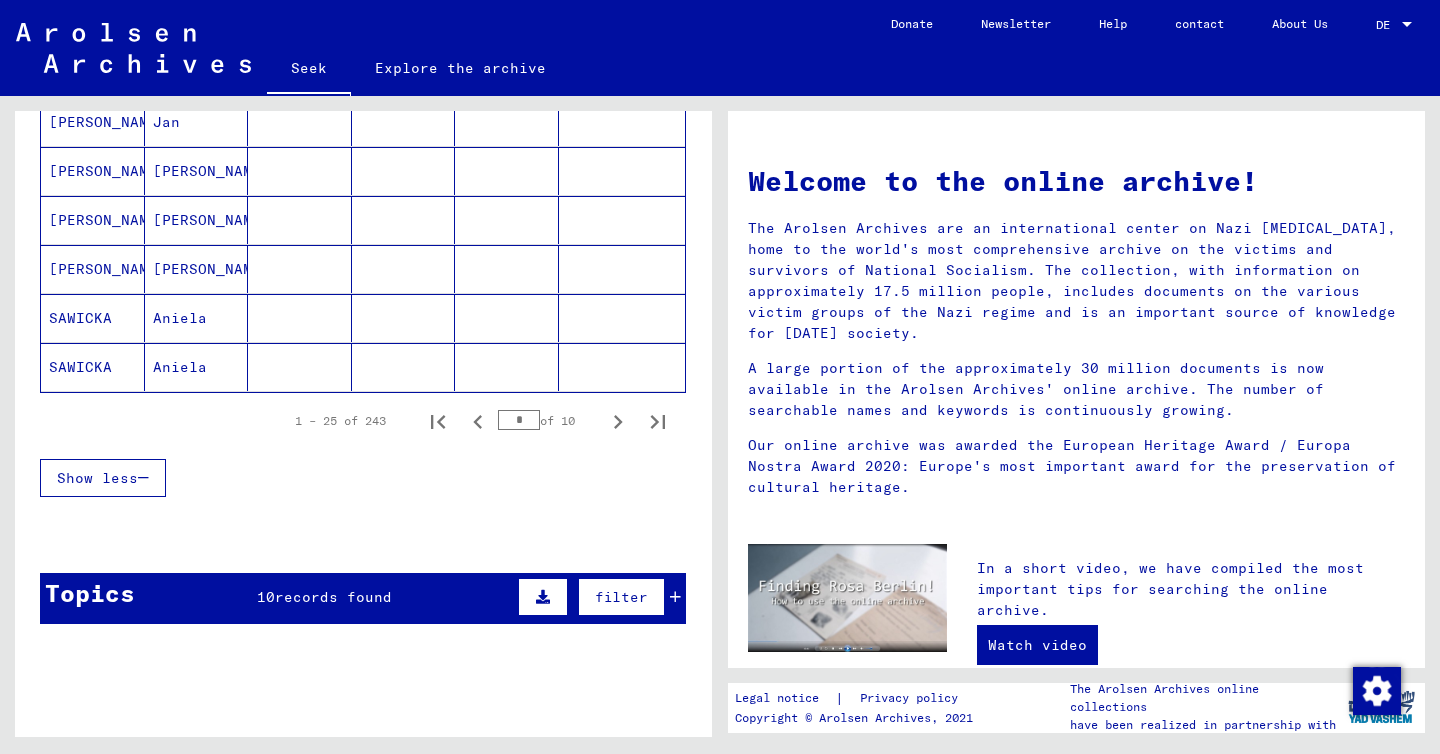 click 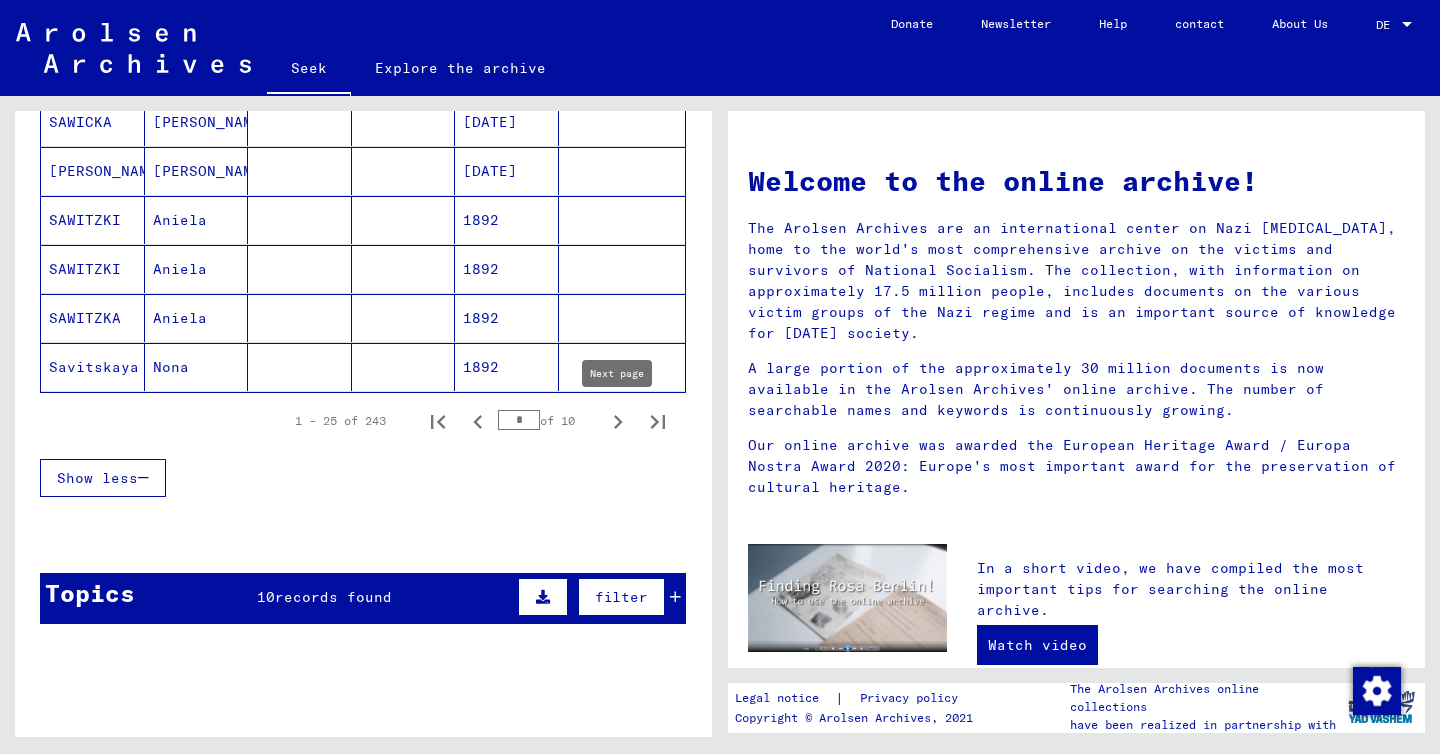 click 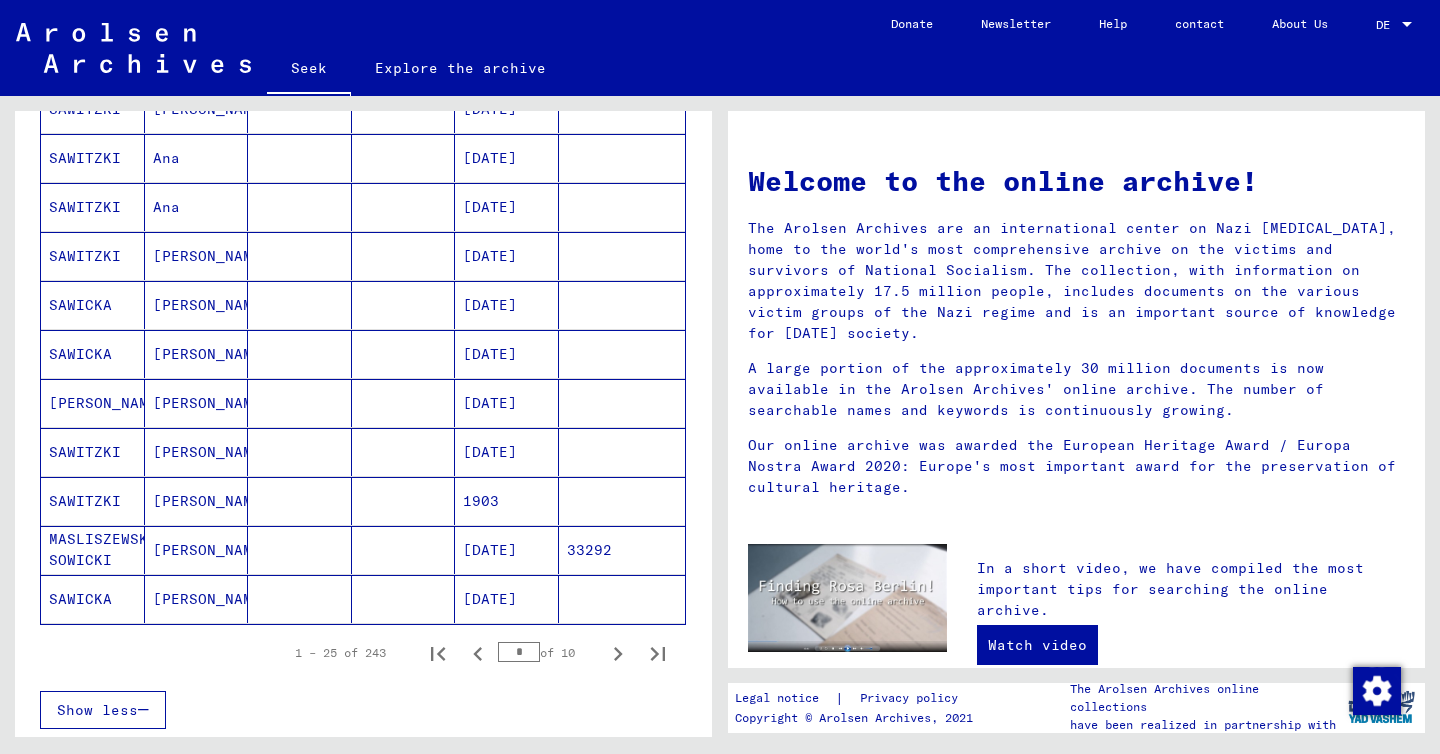 scroll, scrollTop: 1054, scrollLeft: 0, axis: vertical 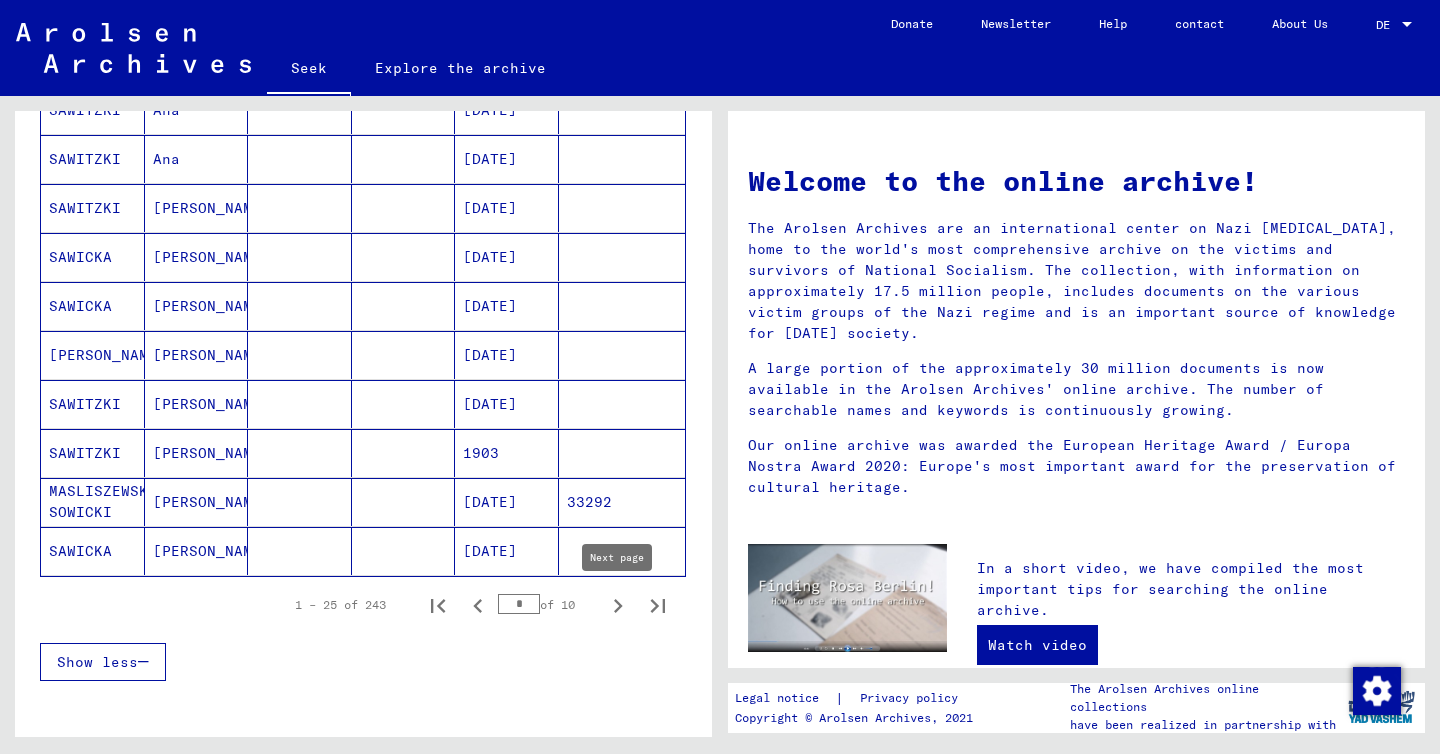 click 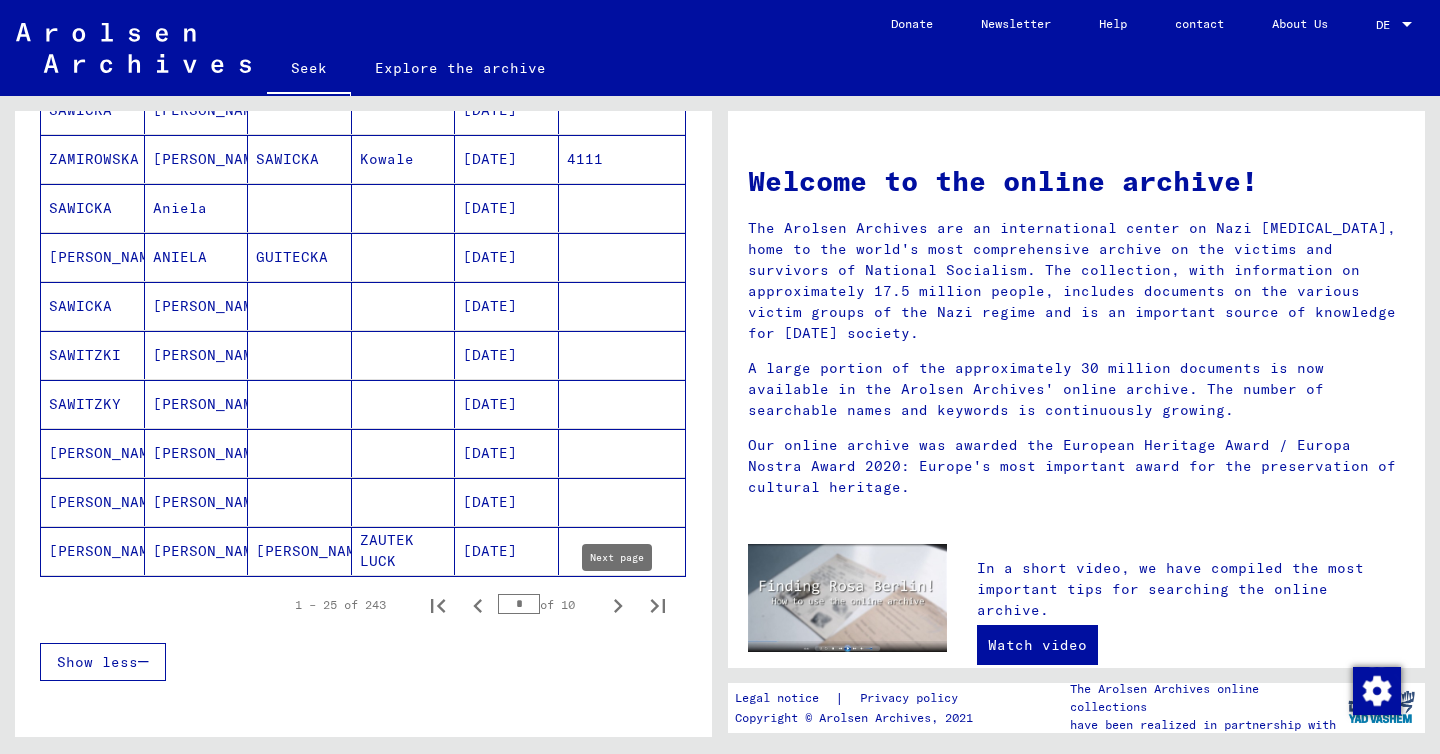 click 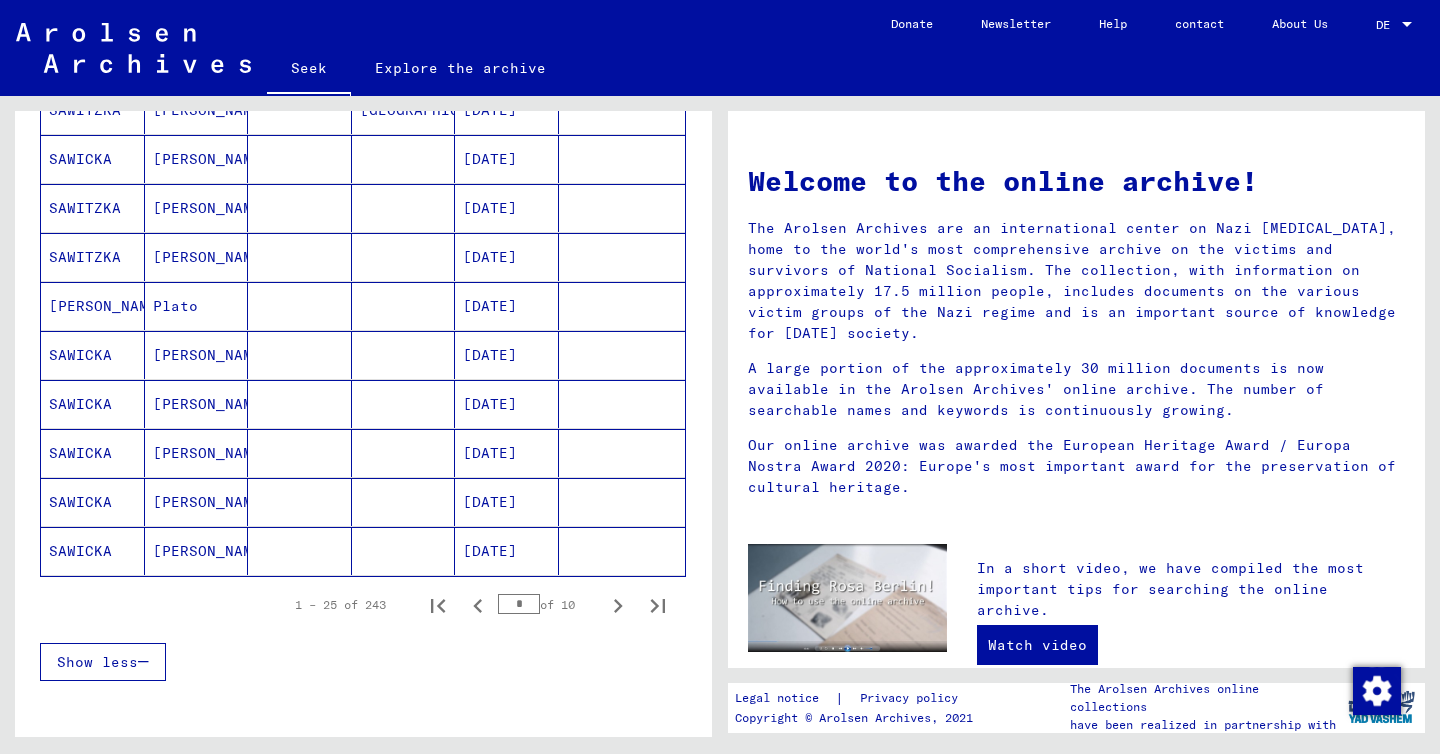 click 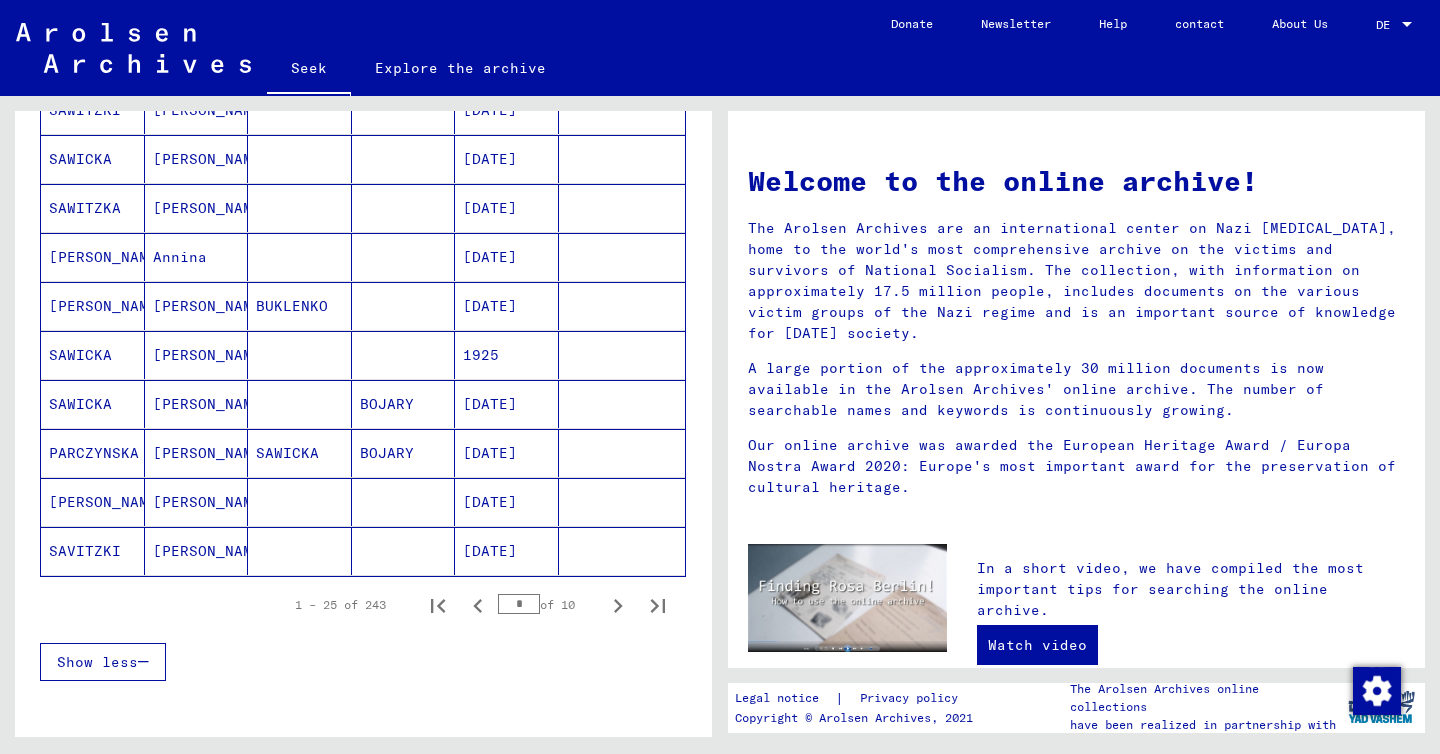 click on "1925" at bounding box center [507, 404] 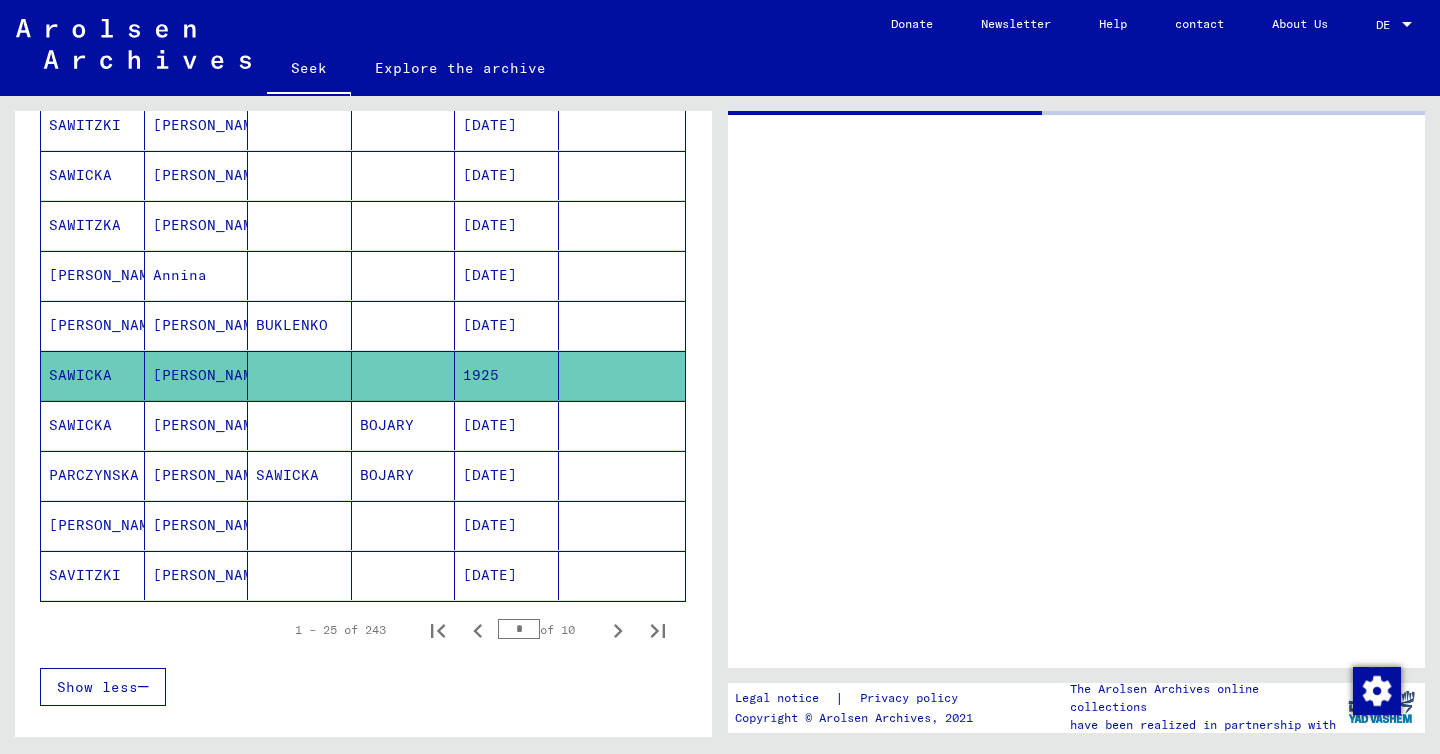 scroll, scrollTop: 1069, scrollLeft: 0, axis: vertical 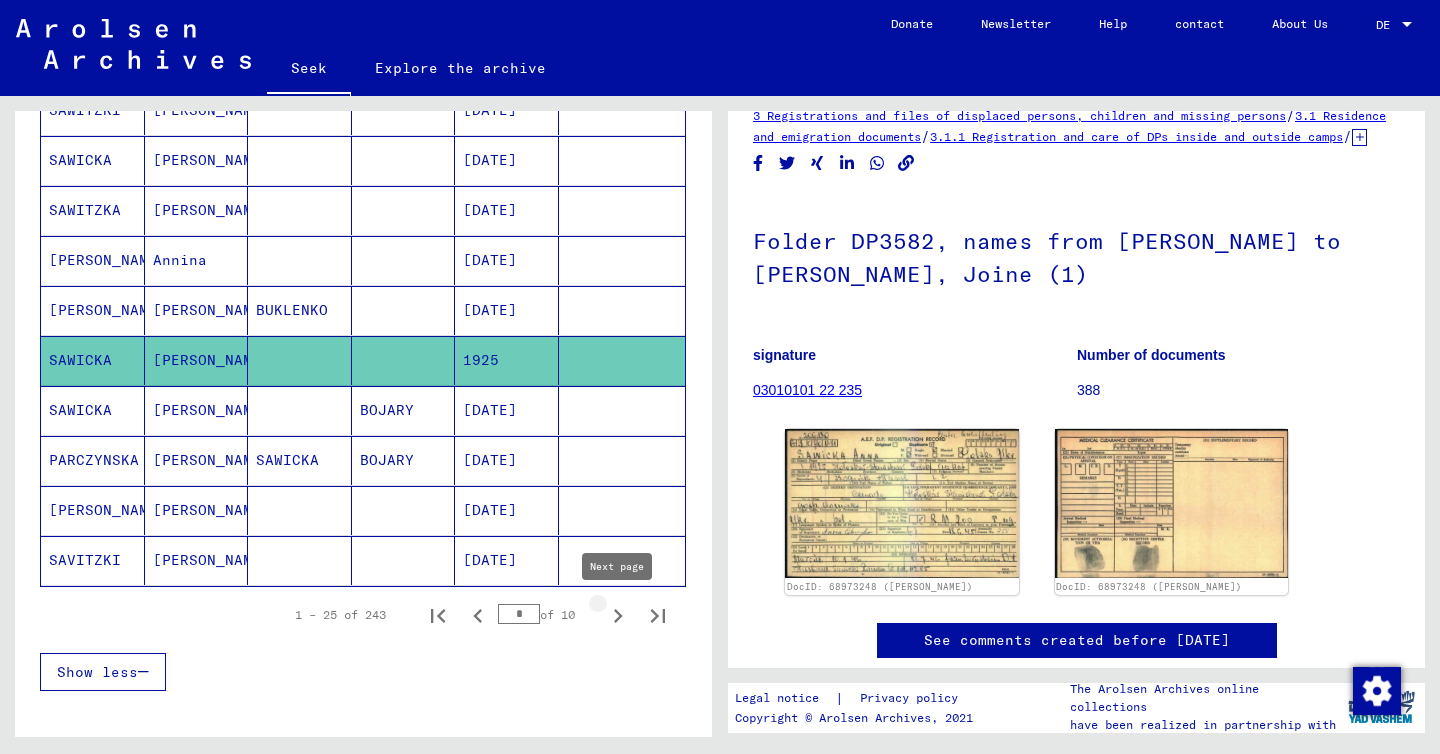 click 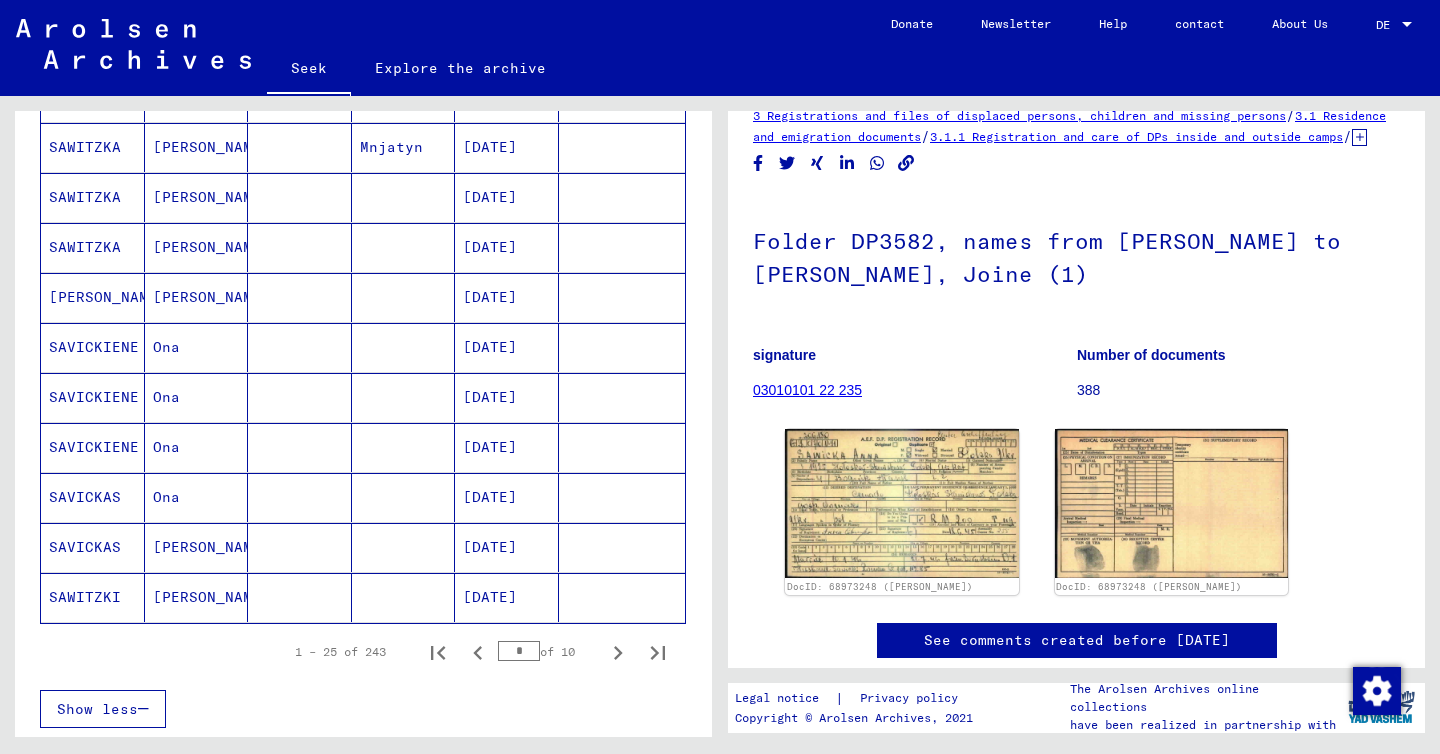 scroll, scrollTop: 1051, scrollLeft: 0, axis: vertical 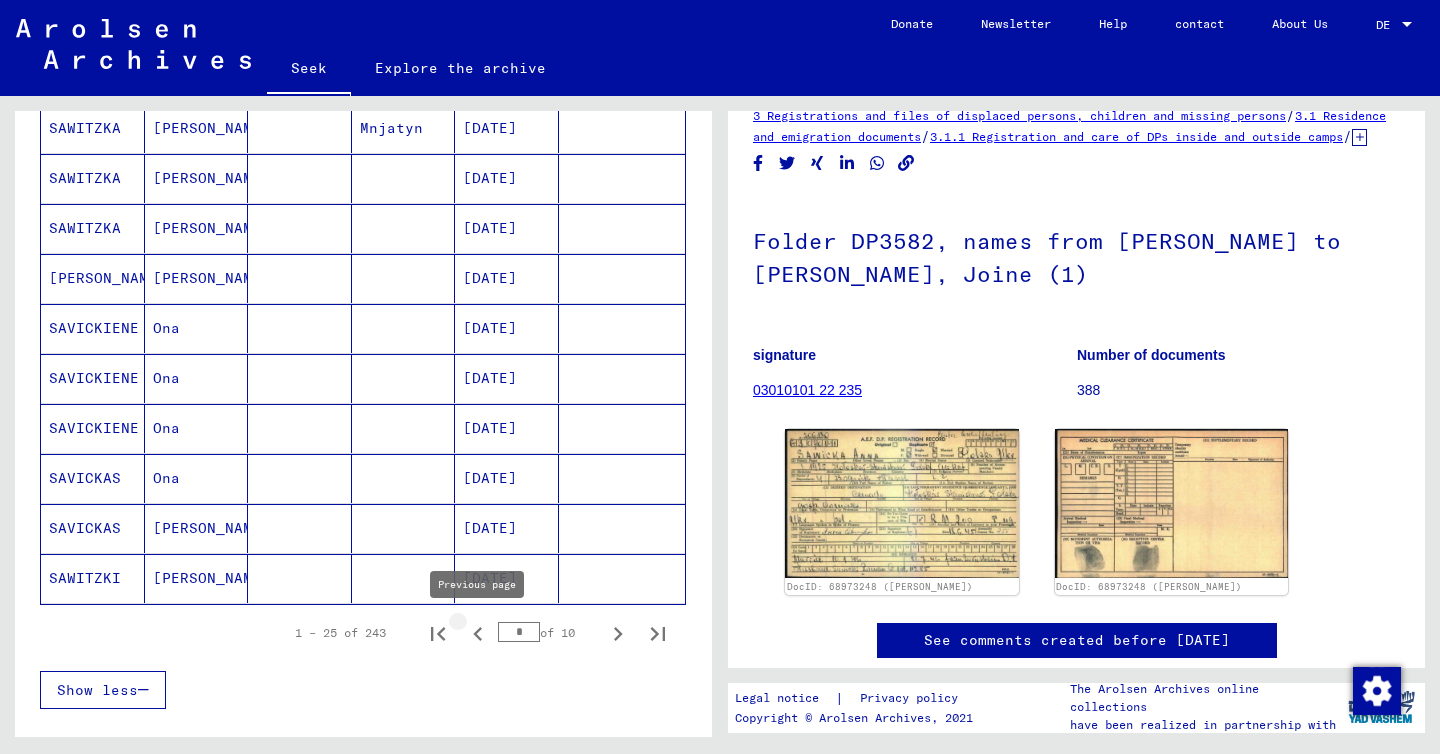 click 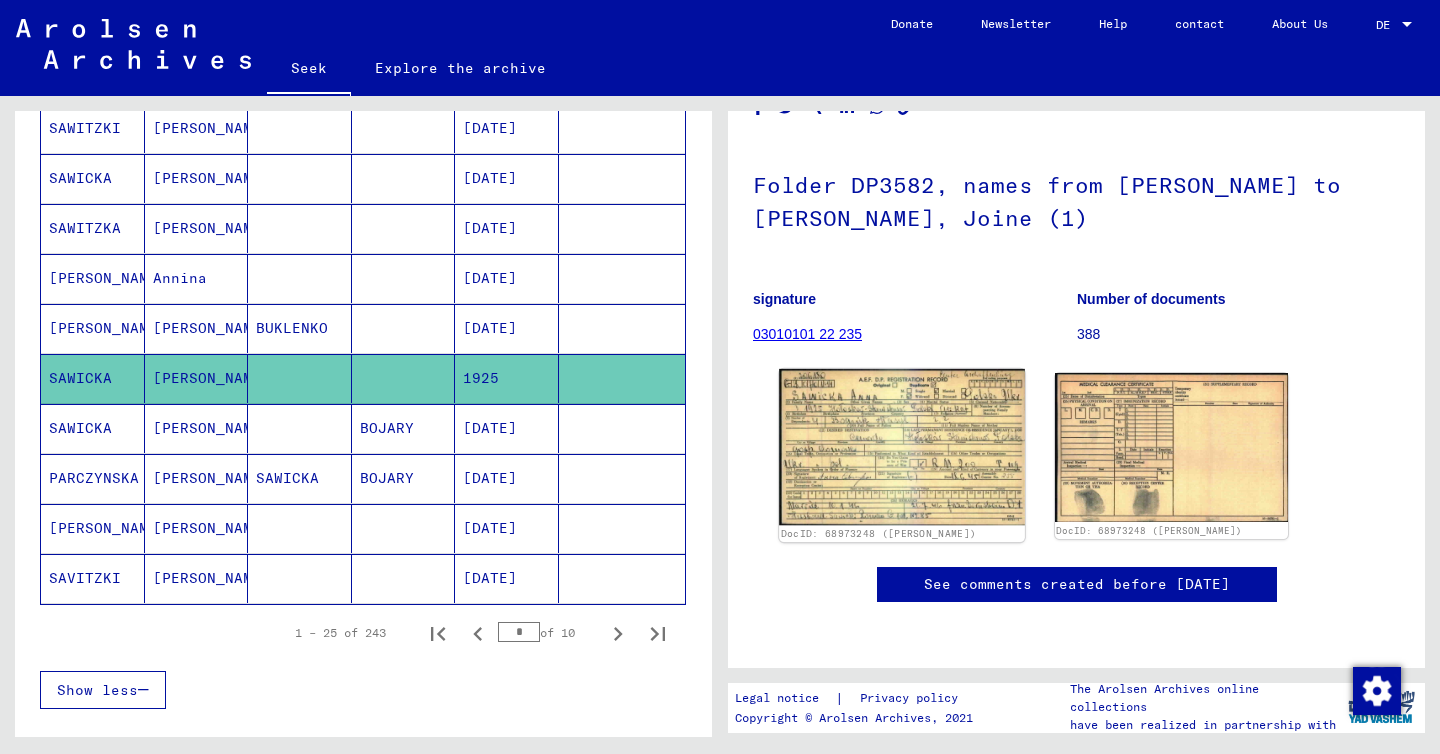 scroll, scrollTop: 168, scrollLeft: 0, axis: vertical 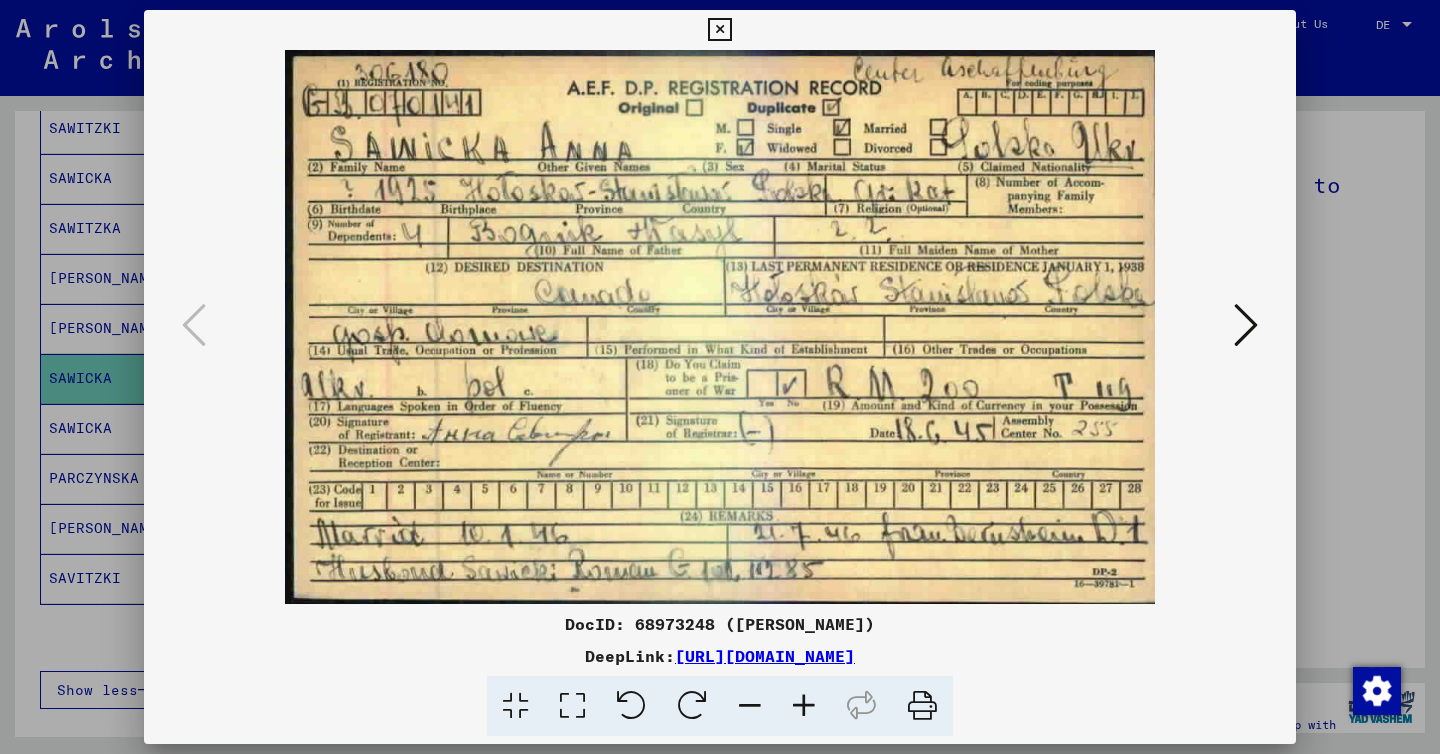 click at bounding box center [720, 377] 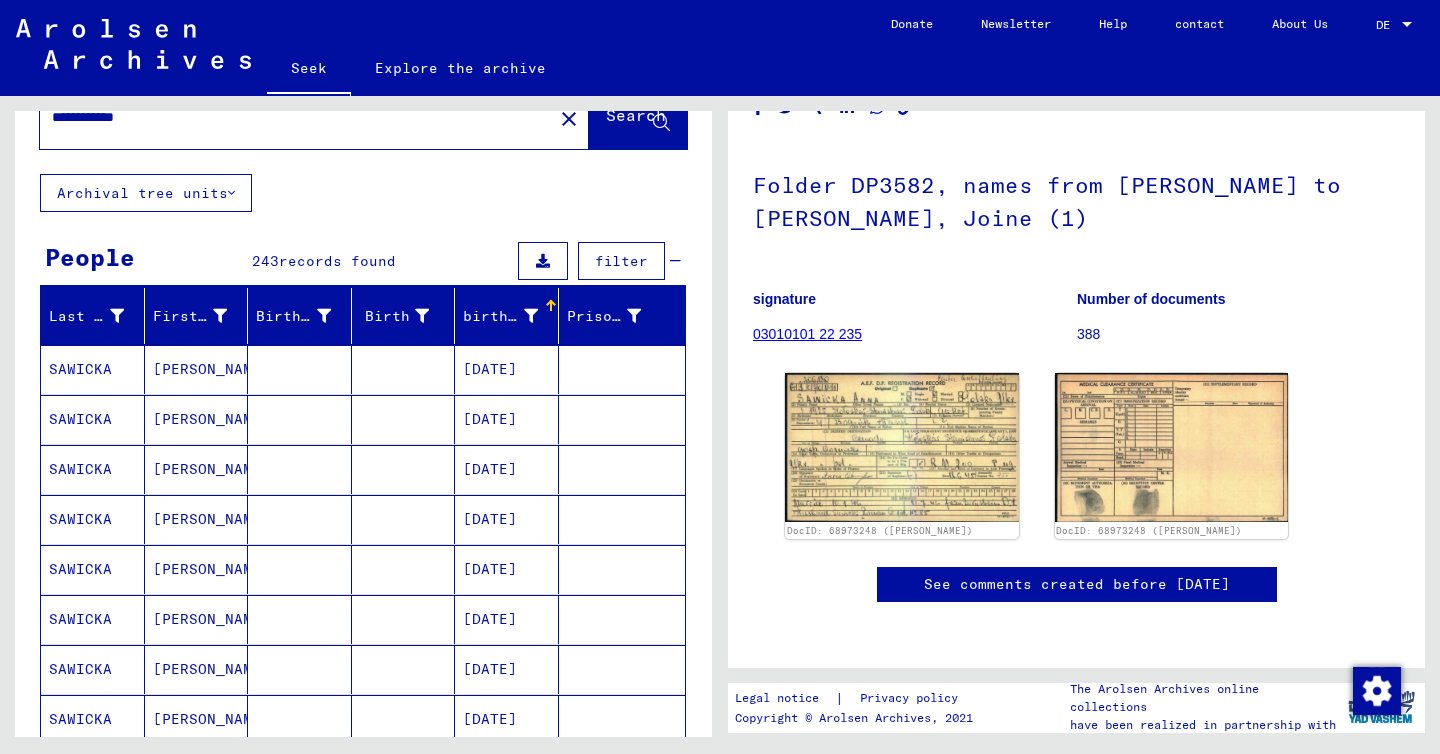 scroll, scrollTop: 0, scrollLeft: 0, axis: both 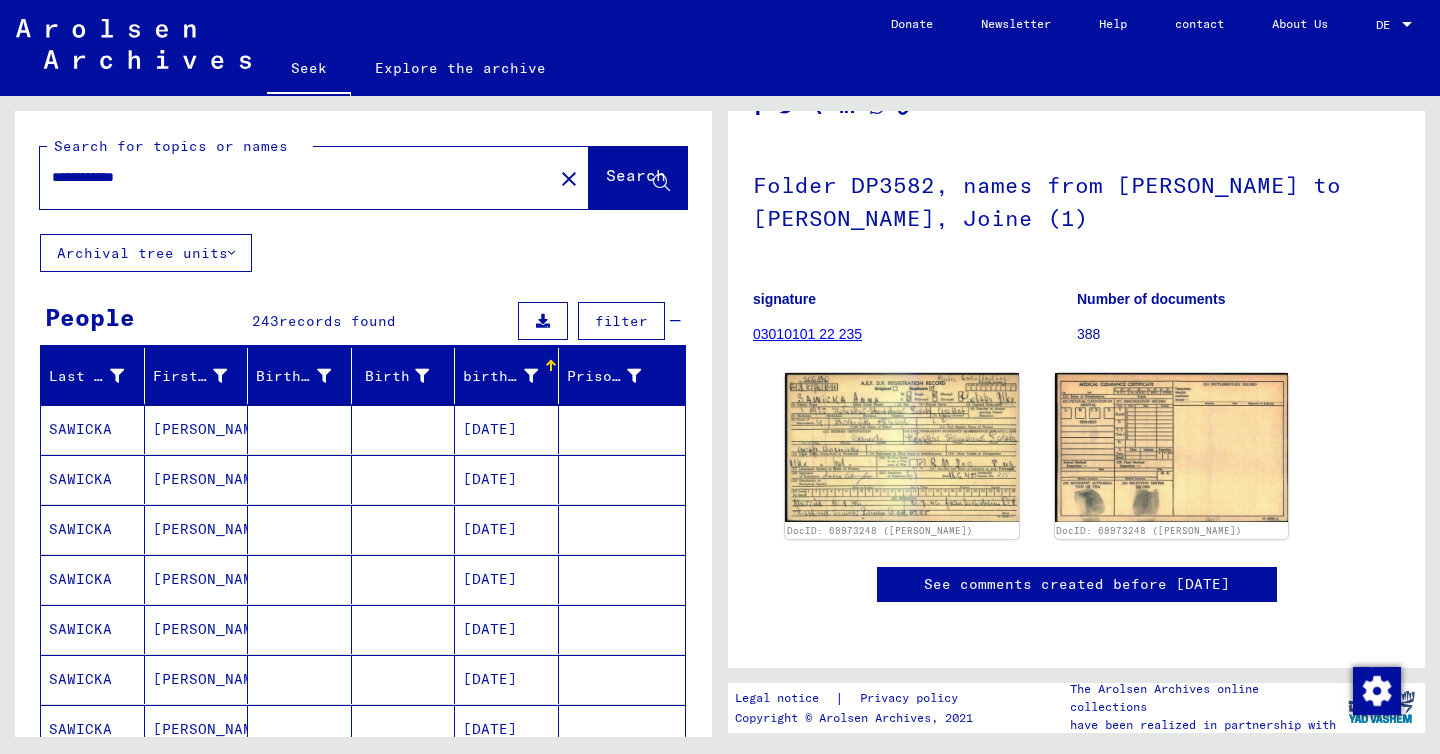 click on "**********" 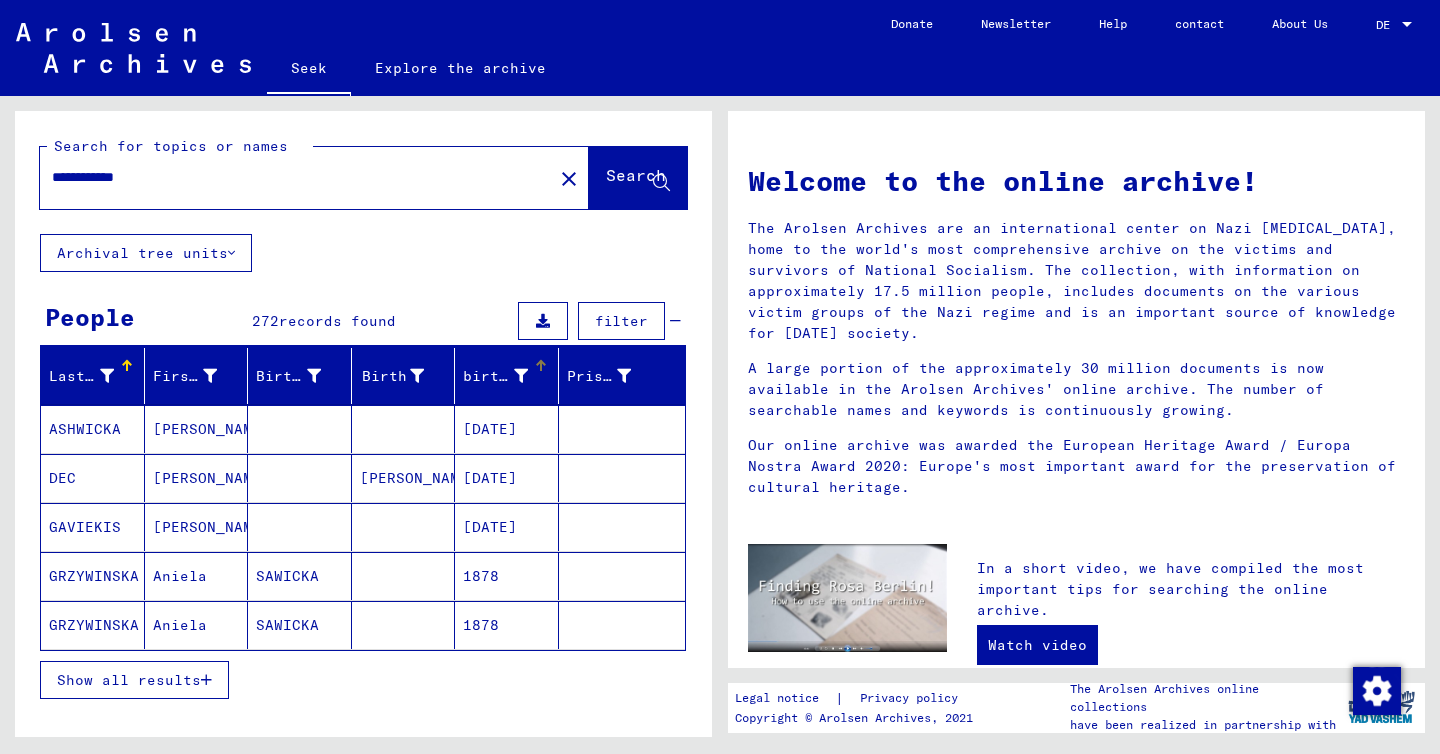 click on "birth date" at bounding box center (508, 376) 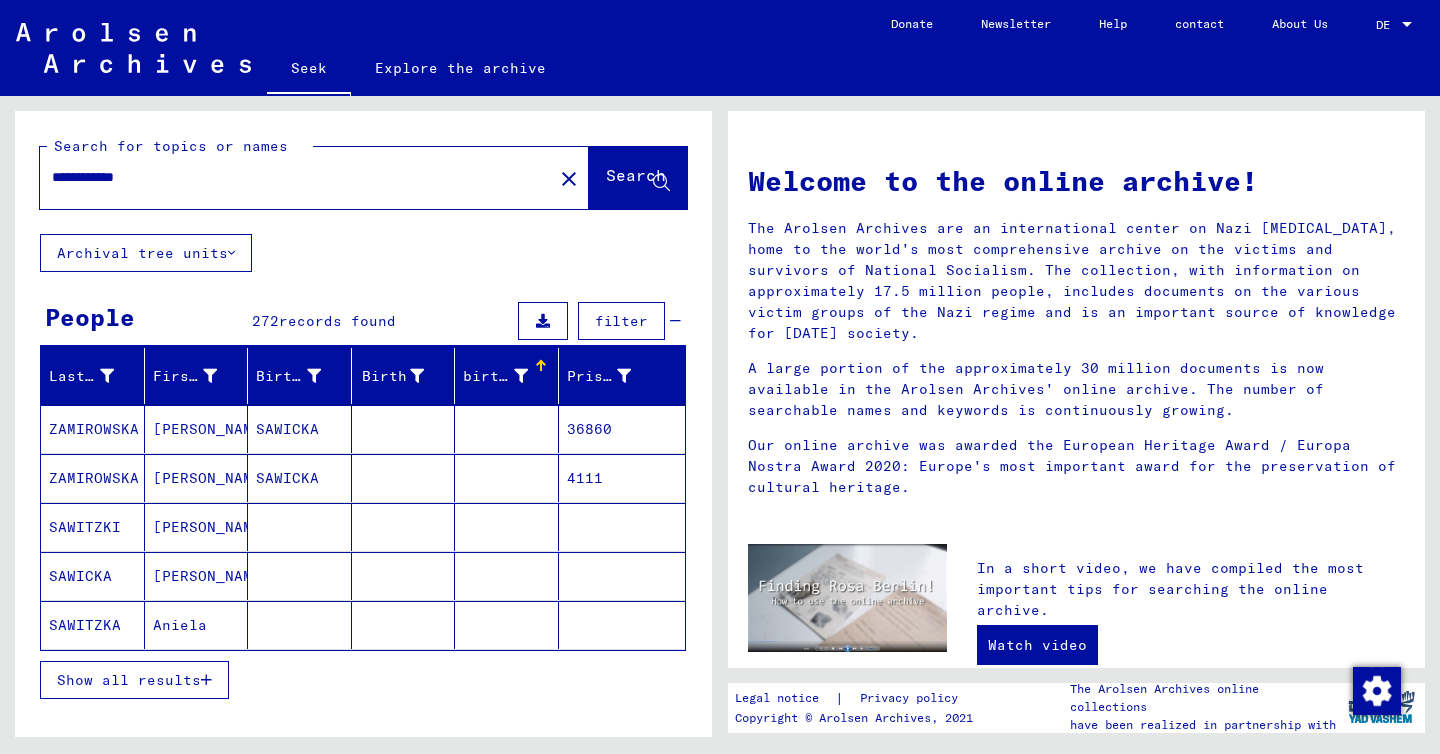 click on "birth date" at bounding box center [508, 376] 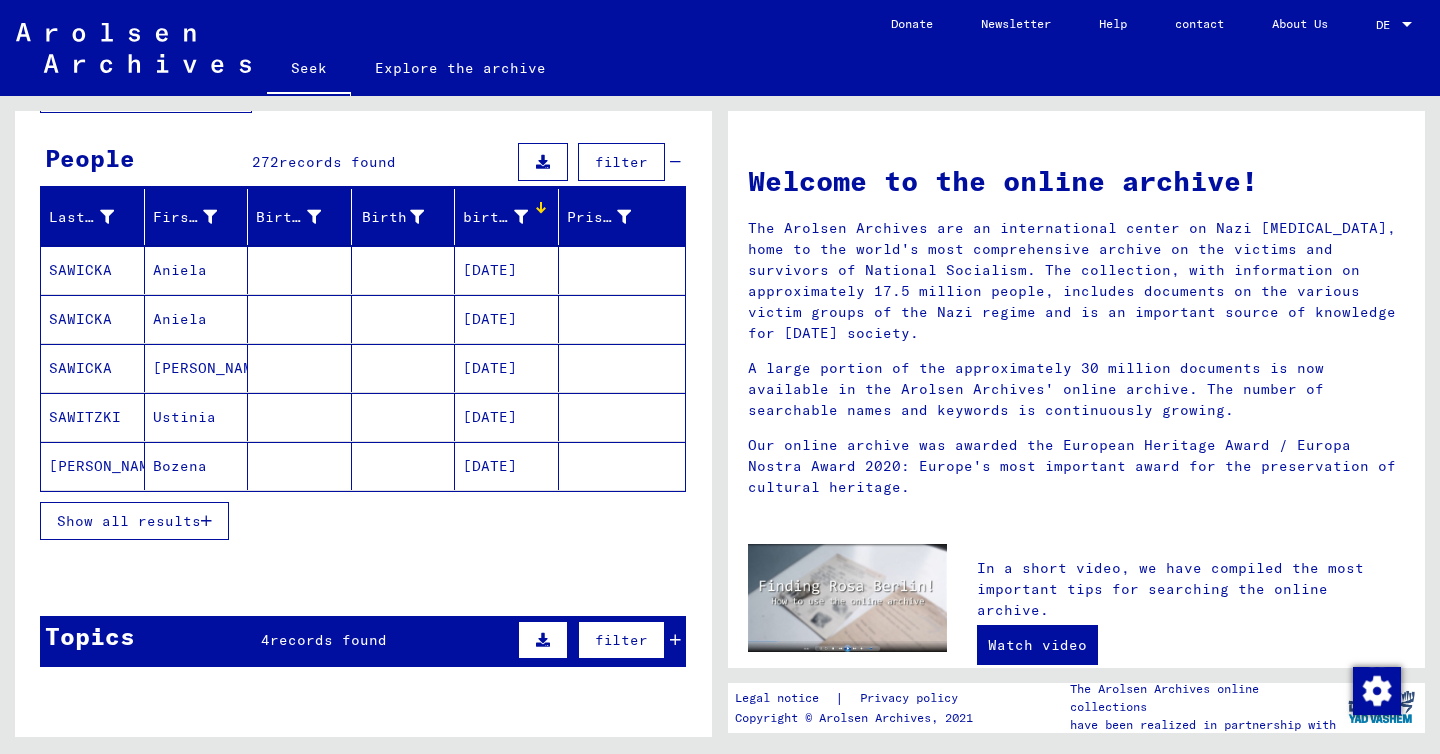 scroll, scrollTop: 223, scrollLeft: 0, axis: vertical 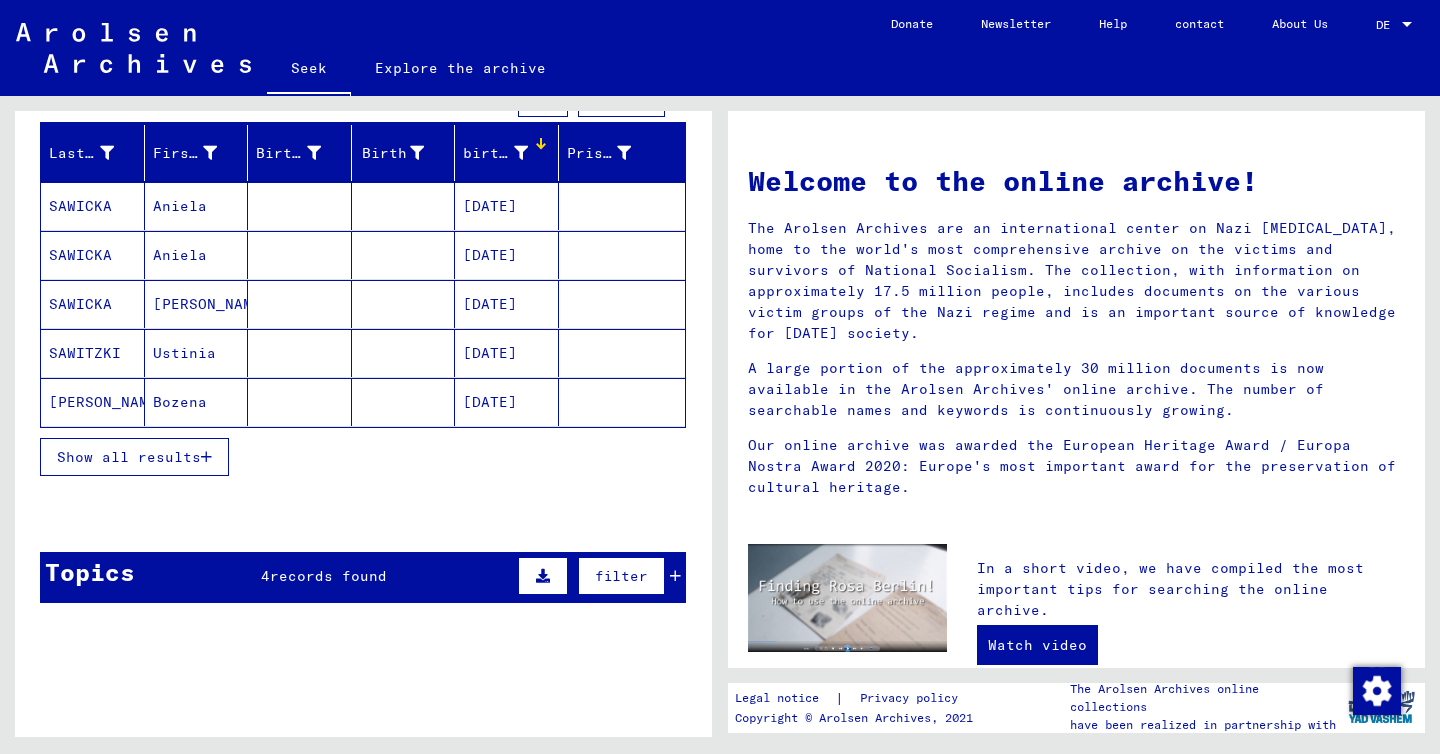 click on "Show all results" at bounding box center [129, 457] 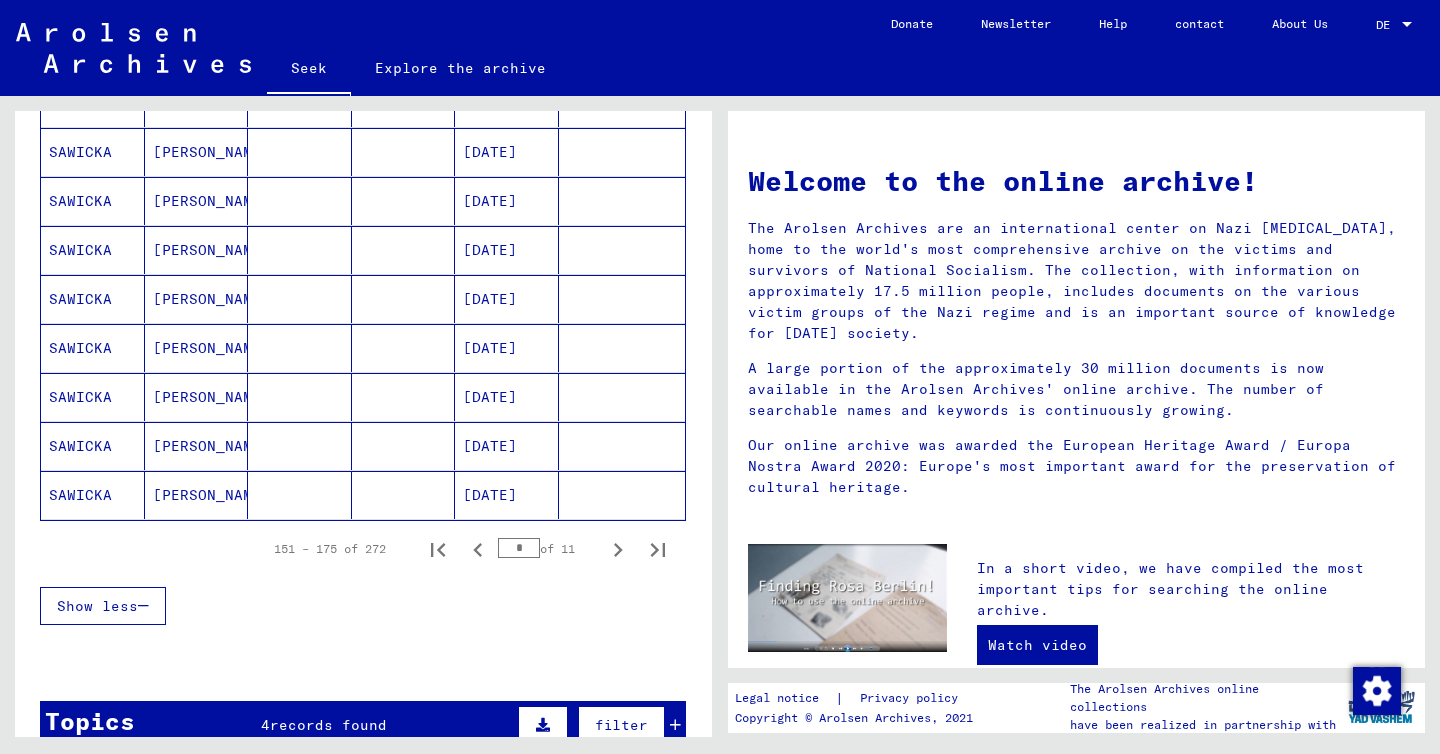 scroll, scrollTop: 1174, scrollLeft: 0, axis: vertical 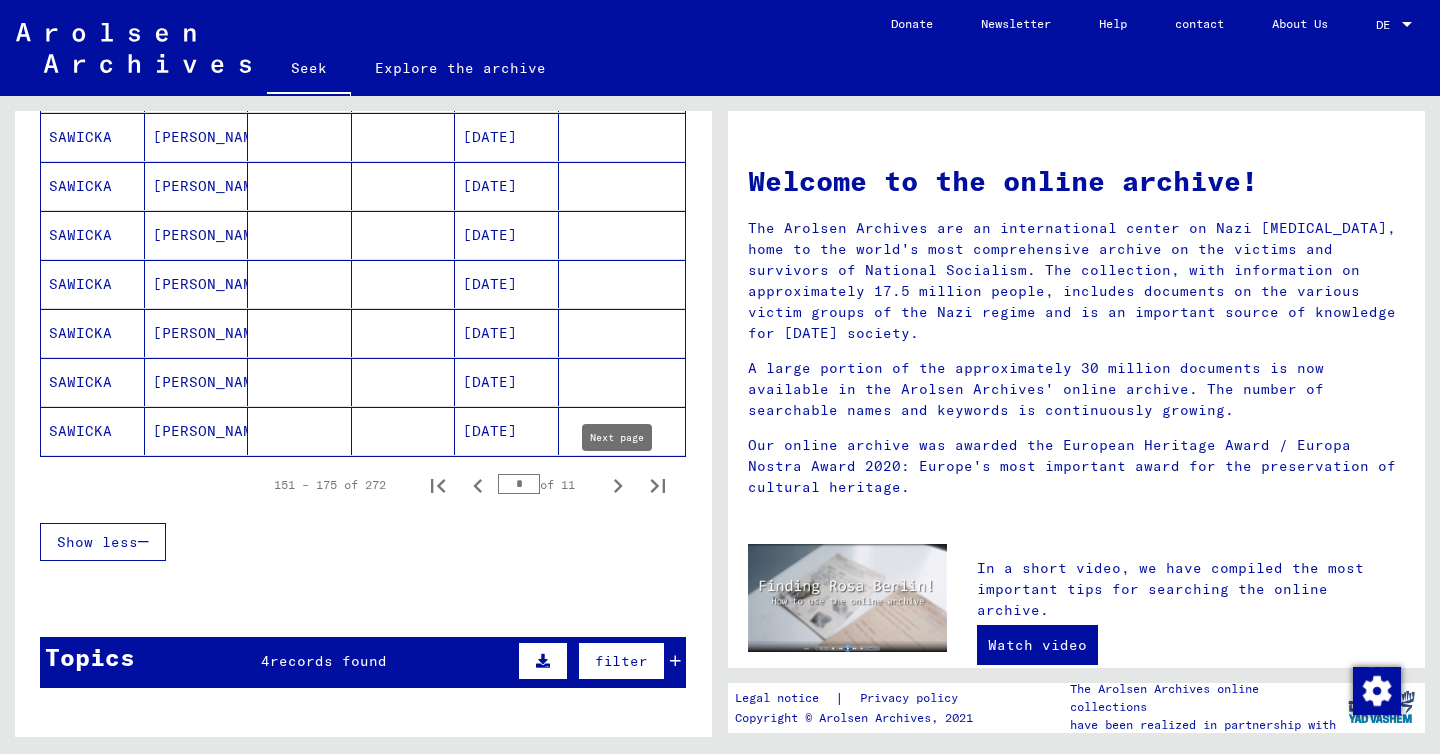 click 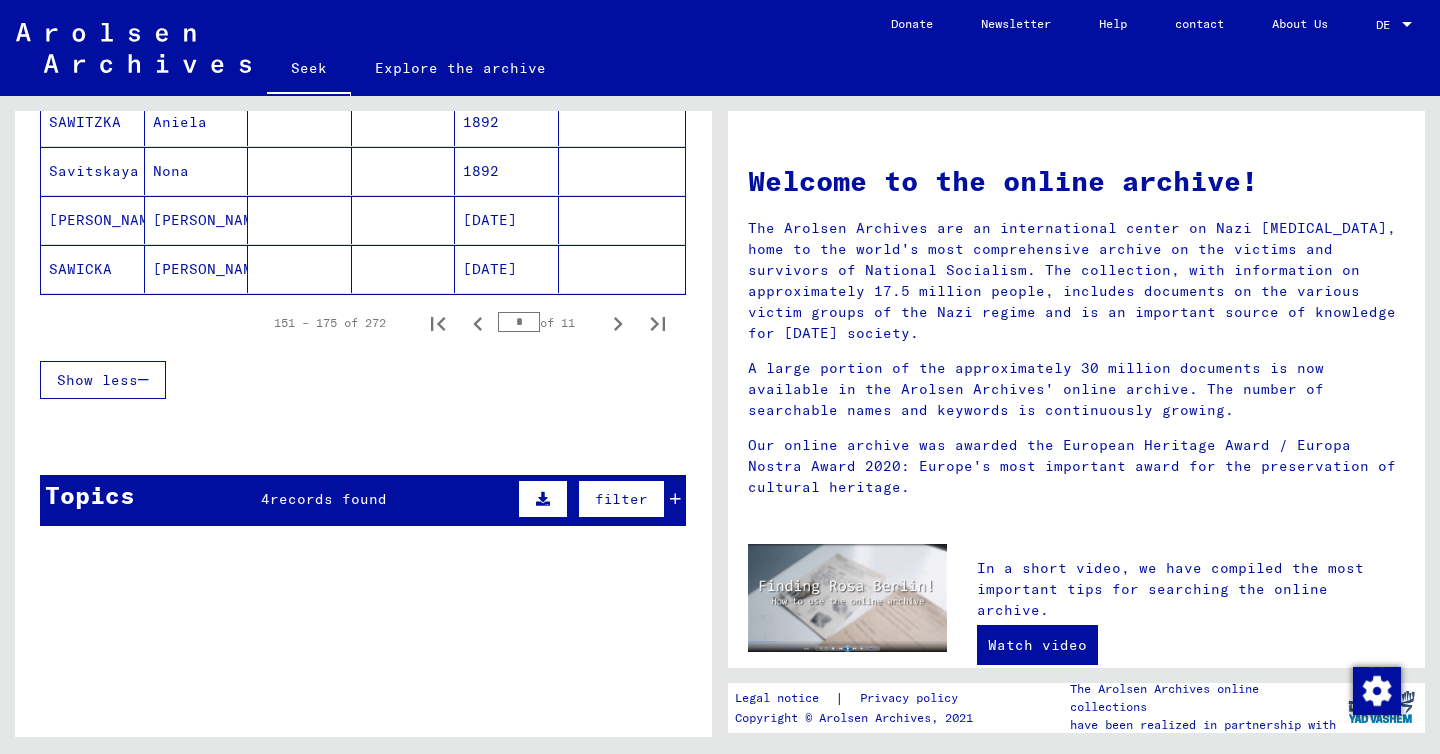 scroll, scrollTop: 1322, scrollLeft: 0, axis: vertical 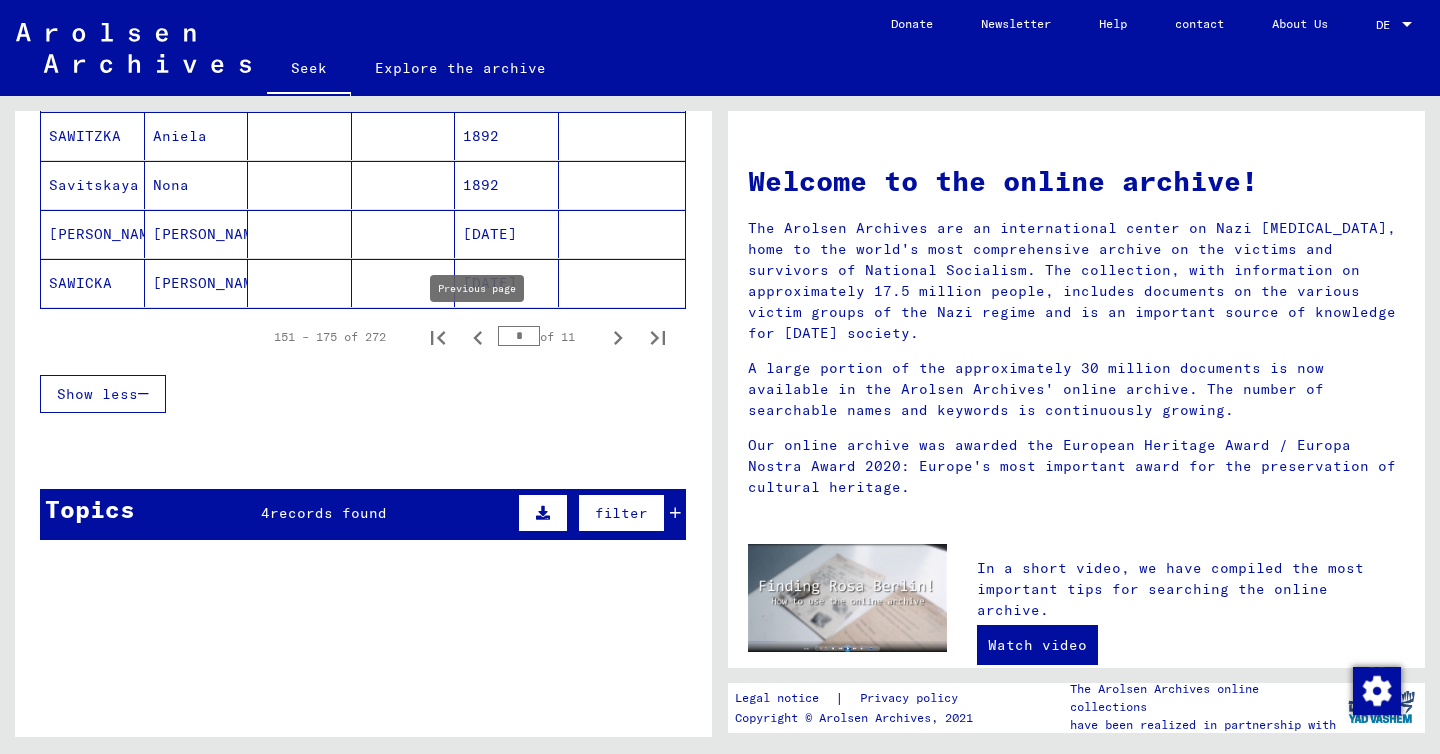 click 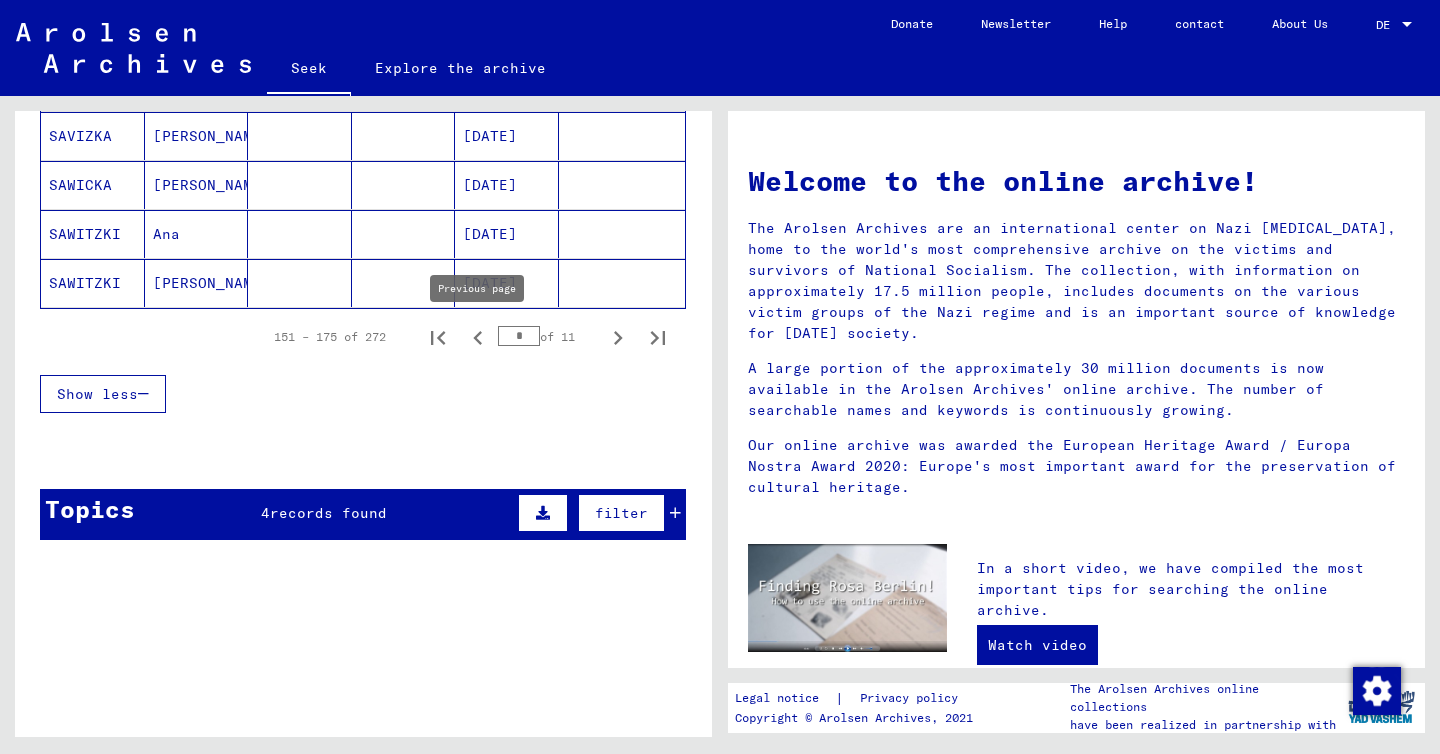 click 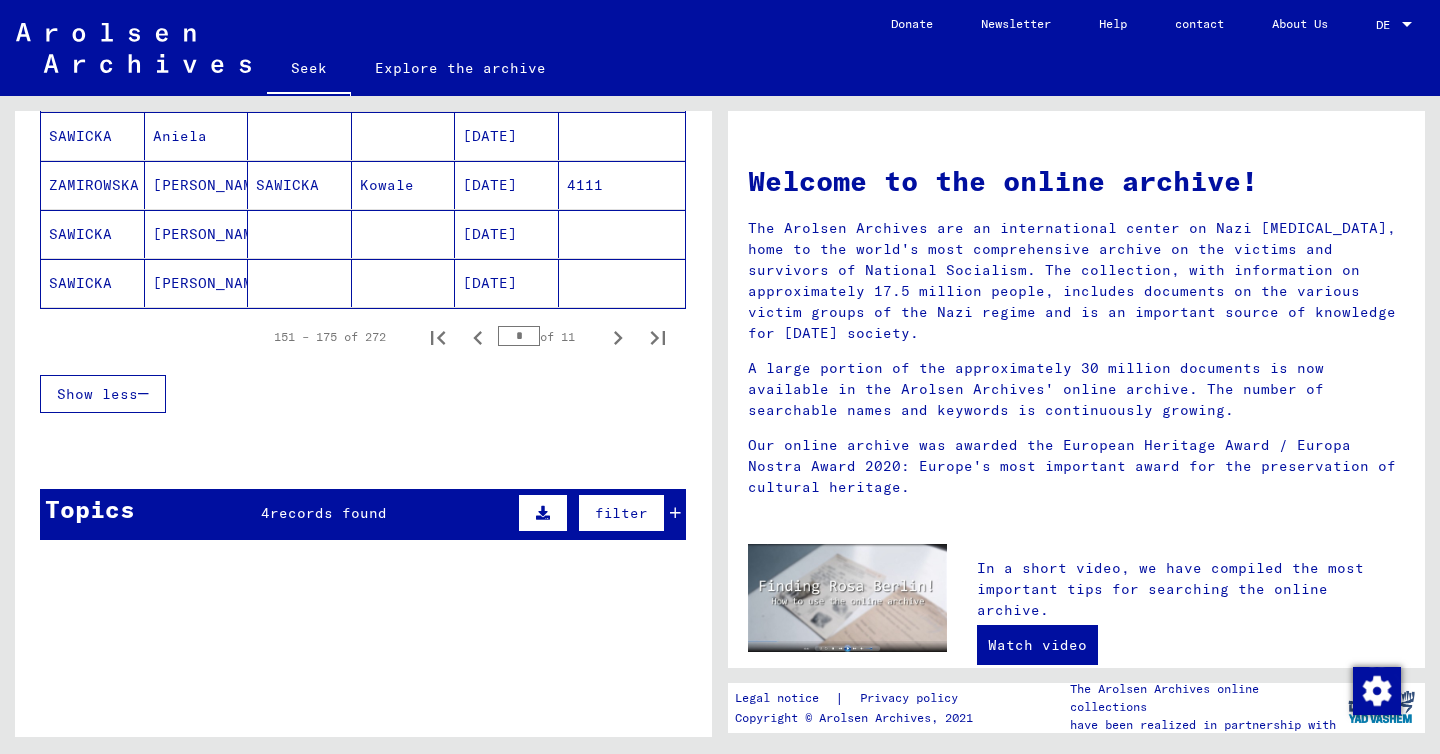 click 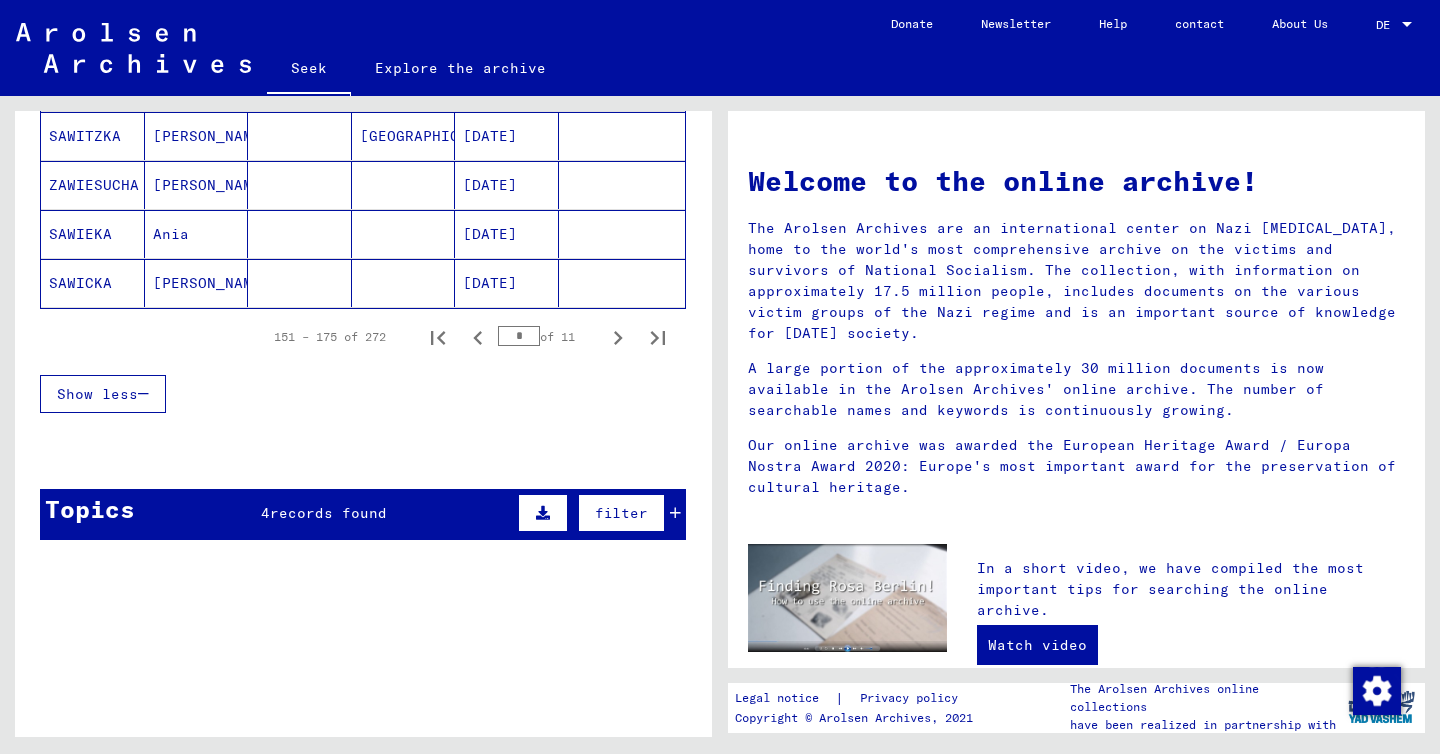 click 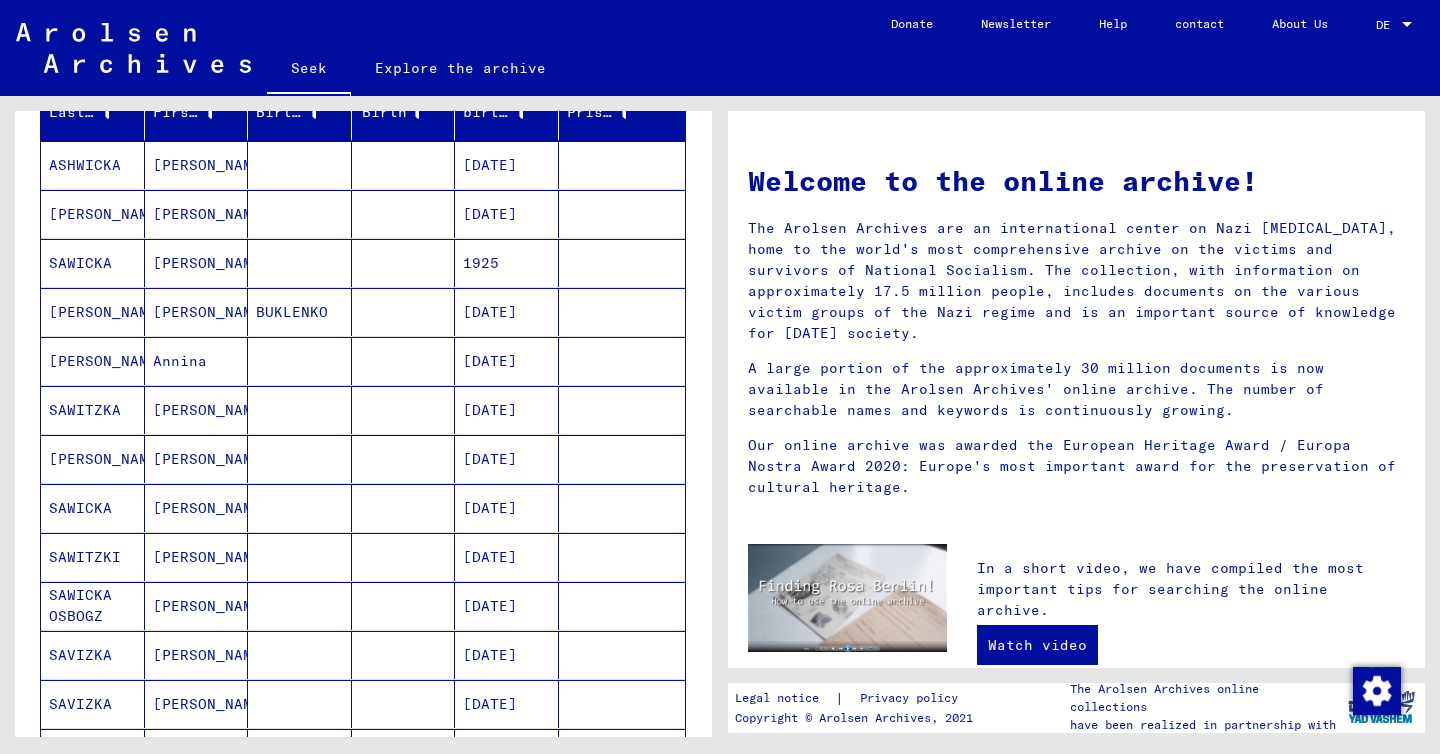 scroll, scrollTop: 0, scrollLeft: 0, axis: both 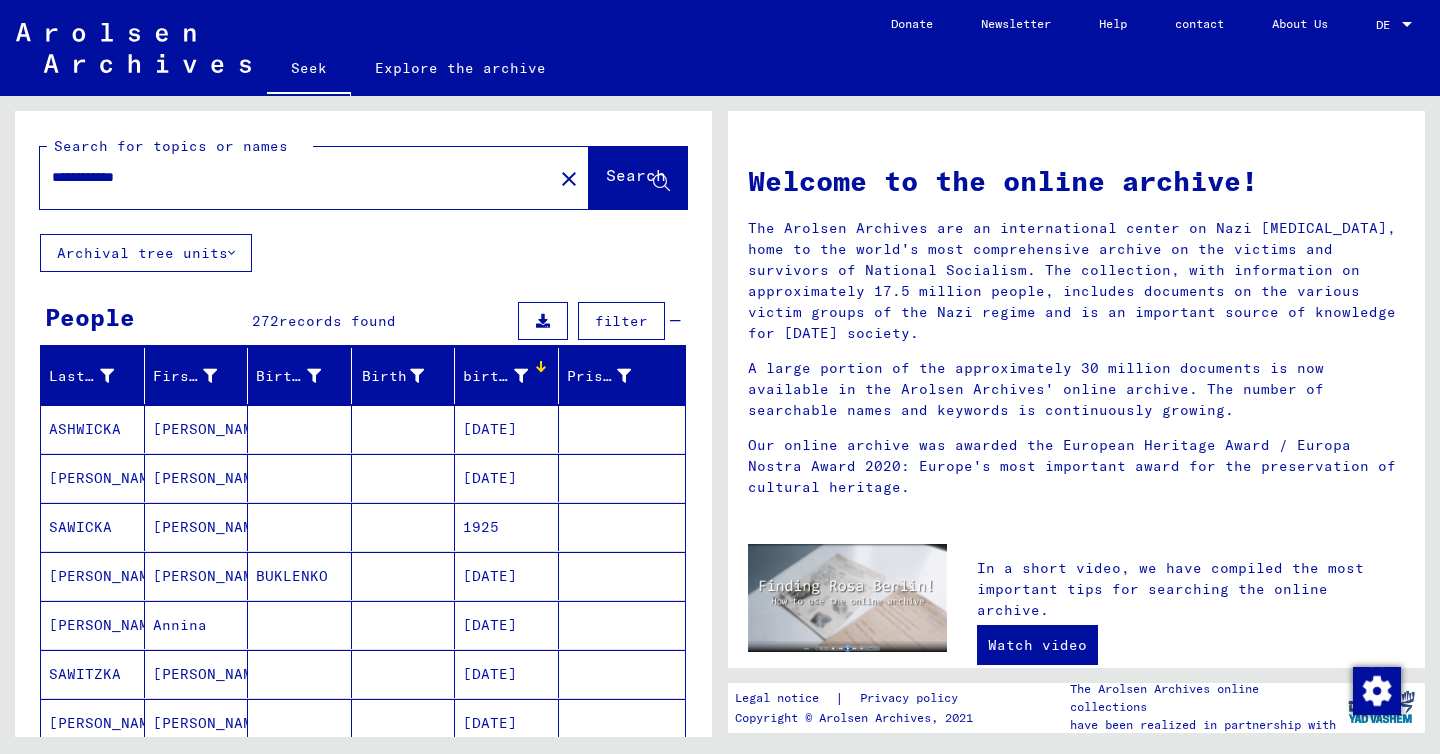 click on "**********" at bounding box center (290, 177) 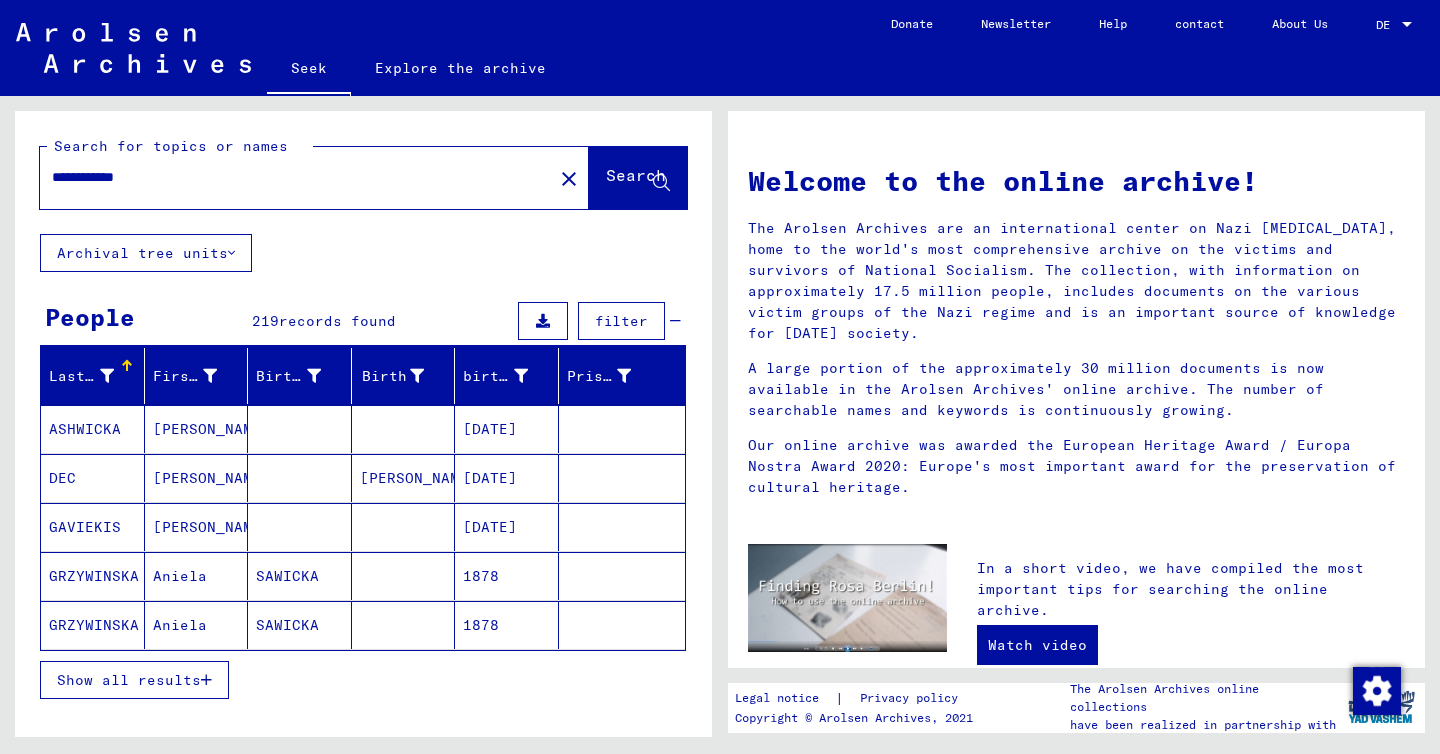 click on "filter" at bounding box center (621, 321) 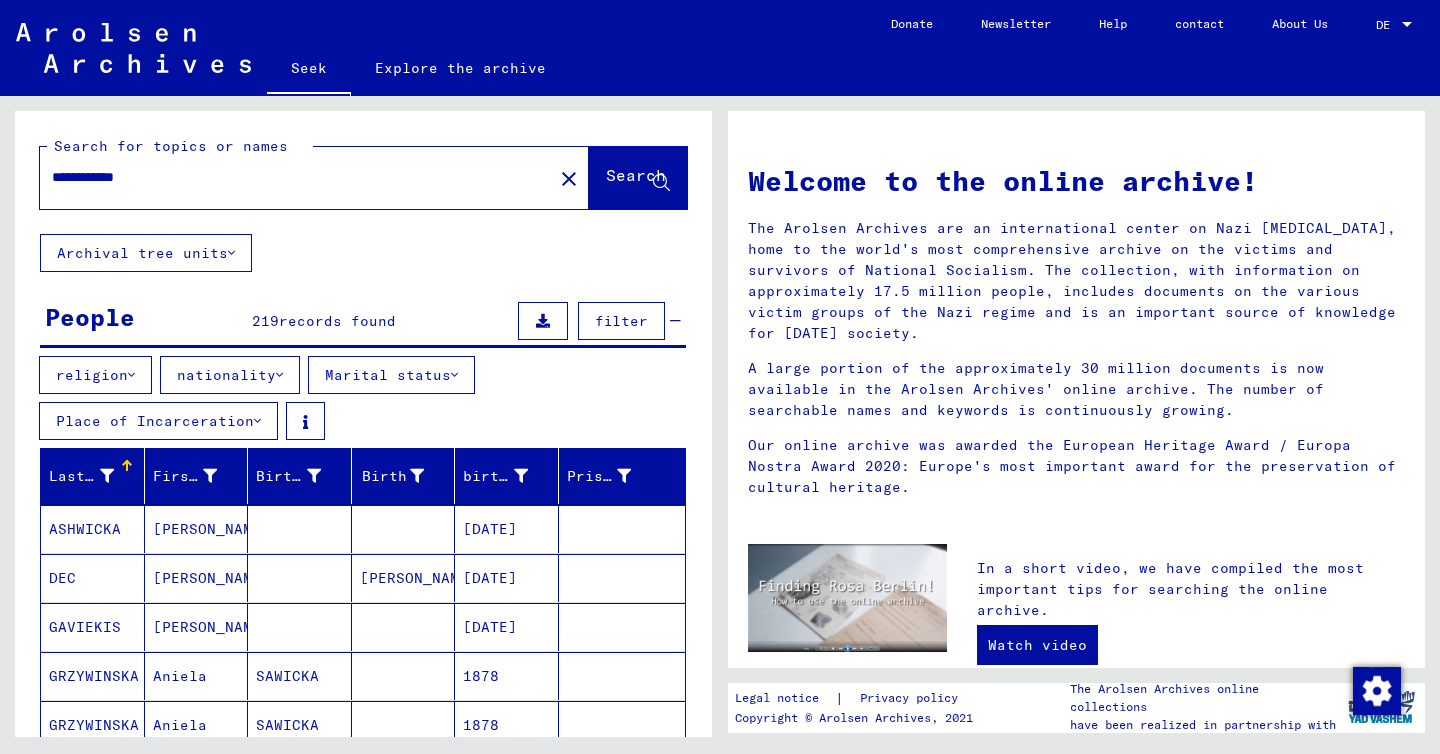 click on "nationality" at bounding box center [230, 375] 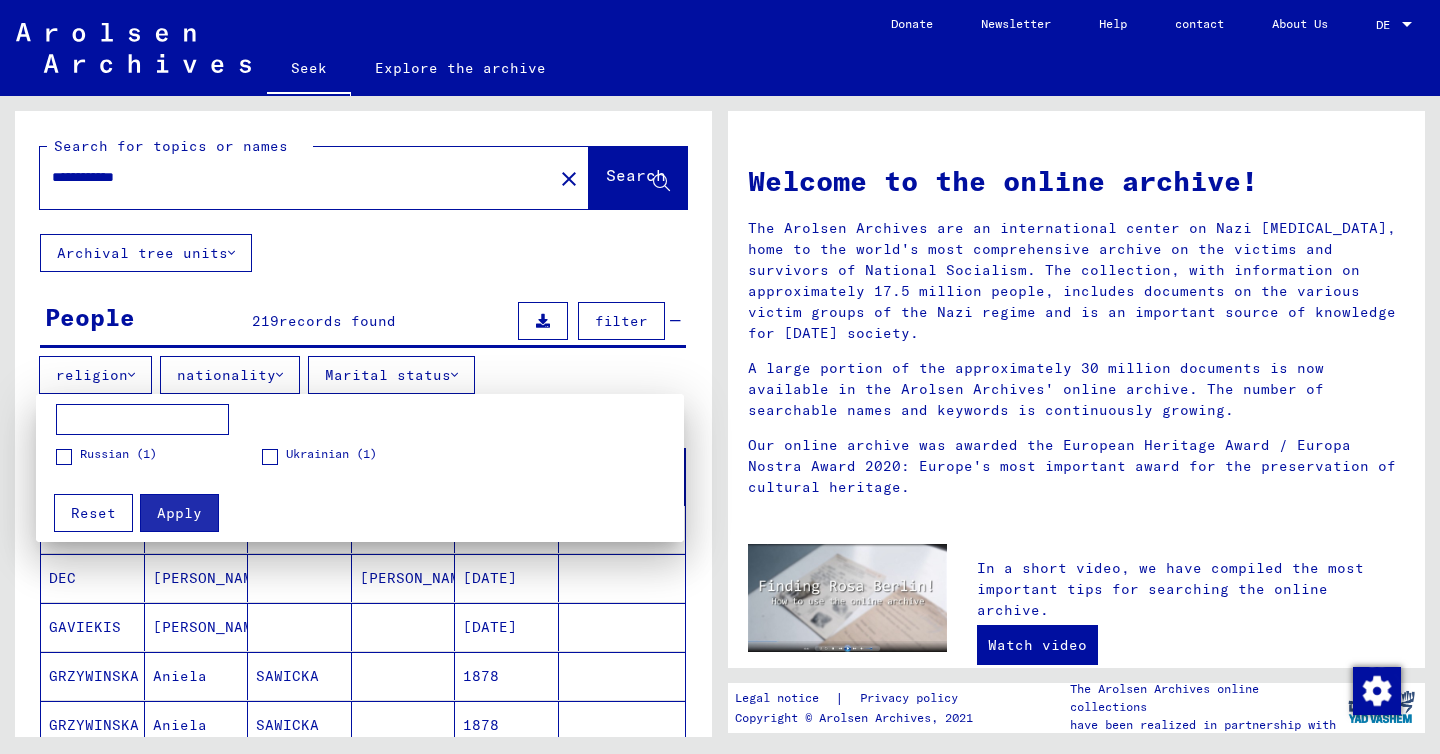 click at bounding box center (720, 377) 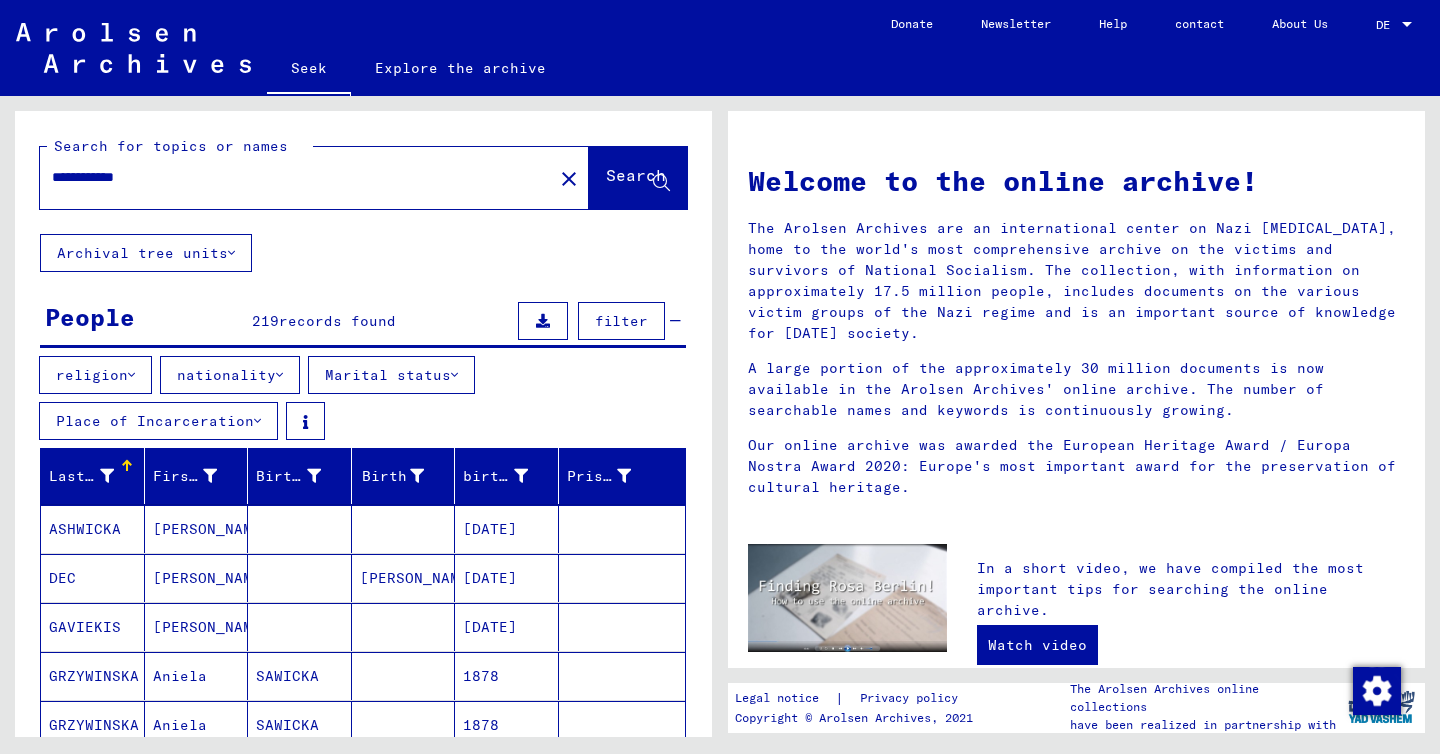 click on "Marital status" at bounding box center [391, 375] 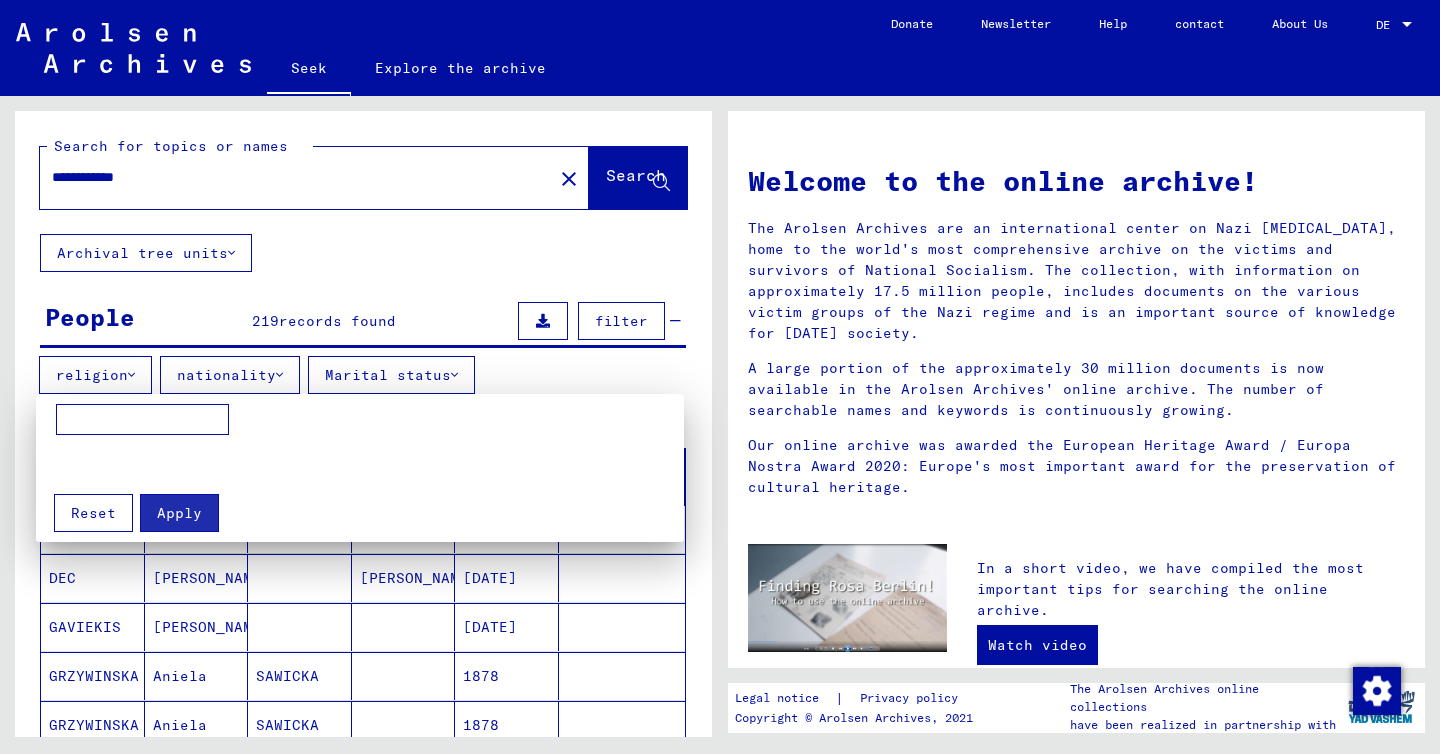 click at bounding box center [720, 377] 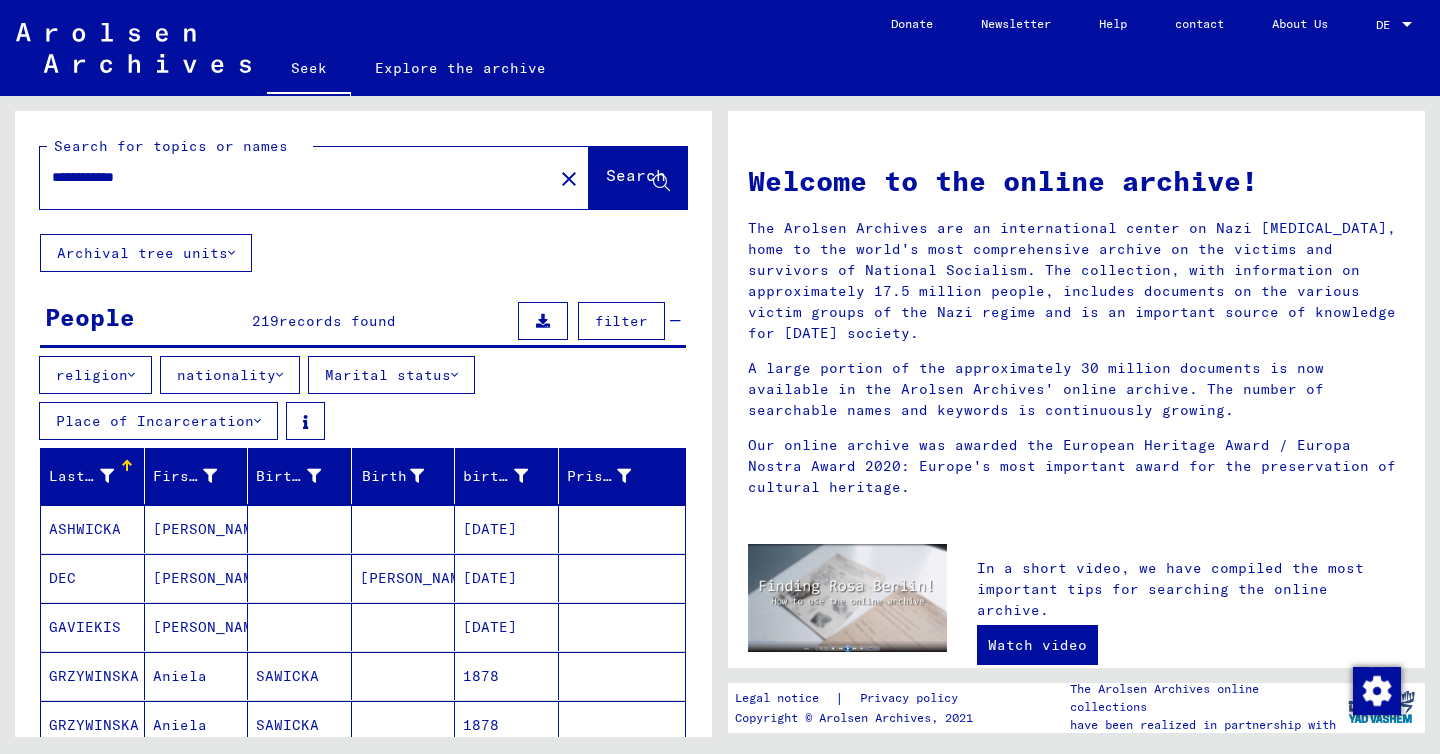 click on "religion" at bounding box center [92, 375] 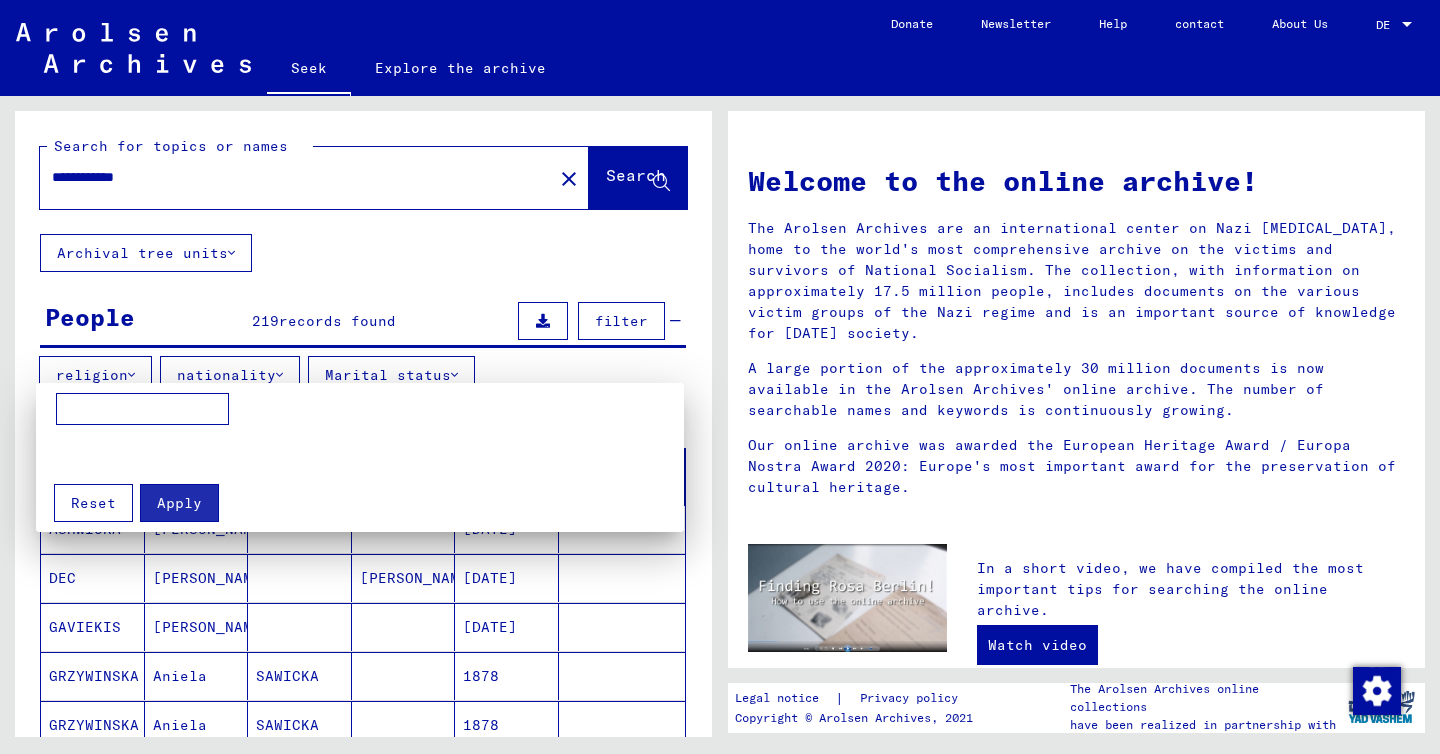click at bounding box center [720, 377] 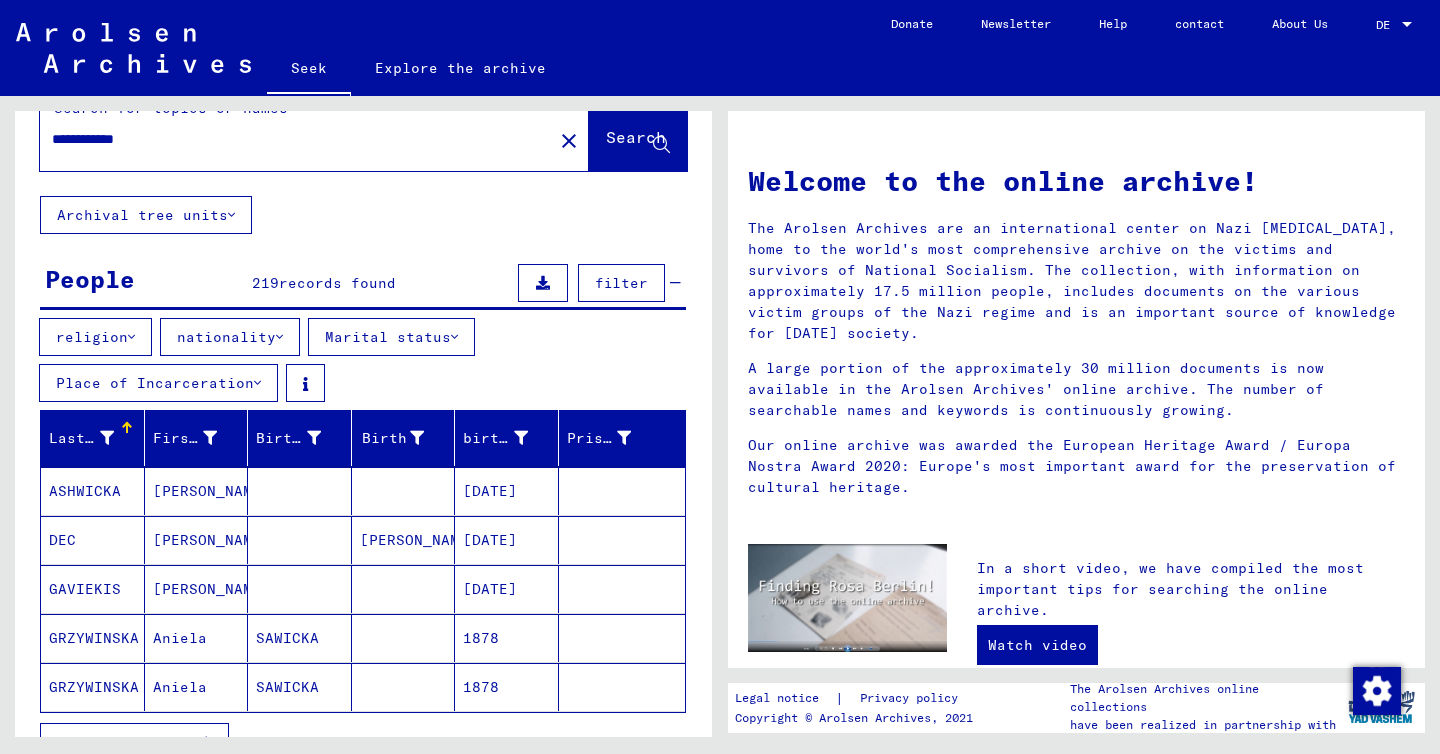 scroll, scrollTop: 0, scrollLeft: 0, axis: both 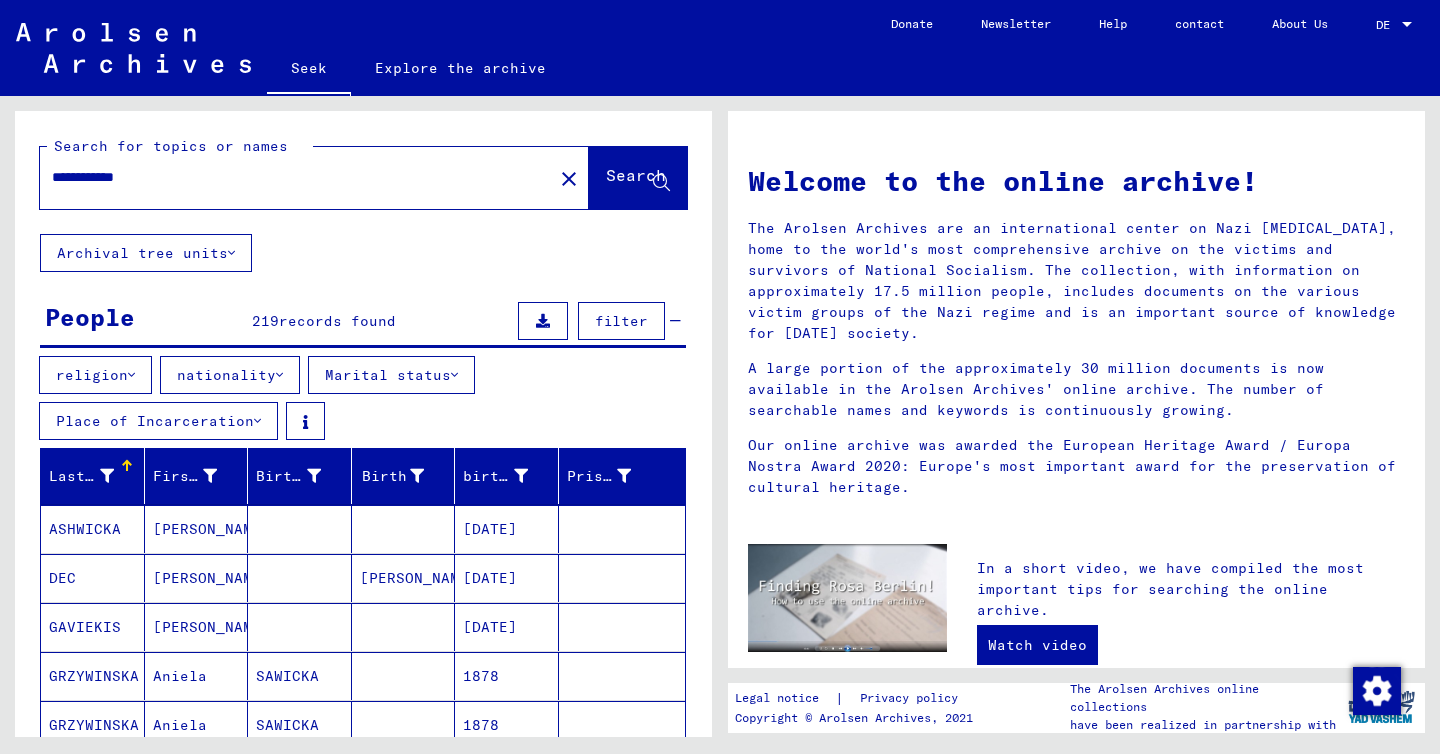 click on "**********" at bounding box center [290, 177] 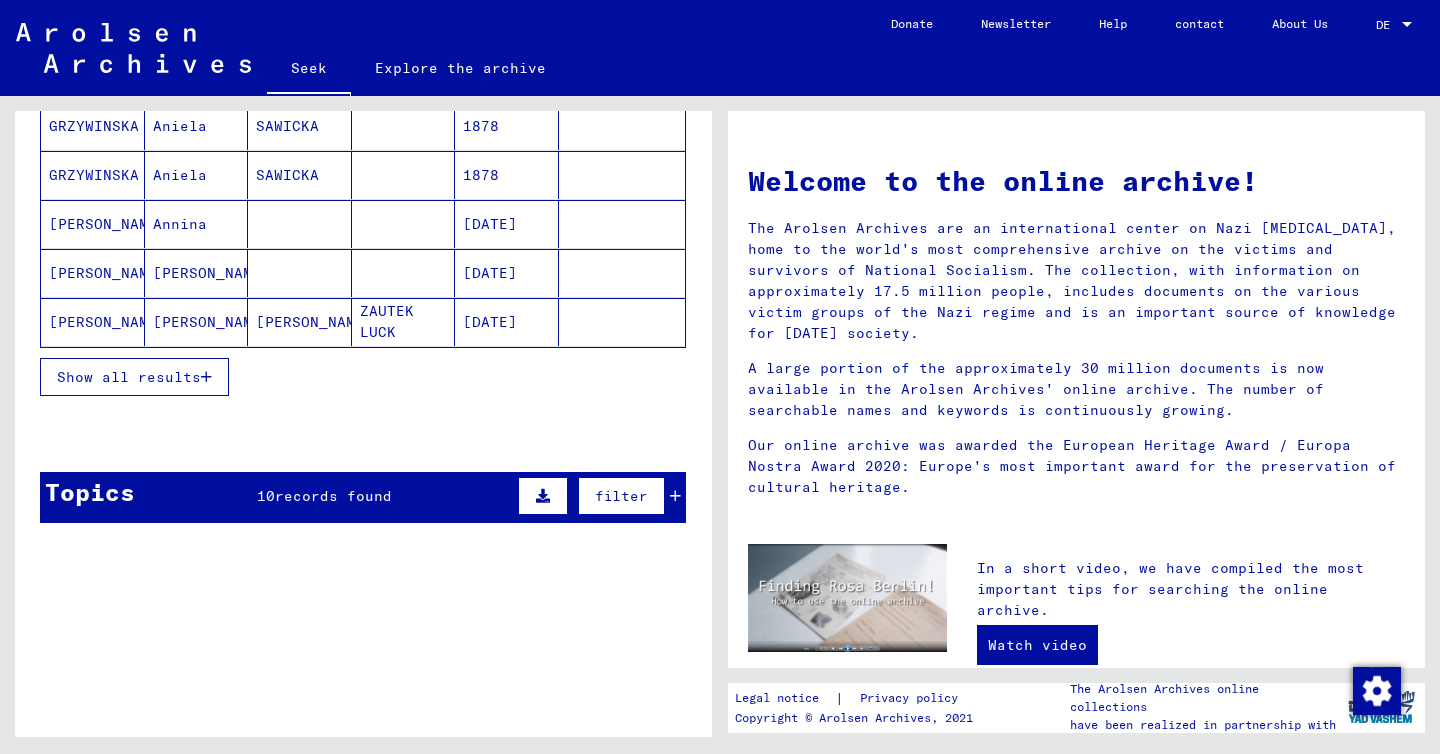 scroll, scrollTop: 445, scrollLeft: 0, axis: vertical 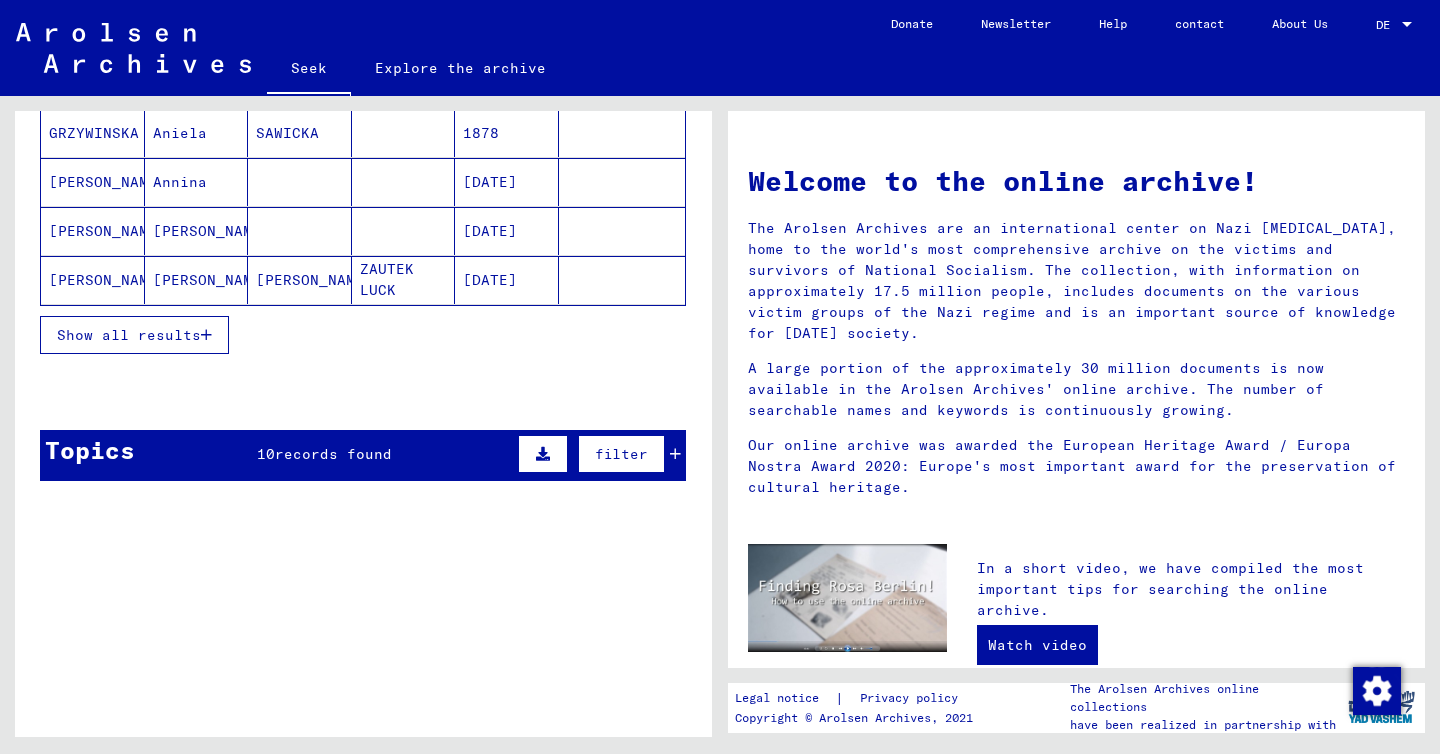 click on "Show all results" at bounding box center (129, 335) 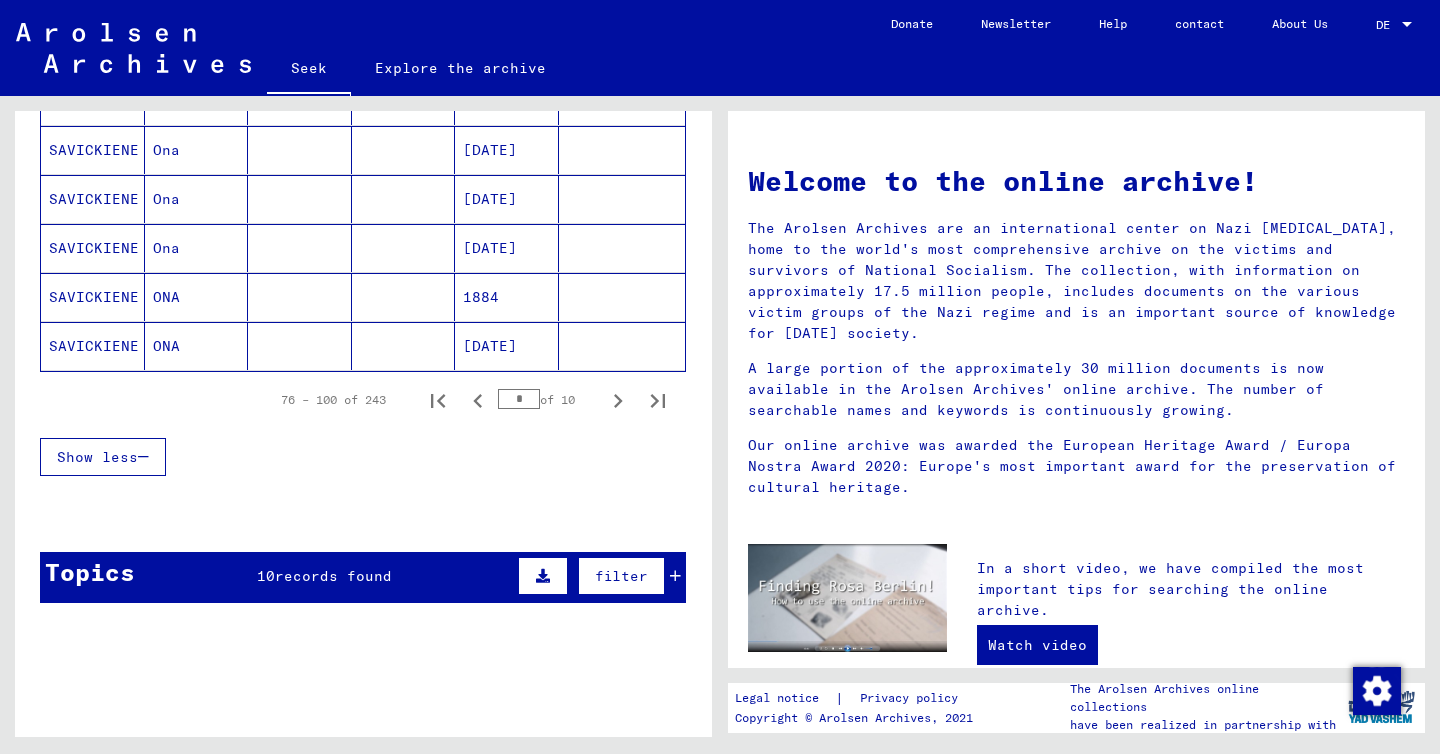 scroll, scrollTop: 0, scrollLeft: 0, axis: both 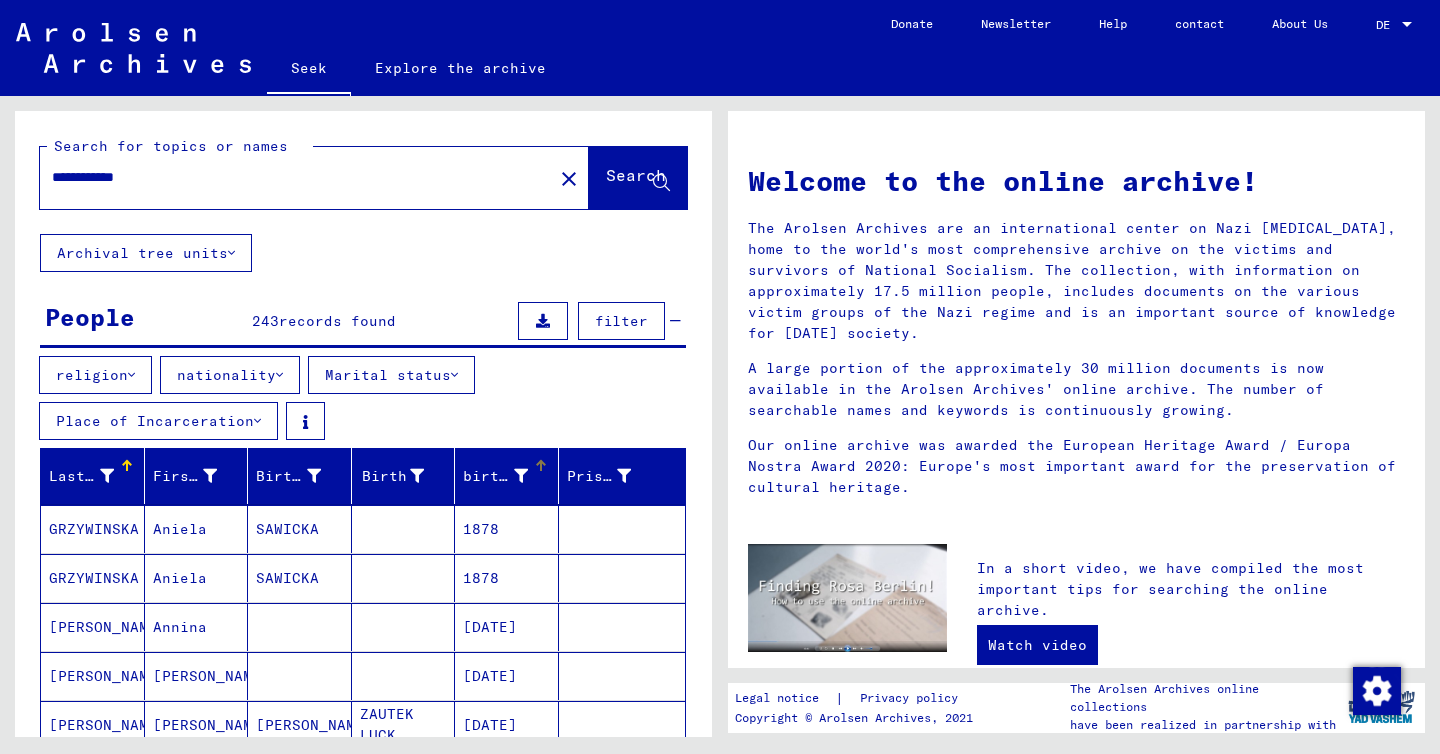 click on "birth date" at bounding box center (508, 476) 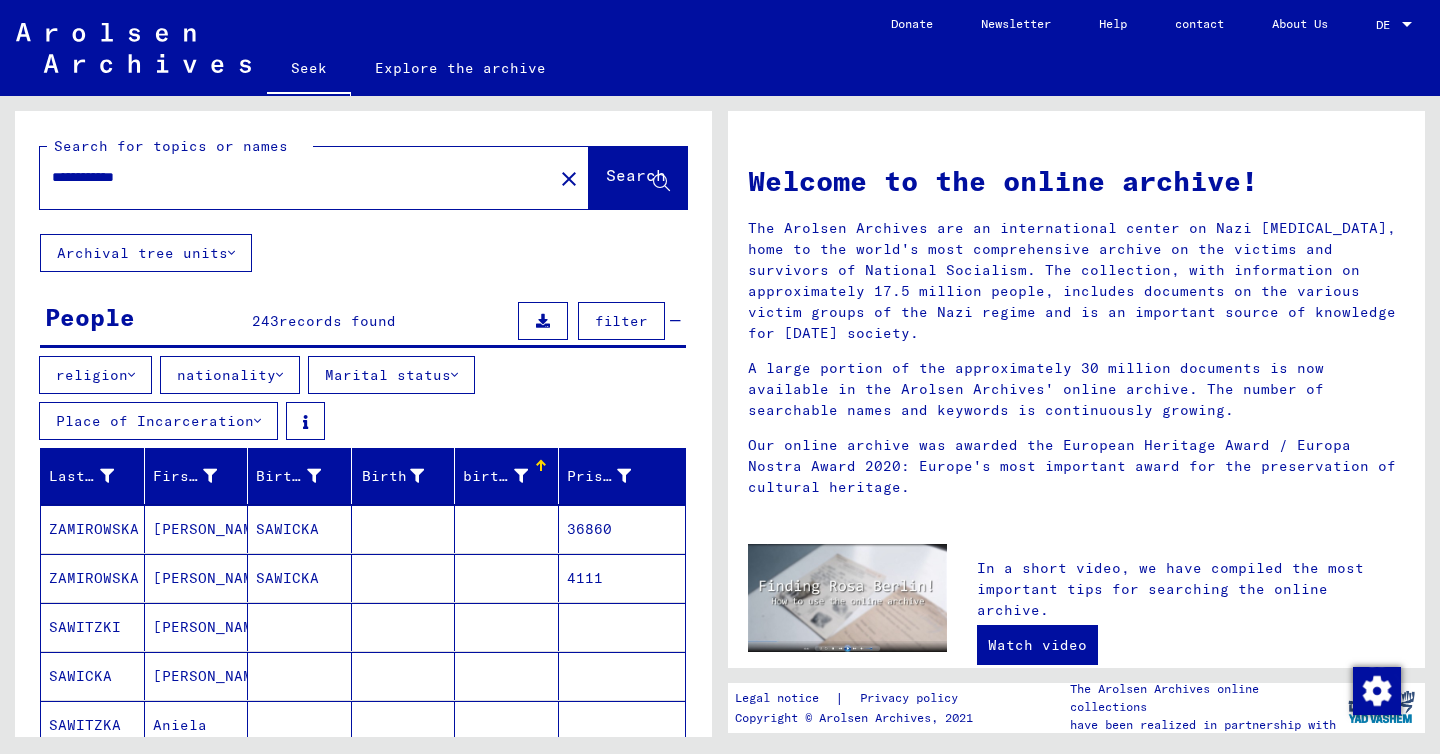 click on "birth date" at bounding box center (508, 476) 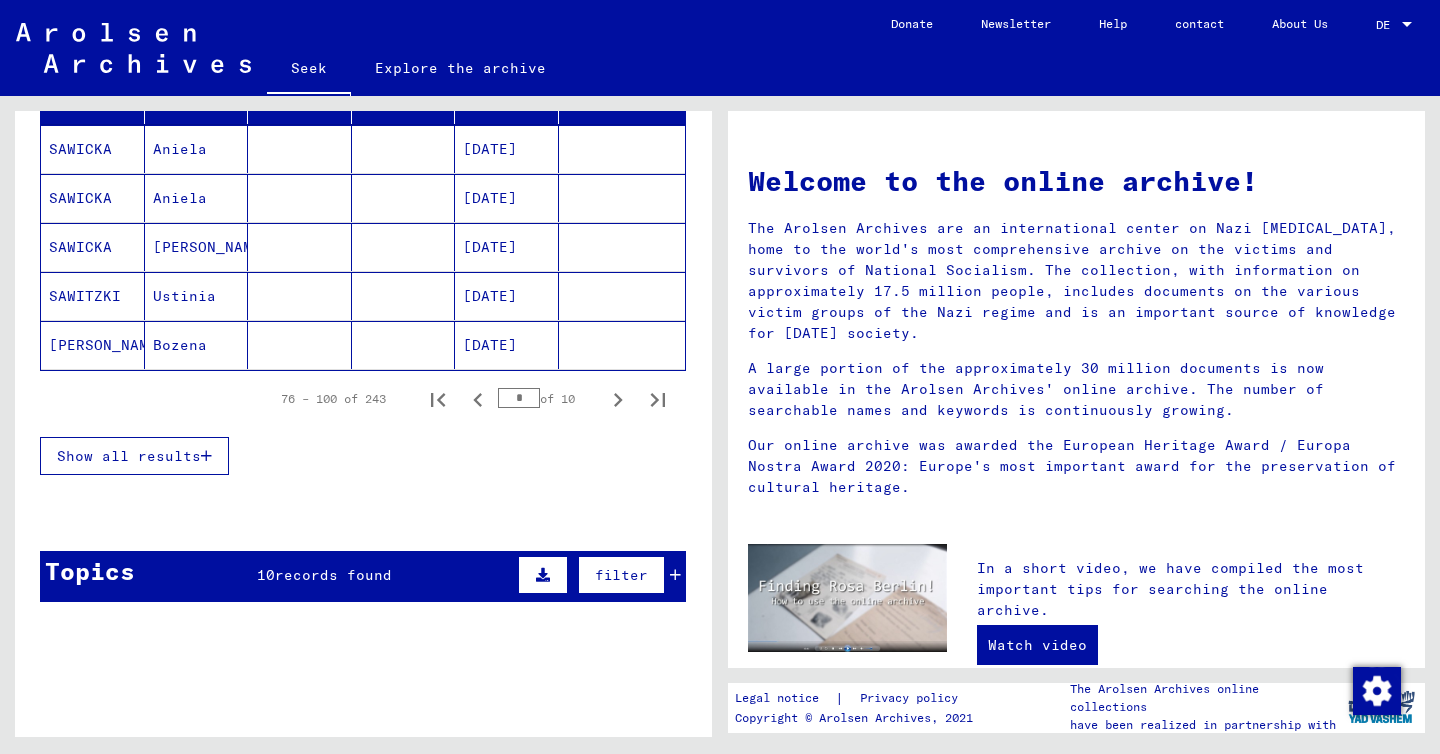 scroll, scrollTop: 299, scrollLeft: 0, axis: vertical 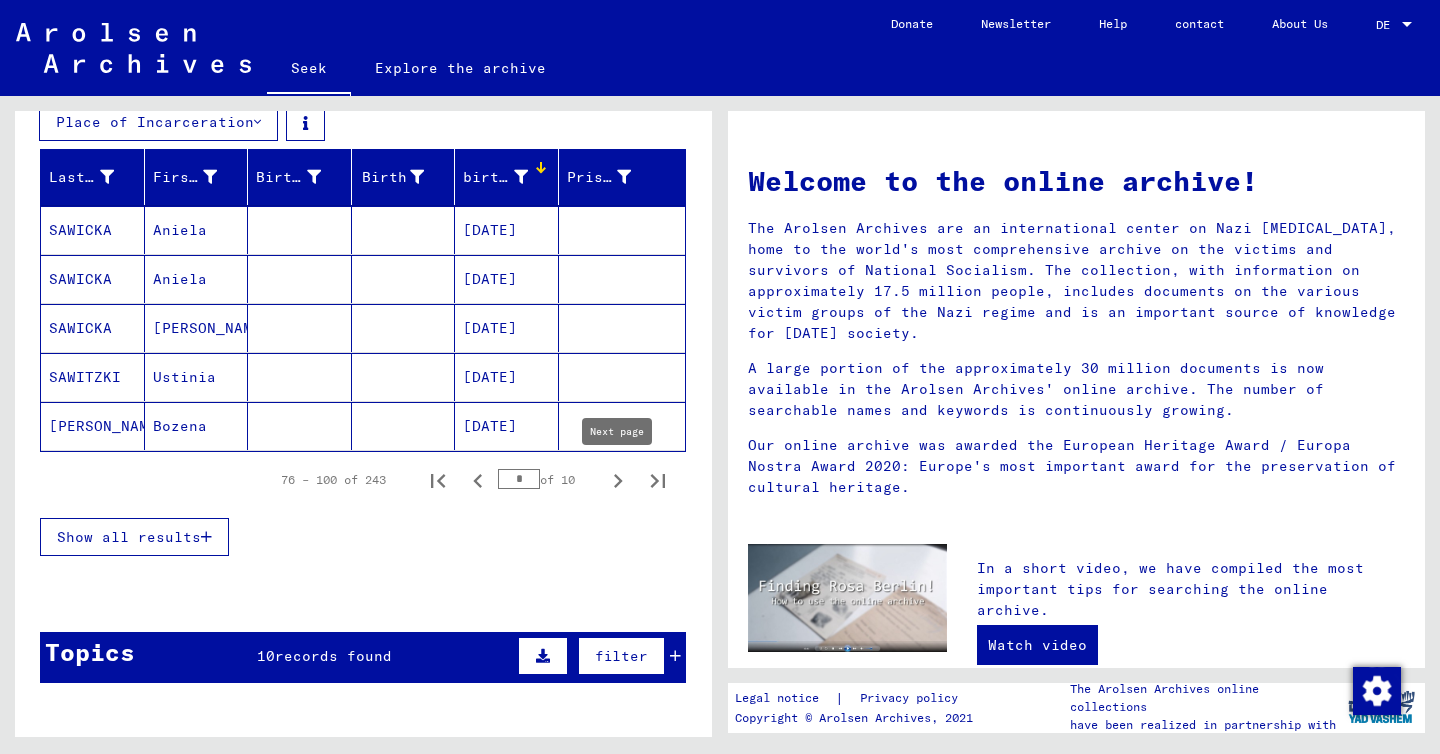 click 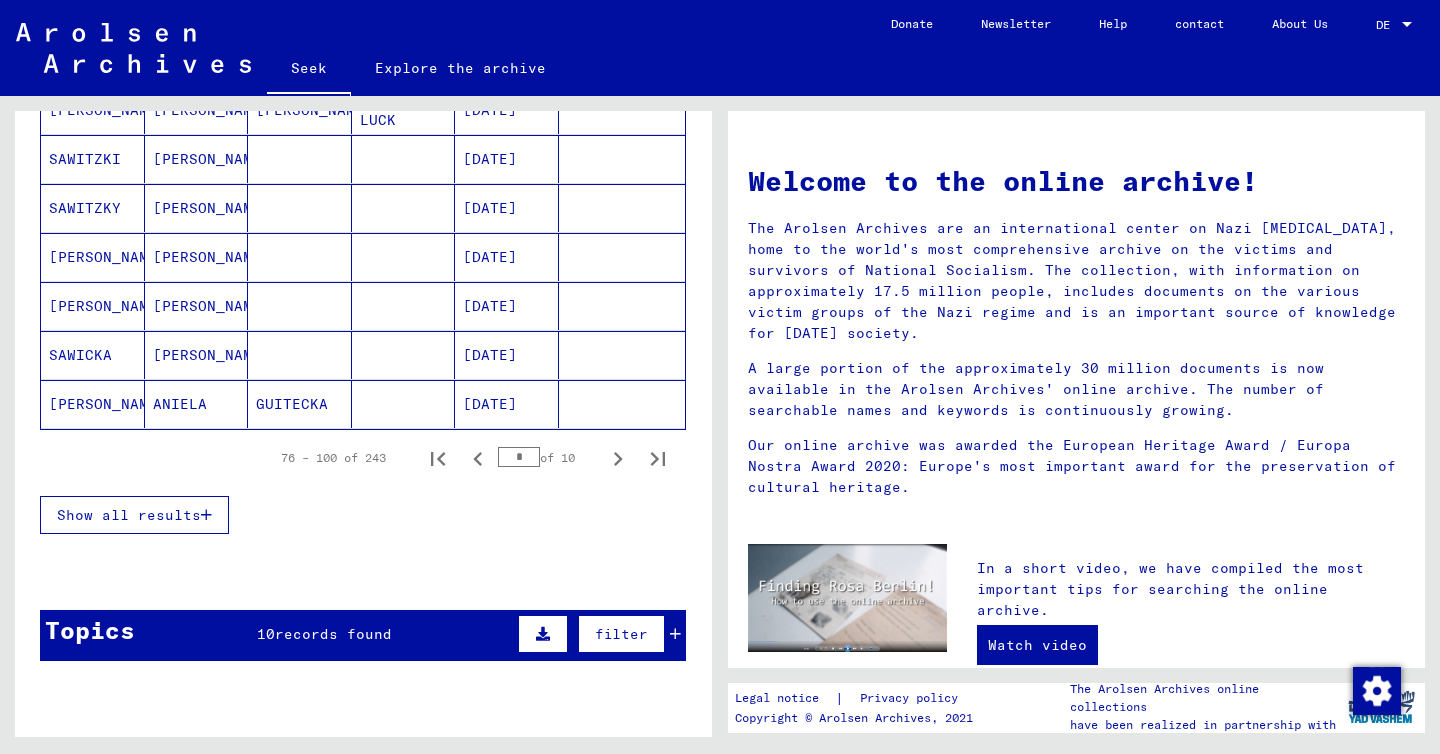 scroll, scrollTop: 1422, scrollLeft: 0, axis: vertical 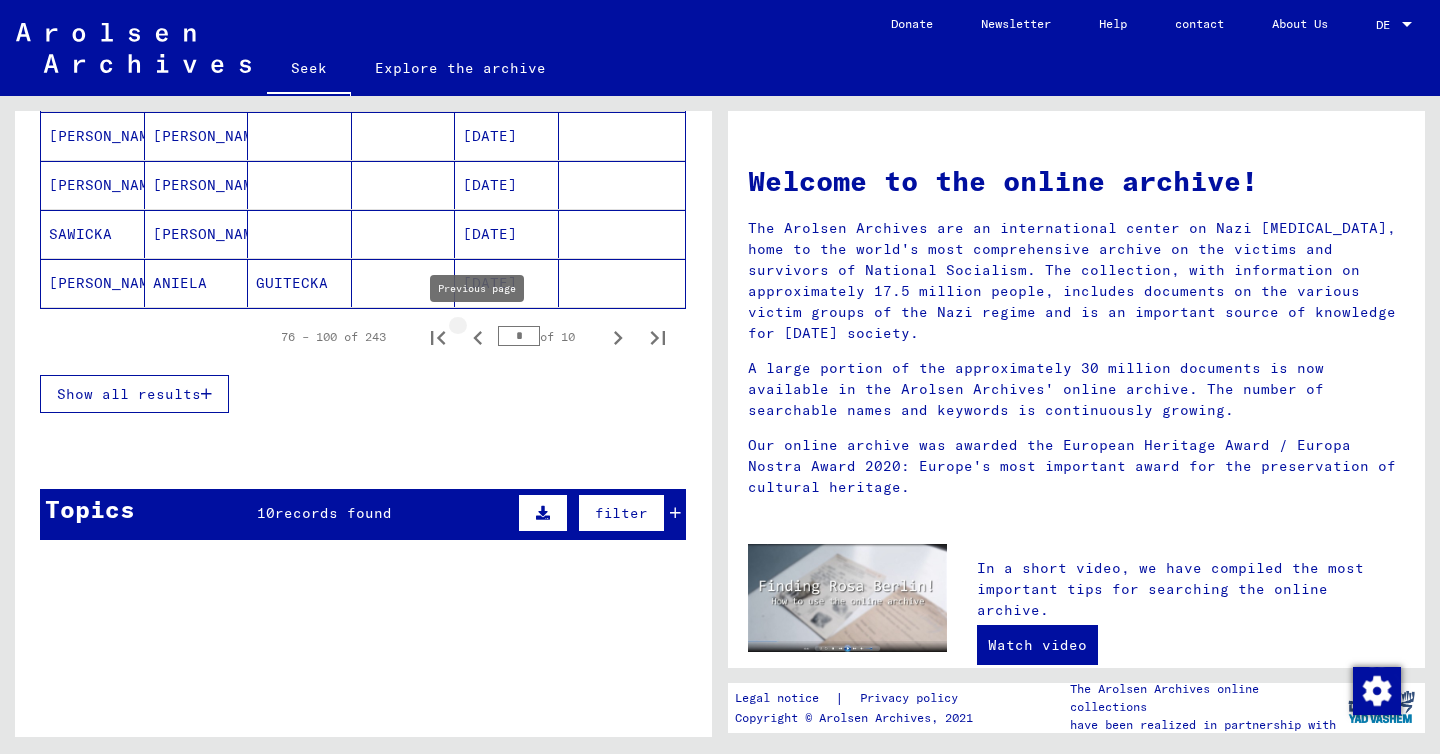 click 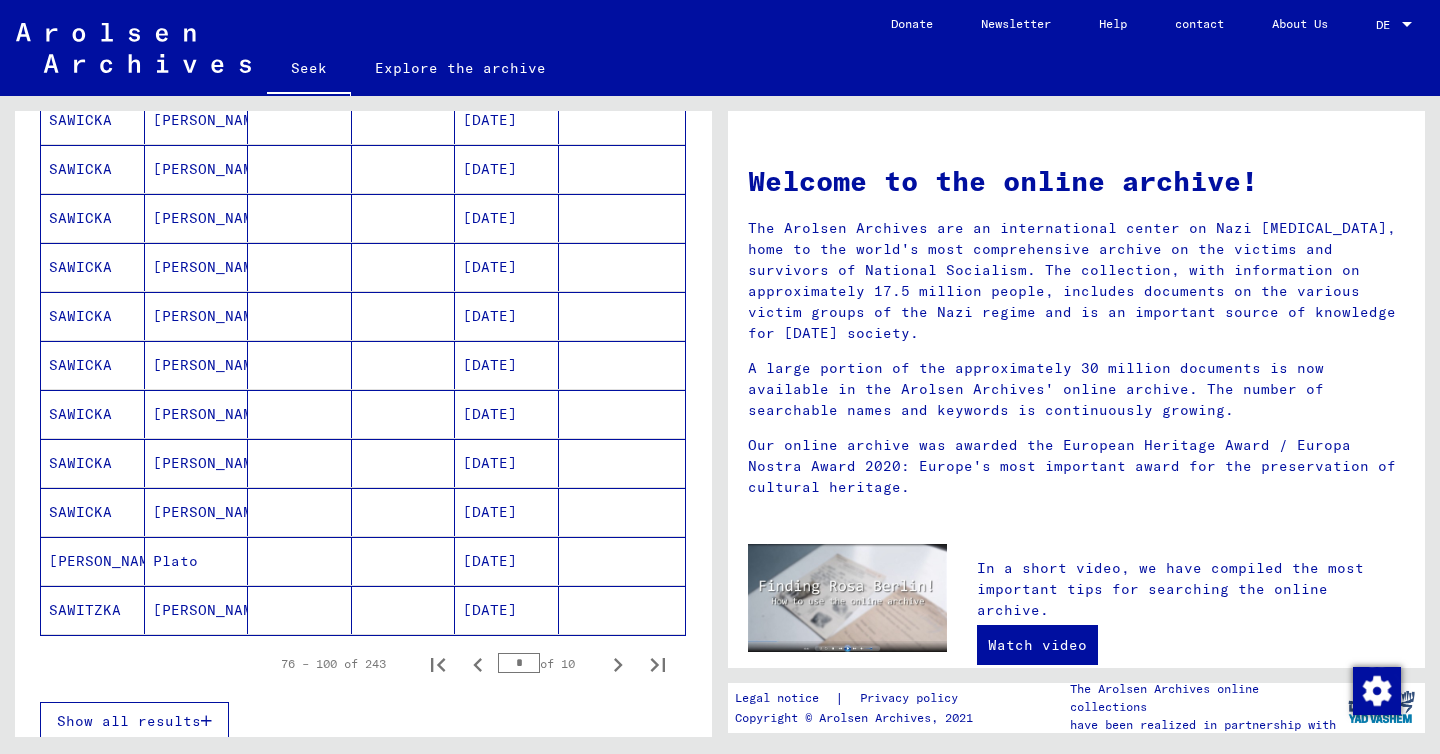 scroll, scrollTop: 1310, scrollLeft: 0, axis: vertical 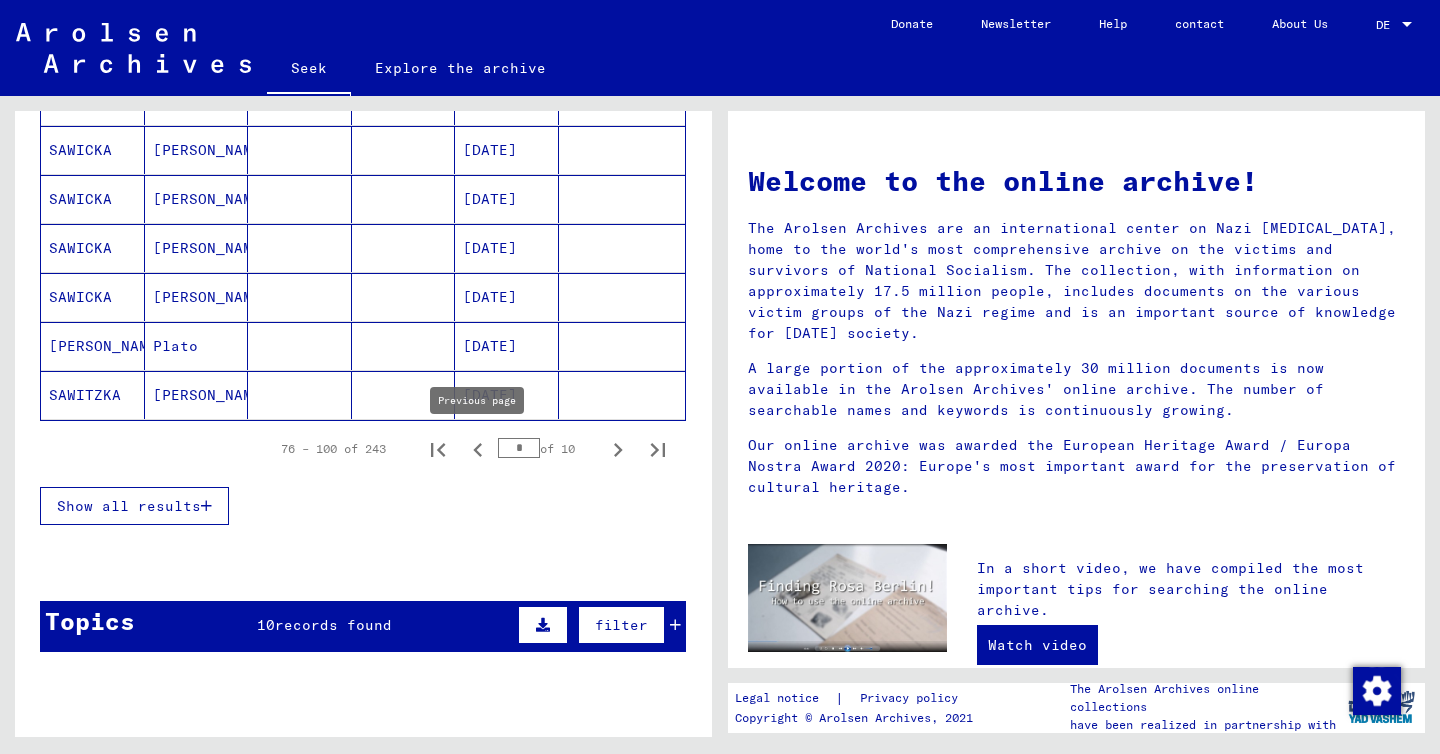 click 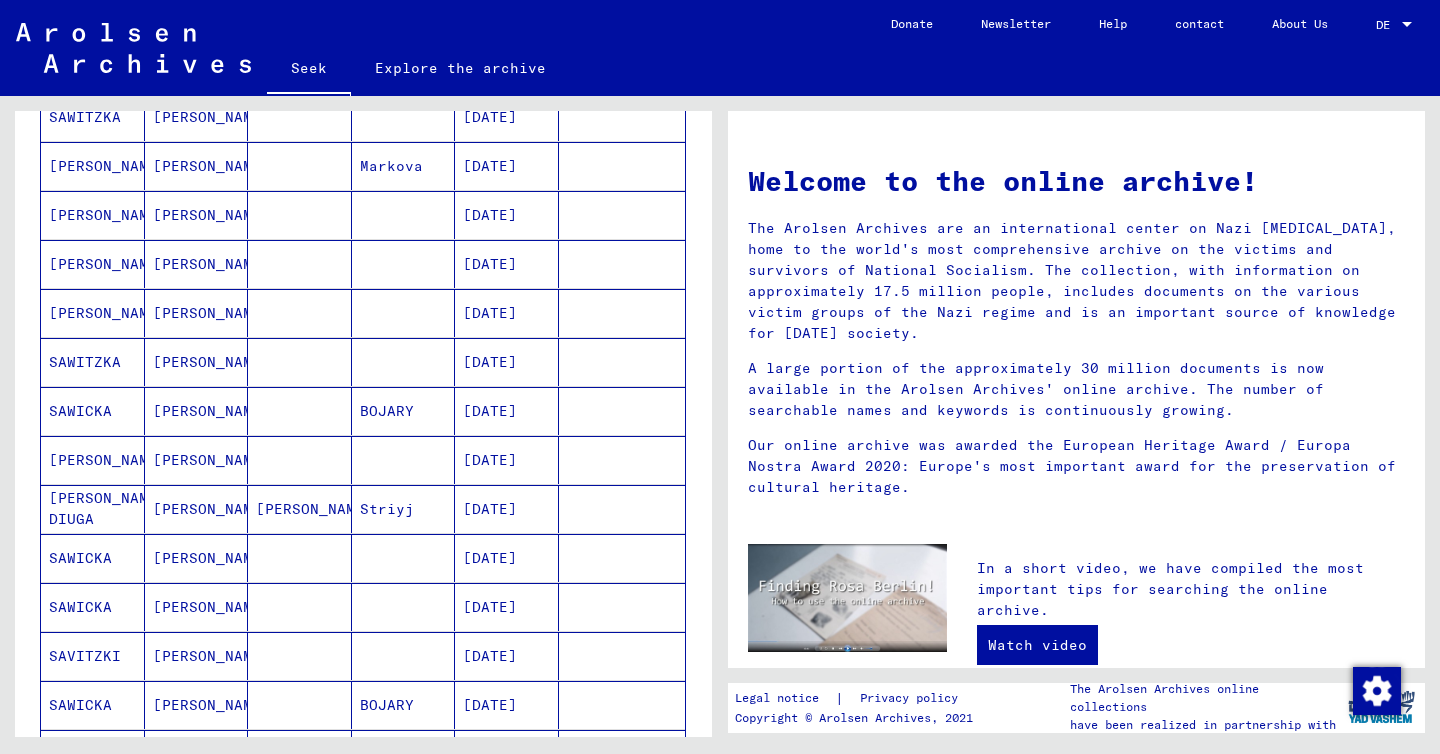 scroll, scrollTop: 748, scrollLeft: 0, axis: vertical 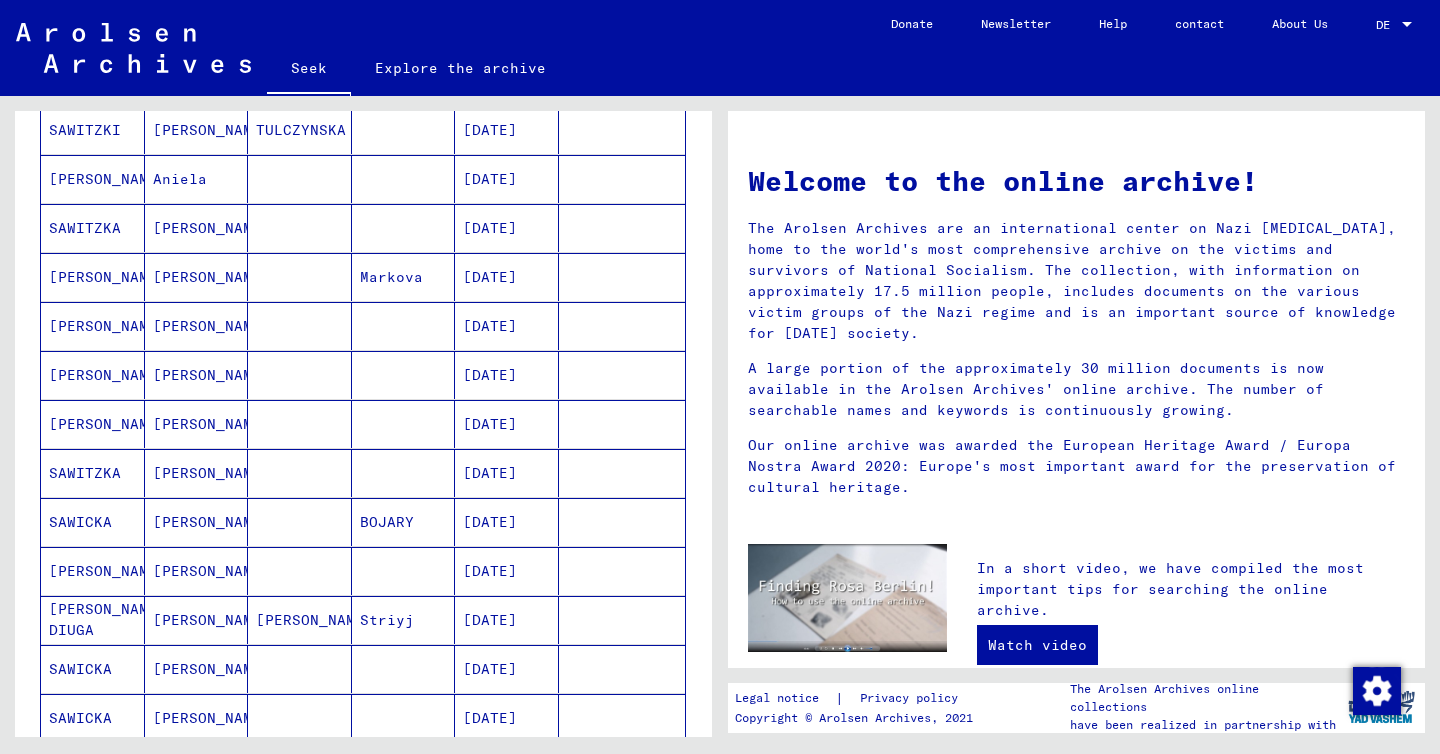click on "[PERSON_NAME]" at bounding box center (107, 326) 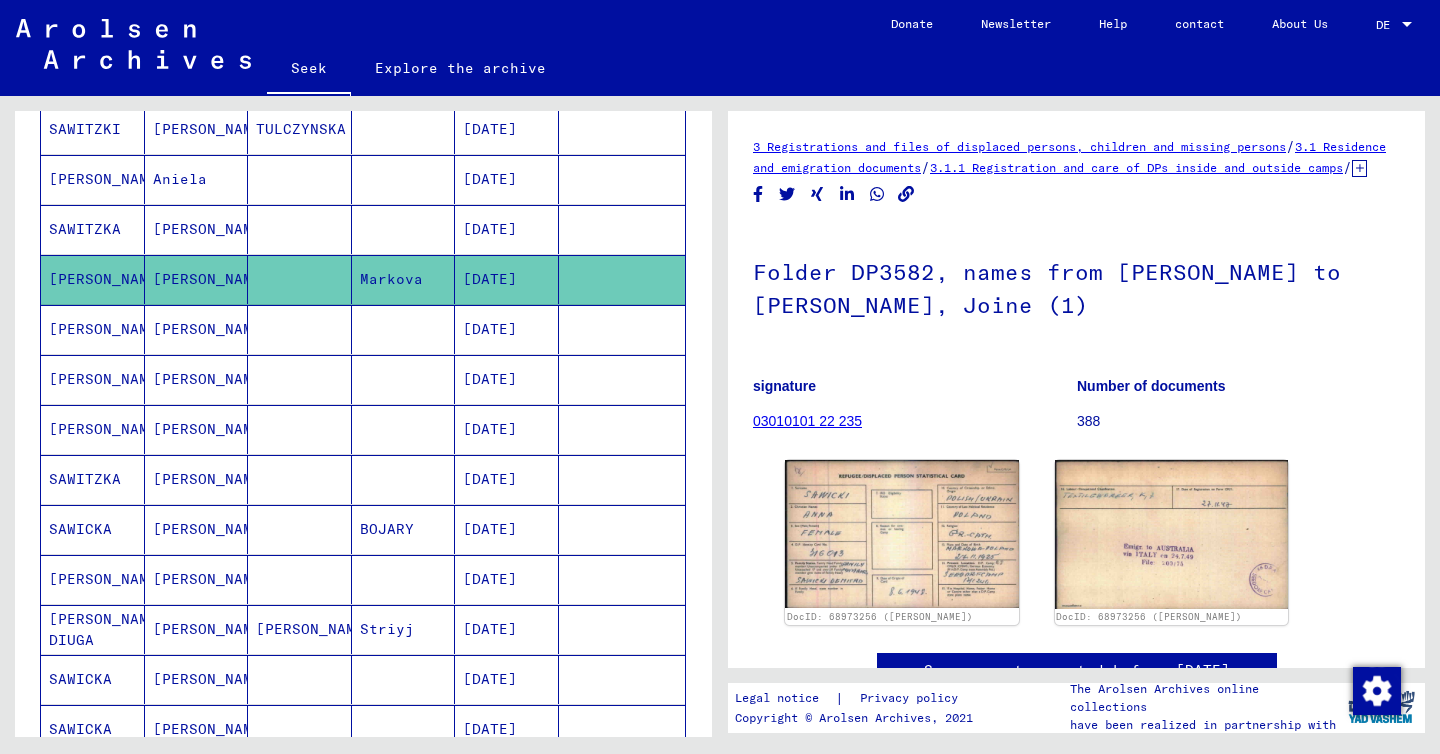 scroll, scrollTop: 0, scrollLeft: 0, axis: both 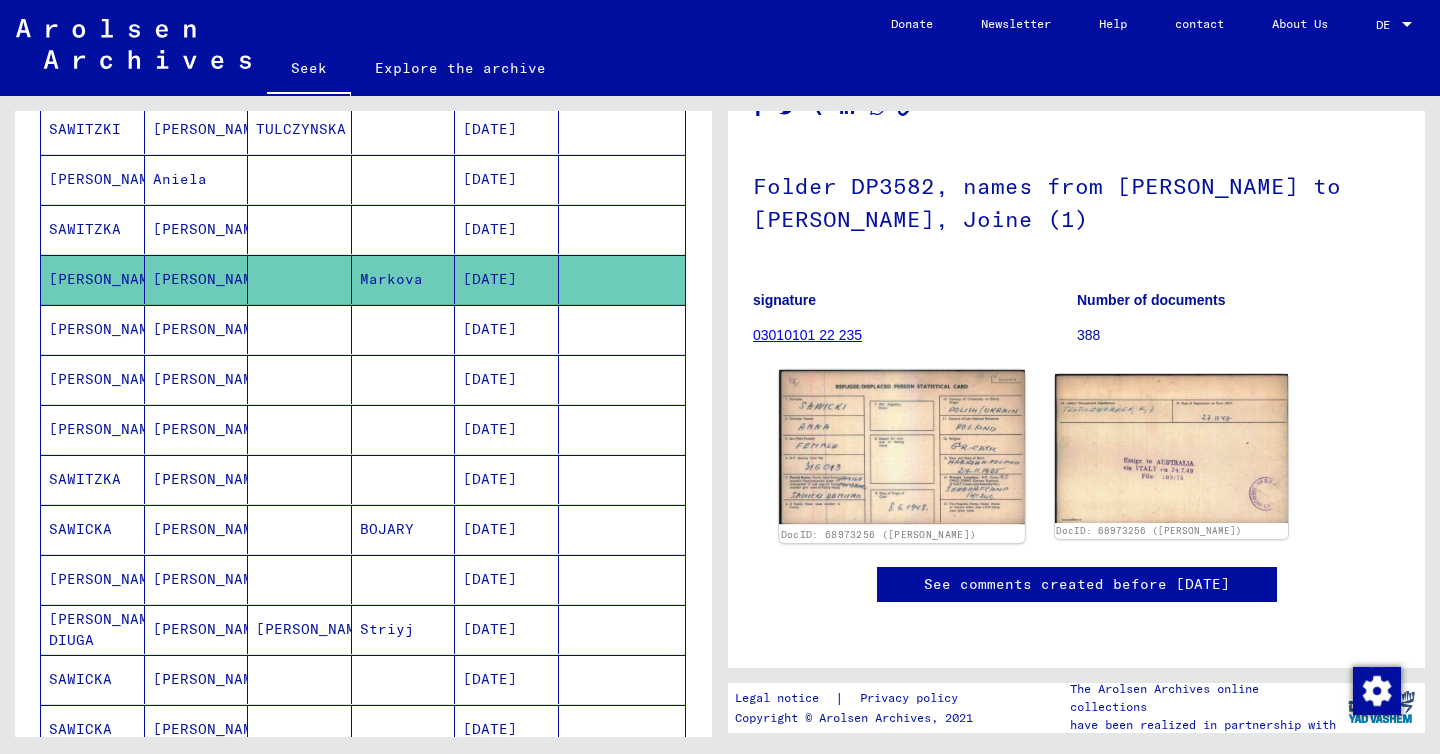 click 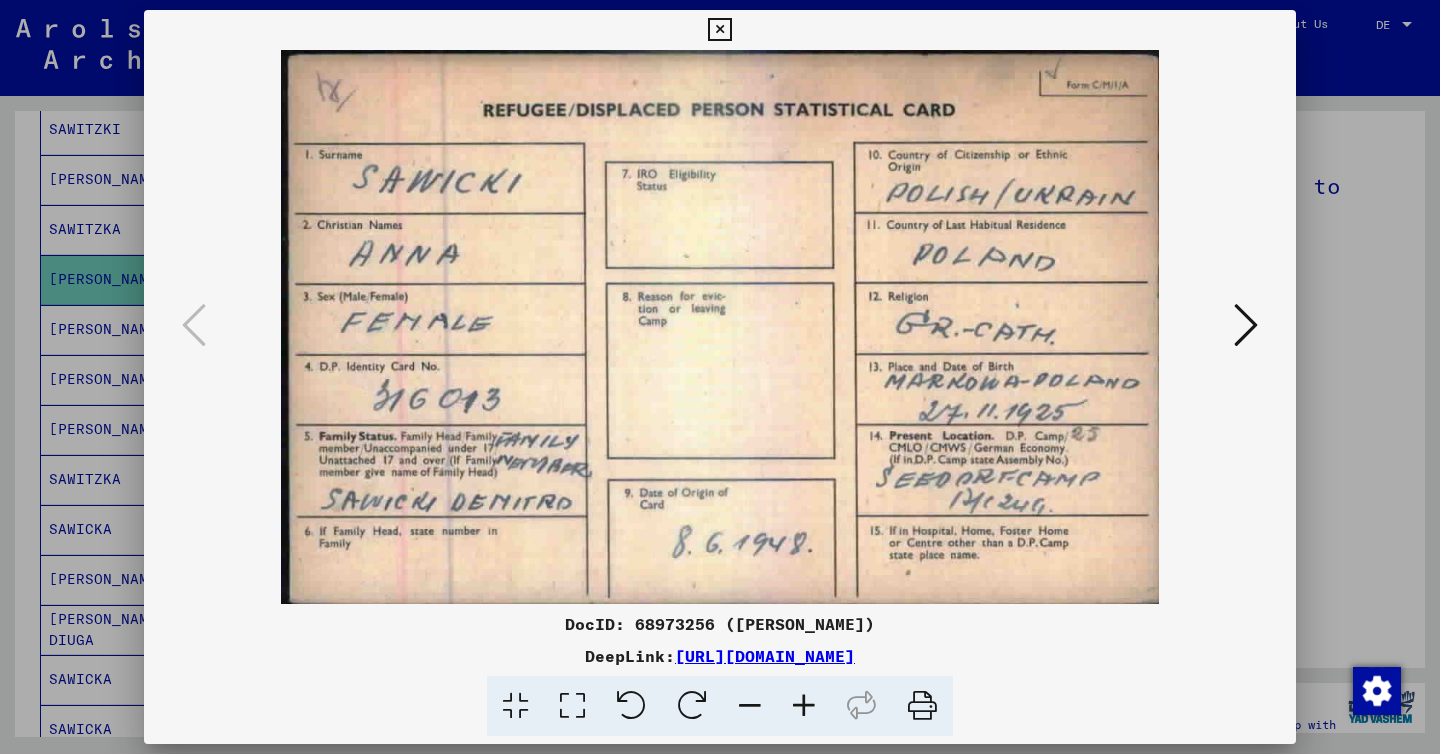 click at bounding box center (720, 377) 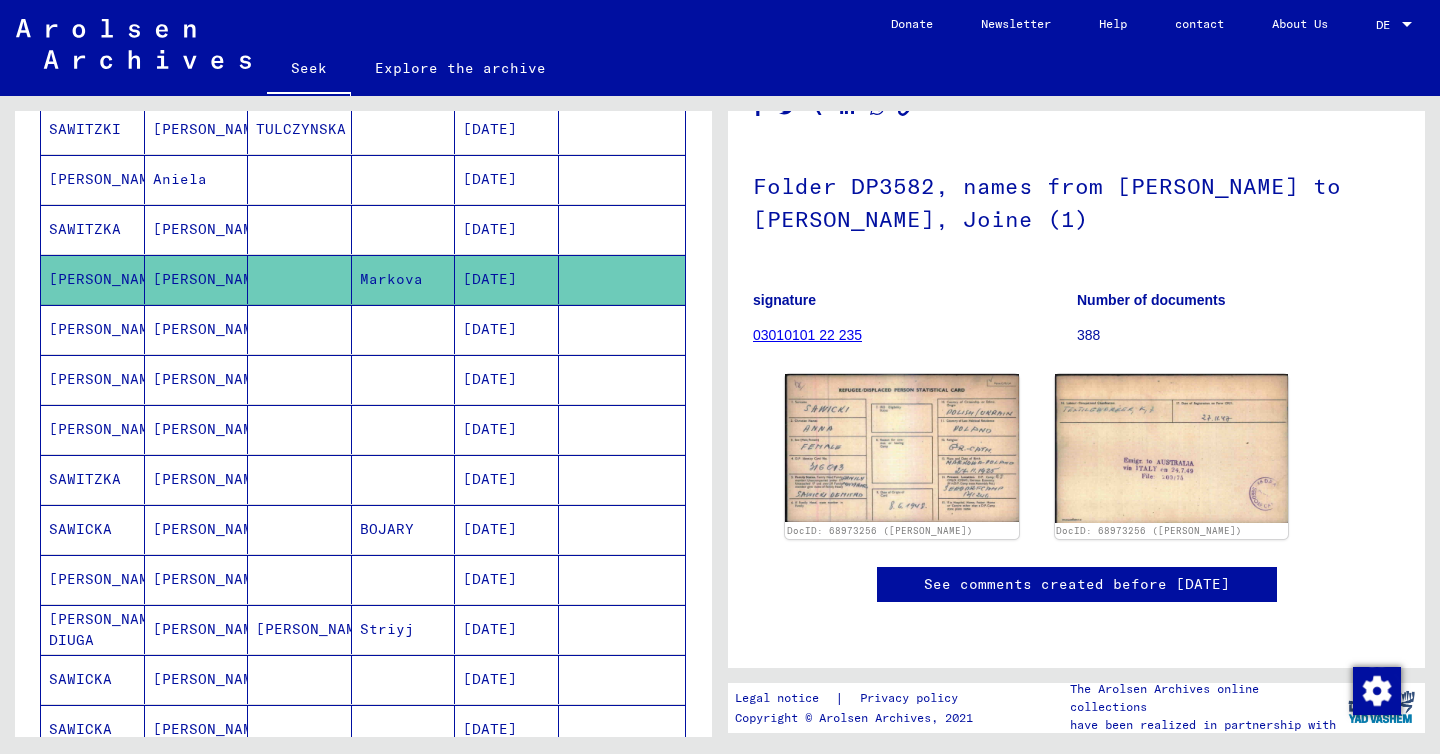 click on "[DATE]" at bounding box center (490, 379) 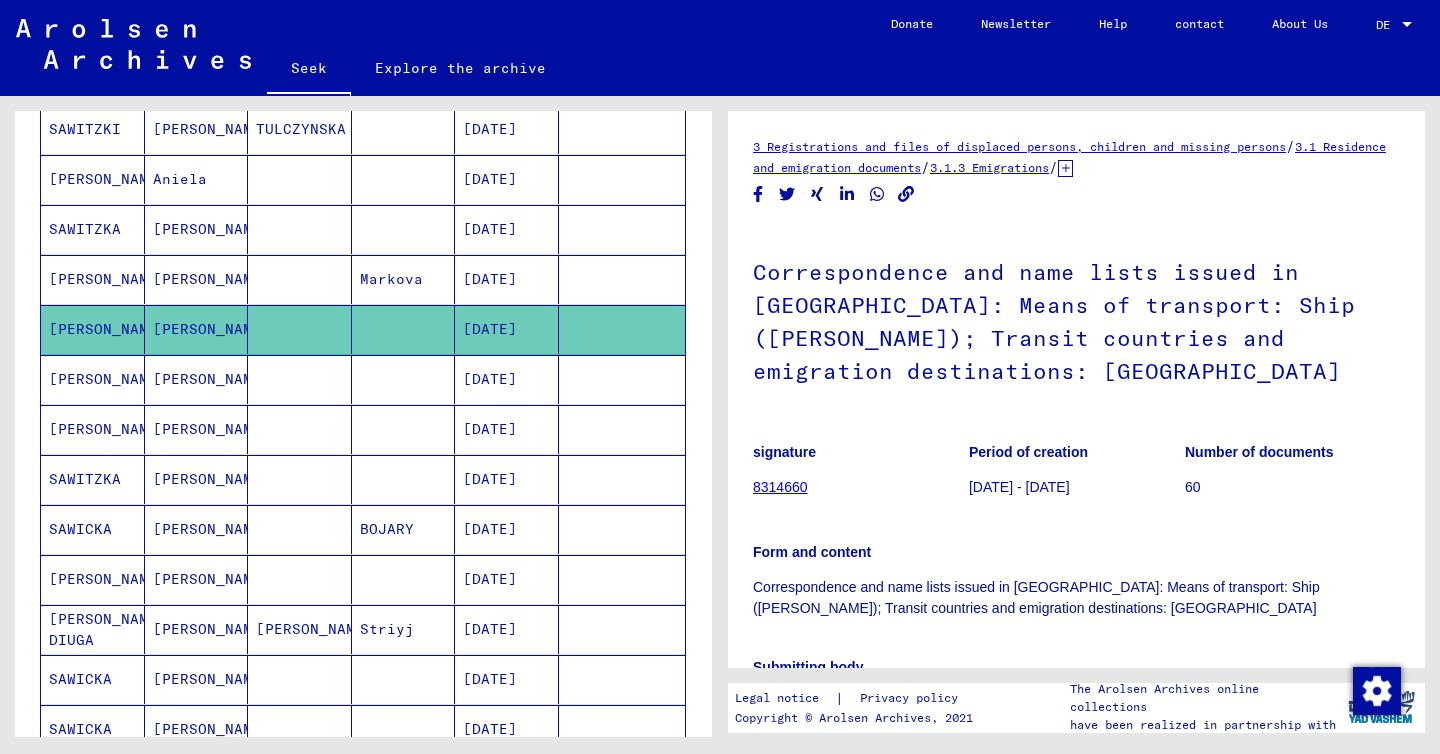 scroll, scrollTop: 0, scrollLeft: 0, axis: both 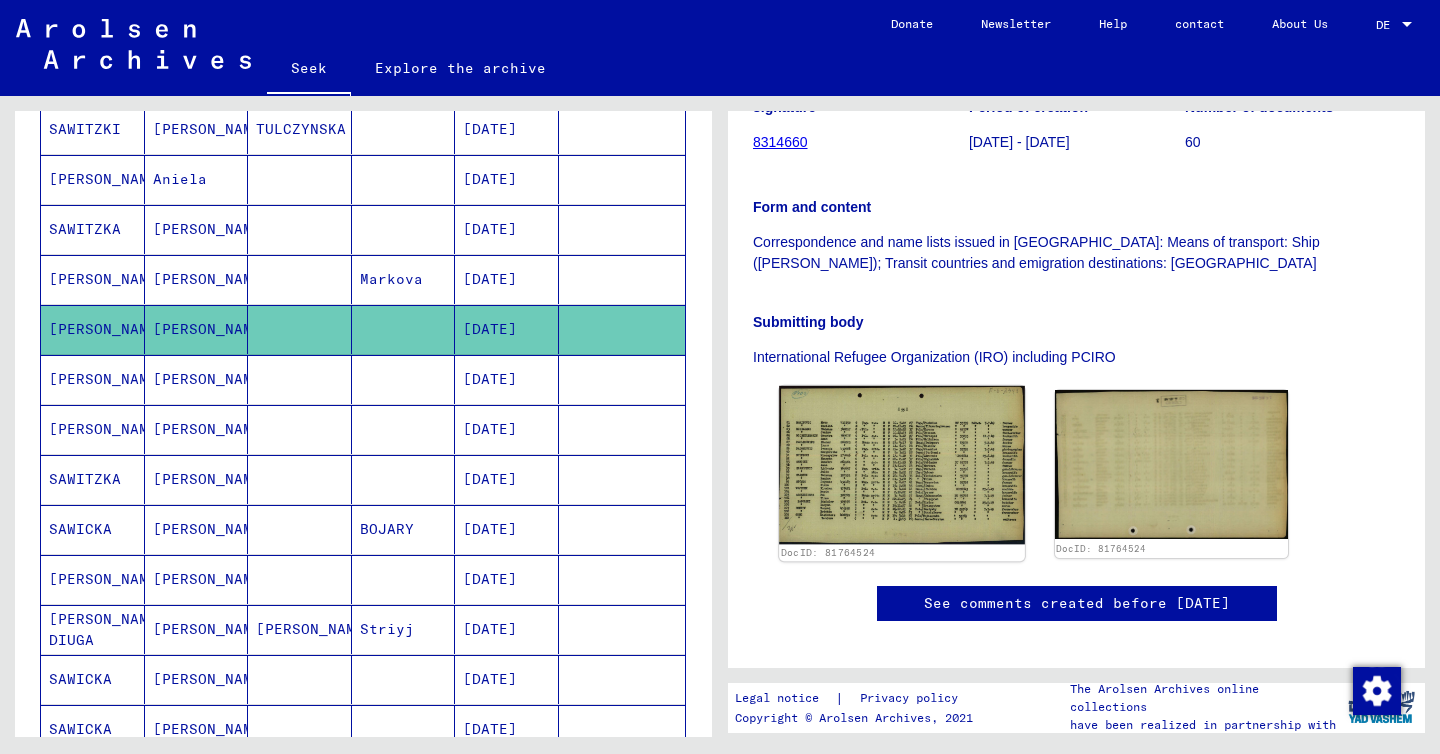 click 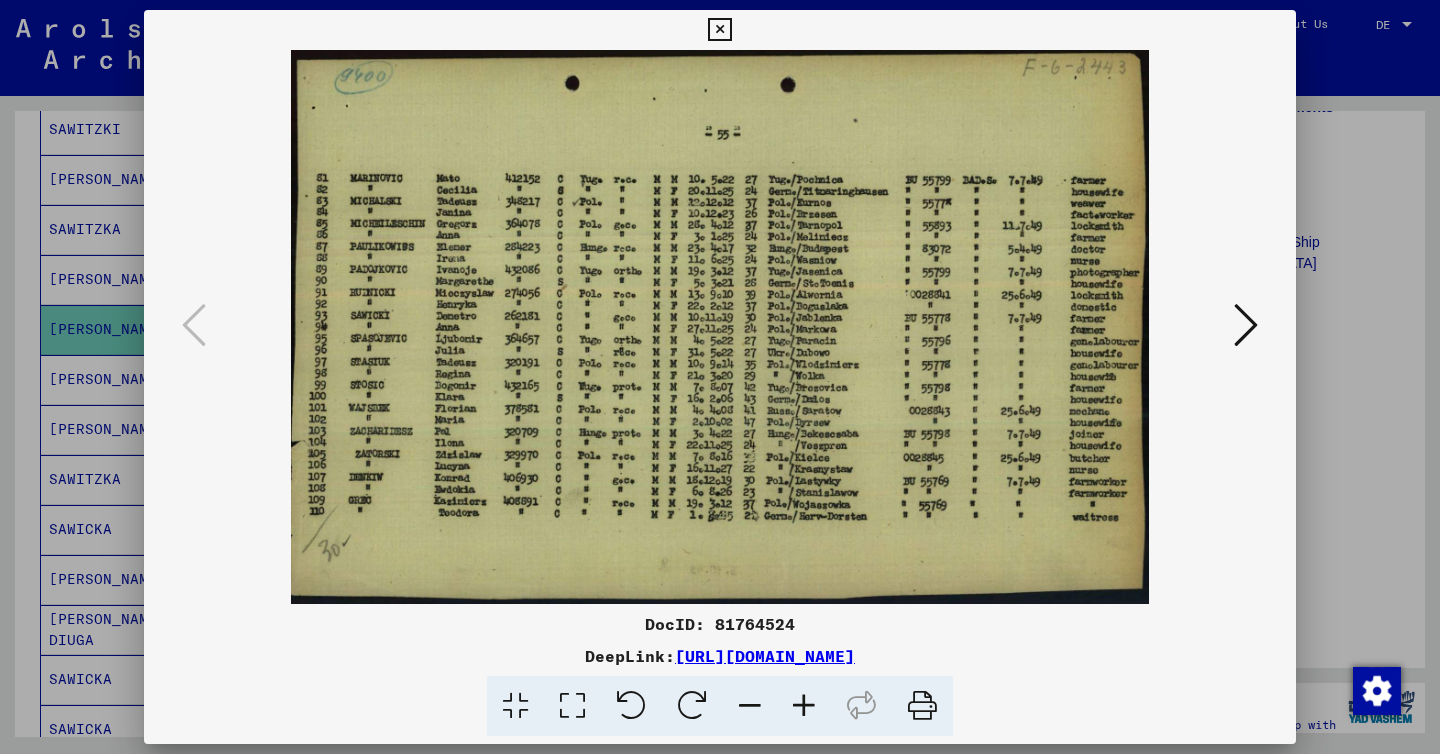 click at bounding box center [720, 377] 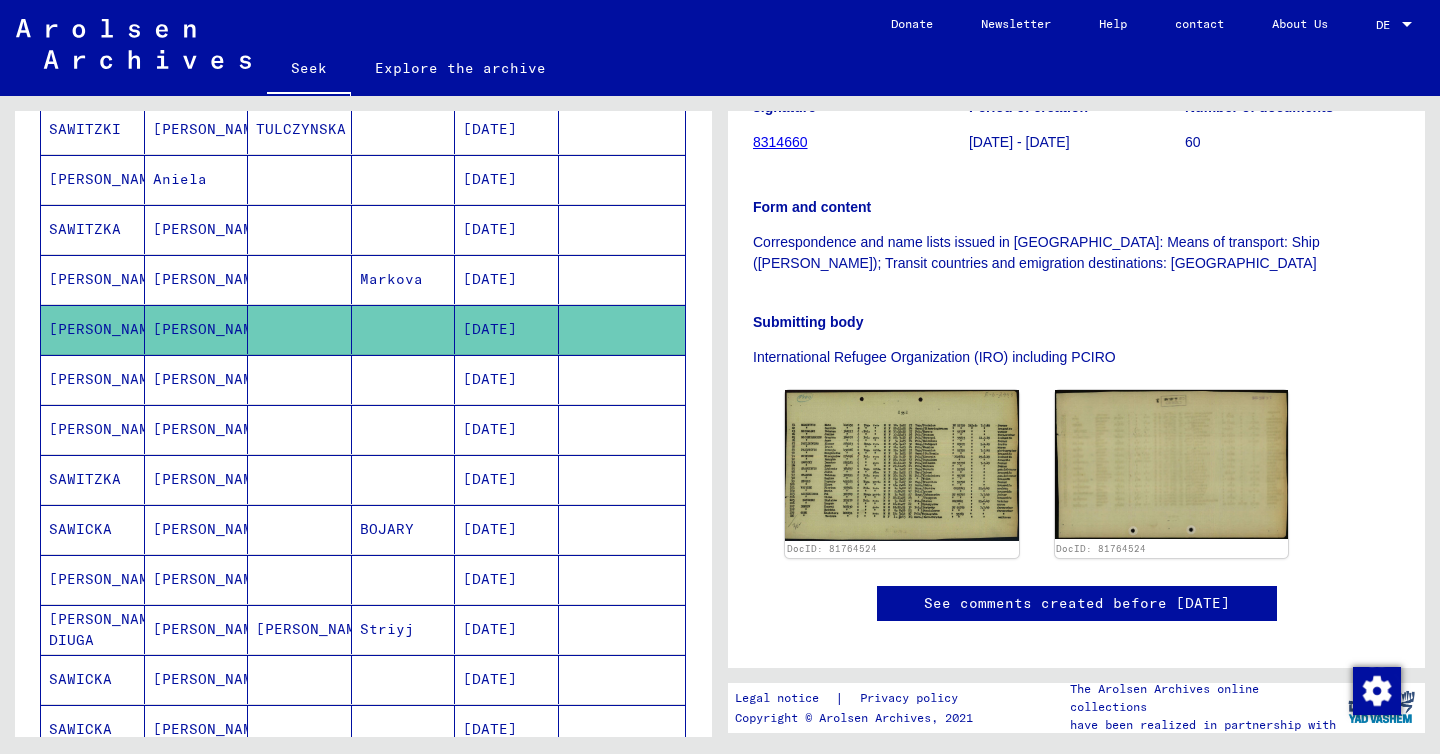 click on "[PERSON_NAME]" at bounding box center [107, 429] 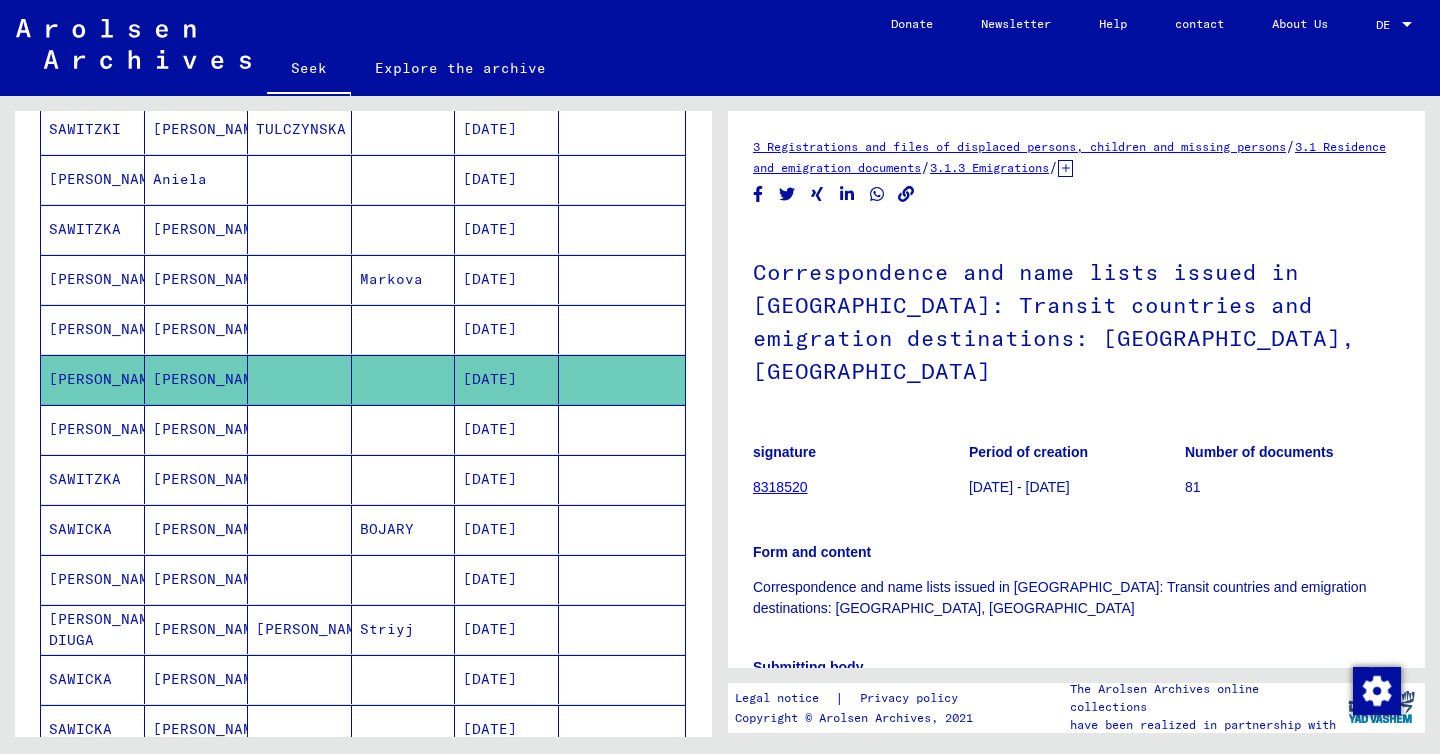 scroll, scrollTop: 0, scrollLeft: 0, axis: both 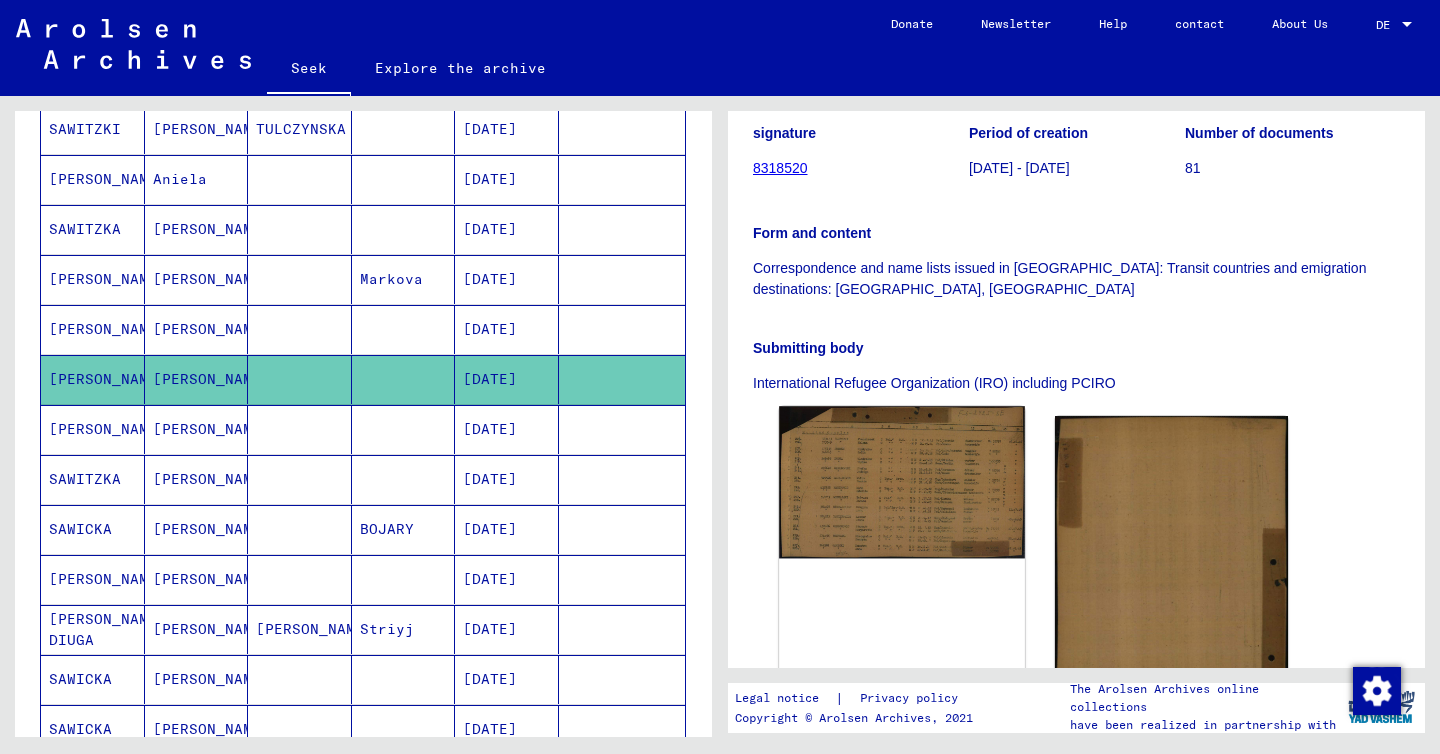 click 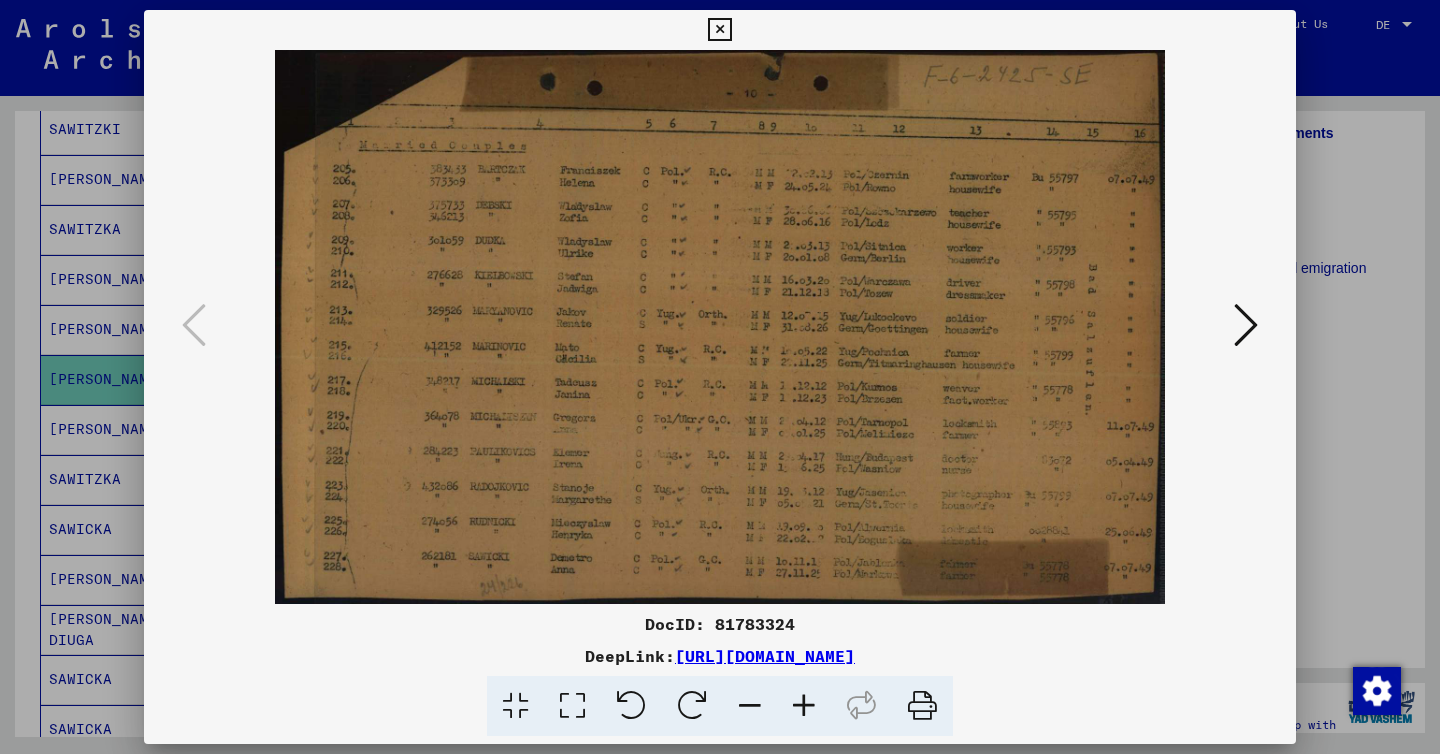 click at bounding box center (720, 377) 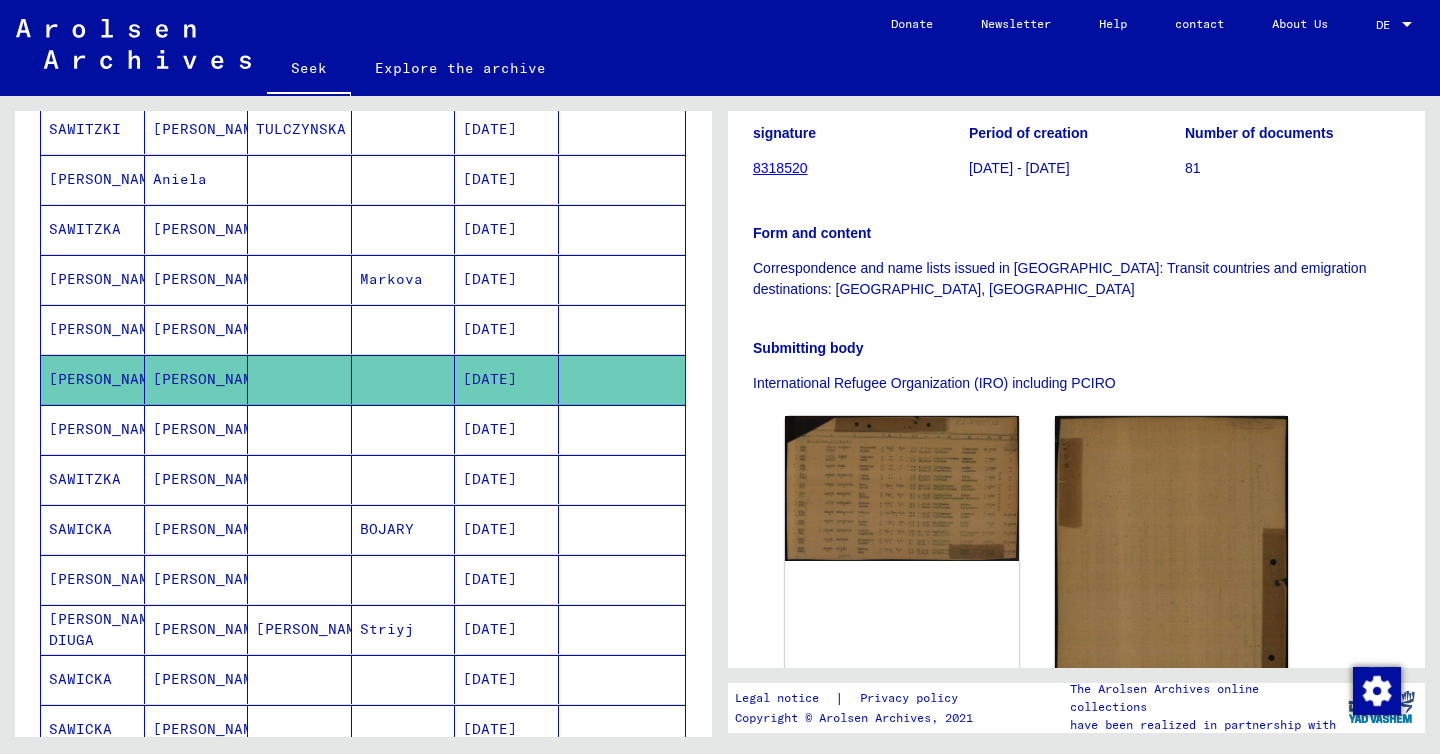 click on "[PERSON_NAME]" at bounding box center (197, 479) 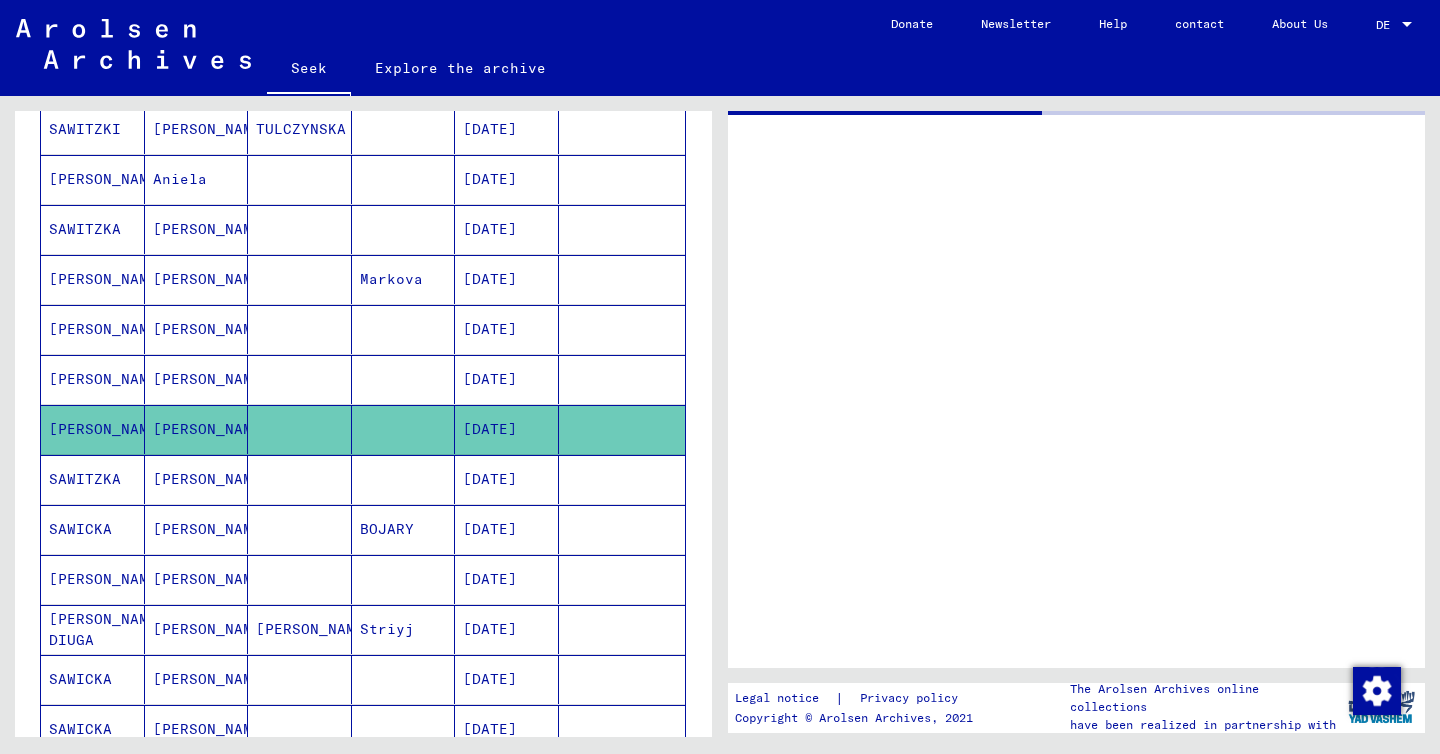 scroll, scrollTop: 0, scrollLeft: 0, axis: both 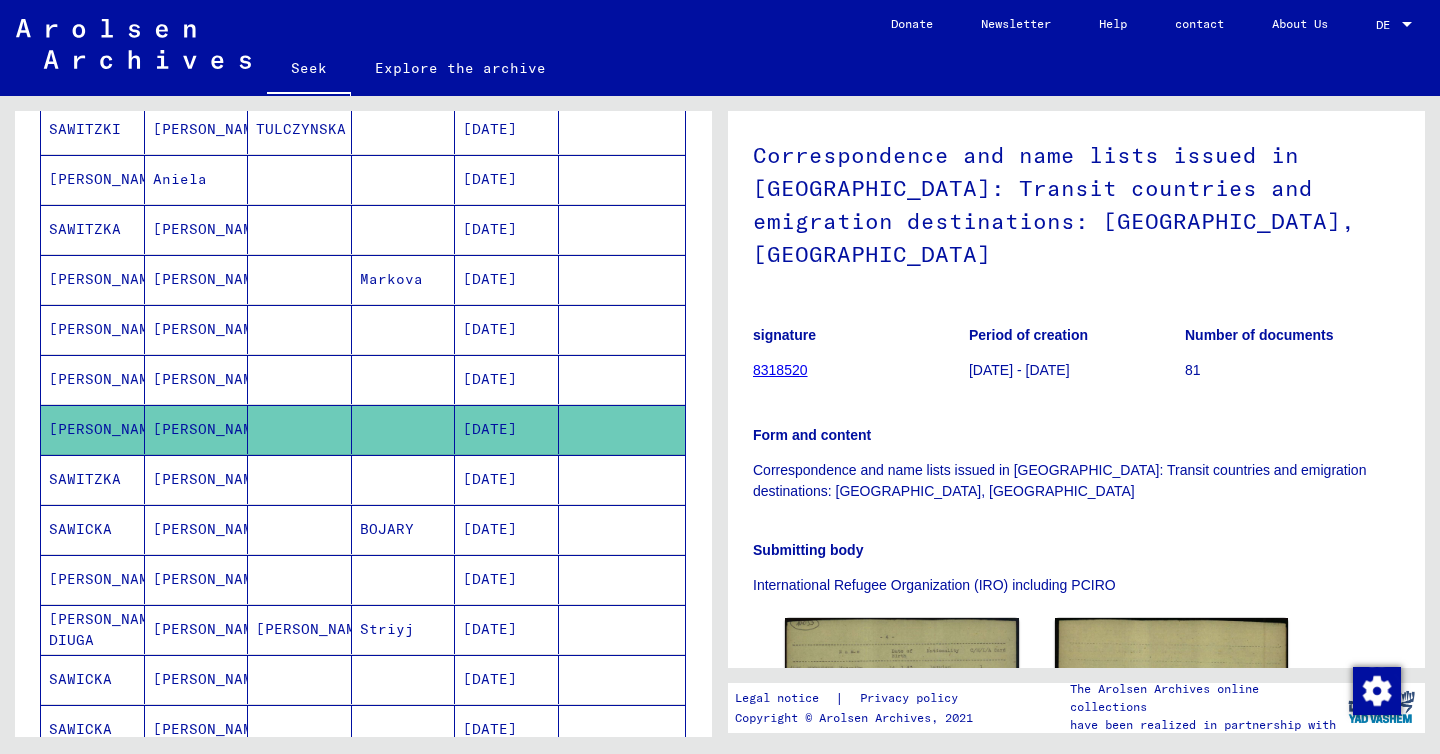 click on "[PERSON_NAME]" at bounding box center (211, 529) 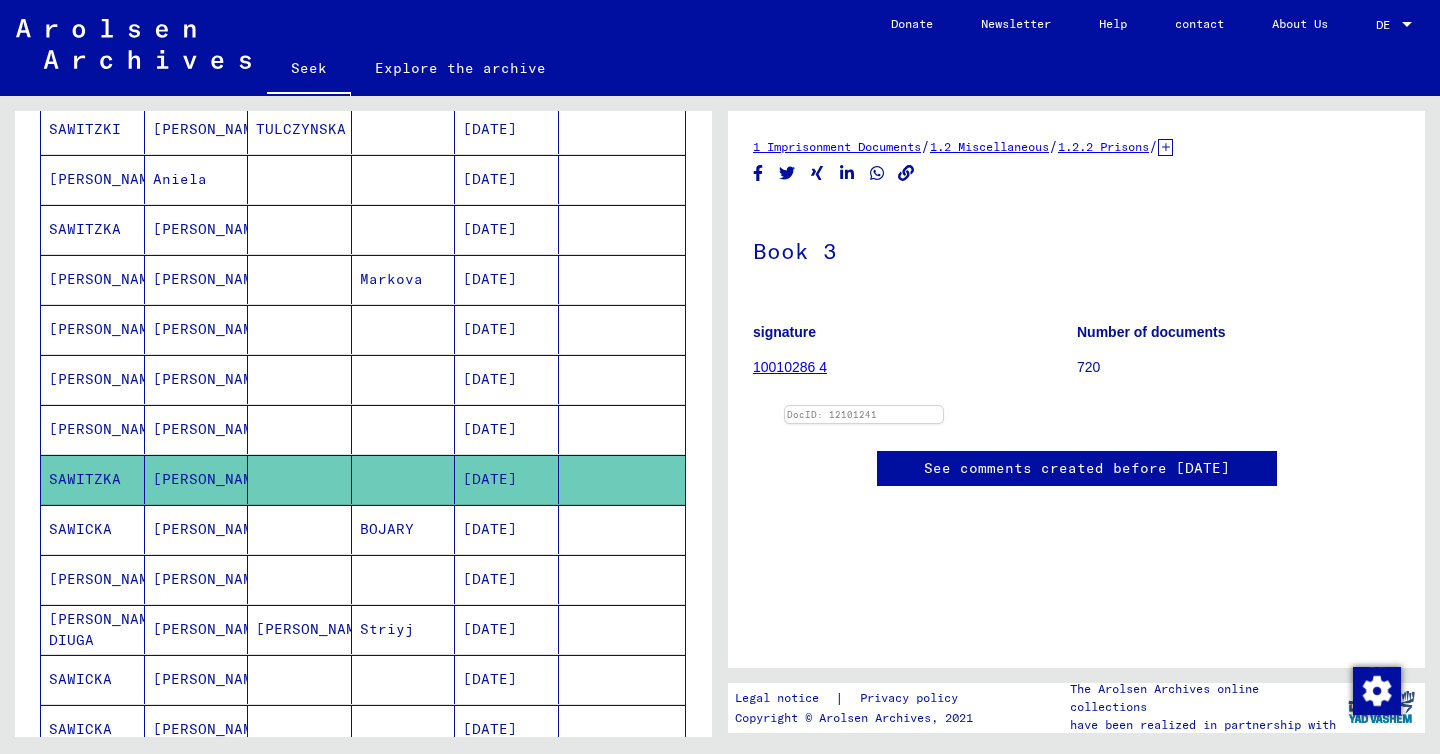 scroll, scrollTop: 0, scrollLeft: 0, axis: both 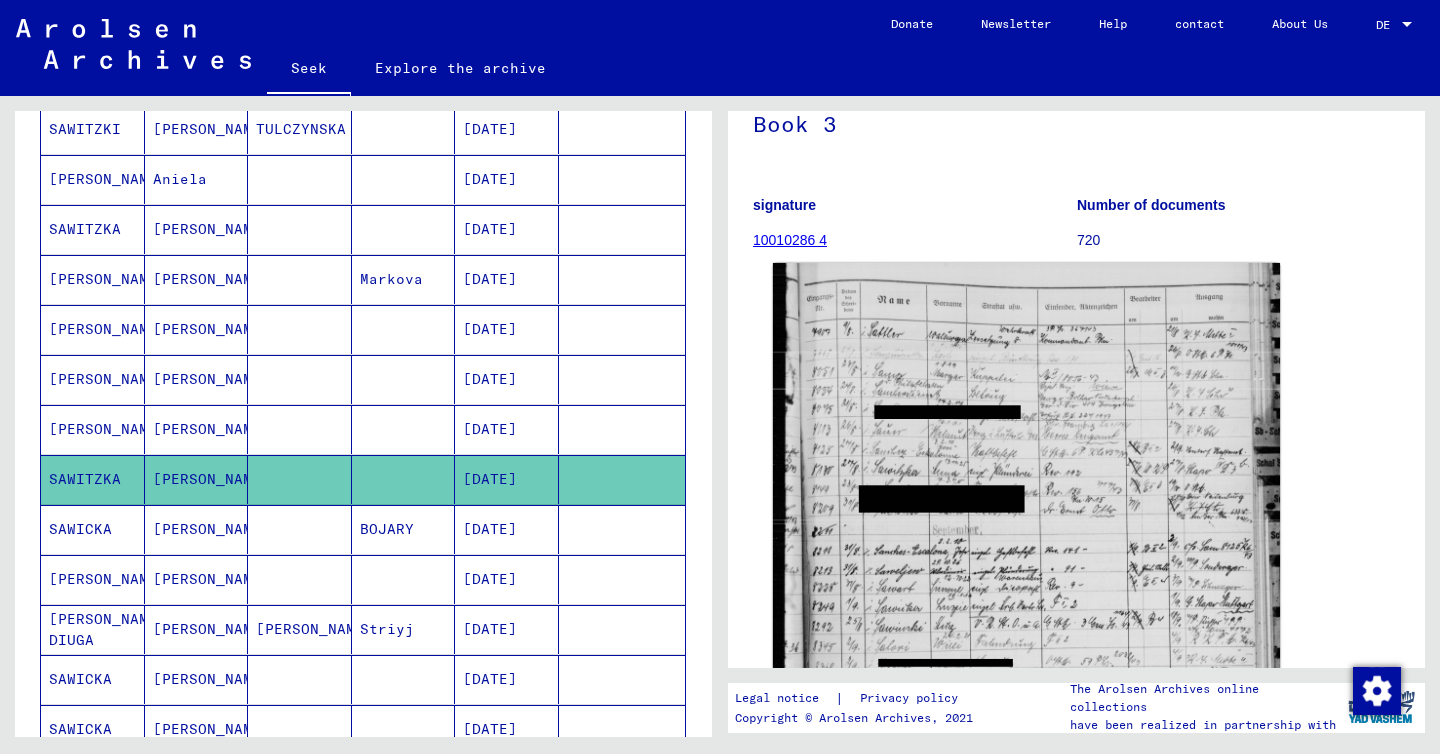 click 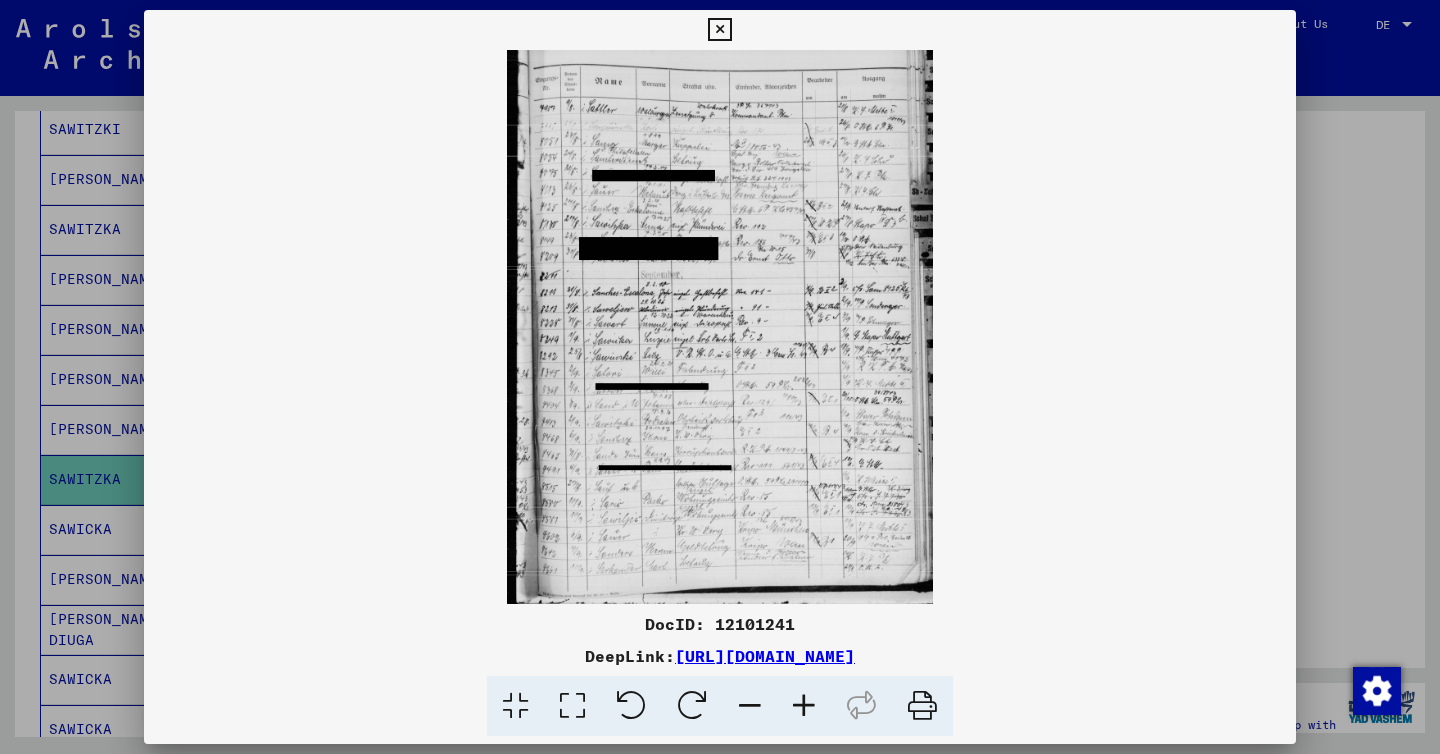 click at bounding box center [720, 377] 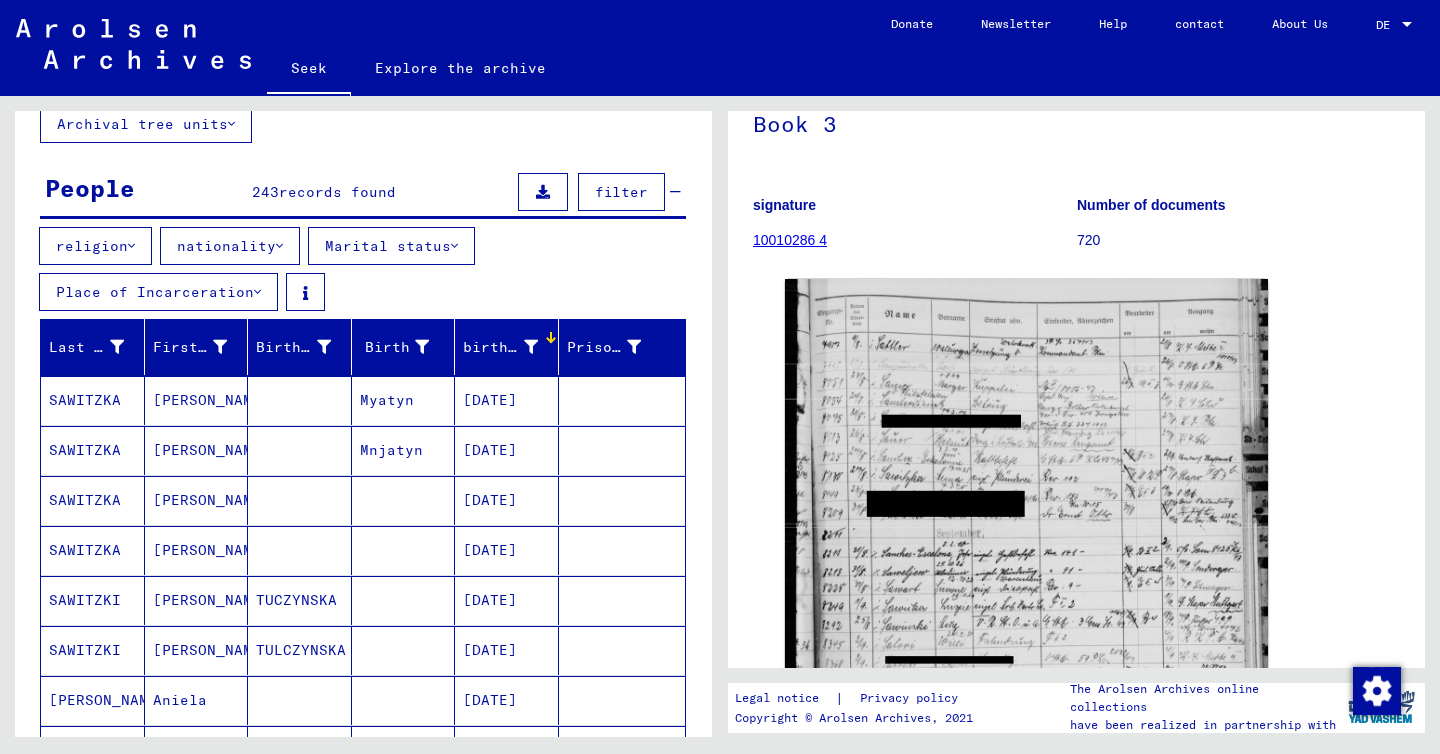 scroll, scrollTop: 0, scrollLeft: 0, axis: both 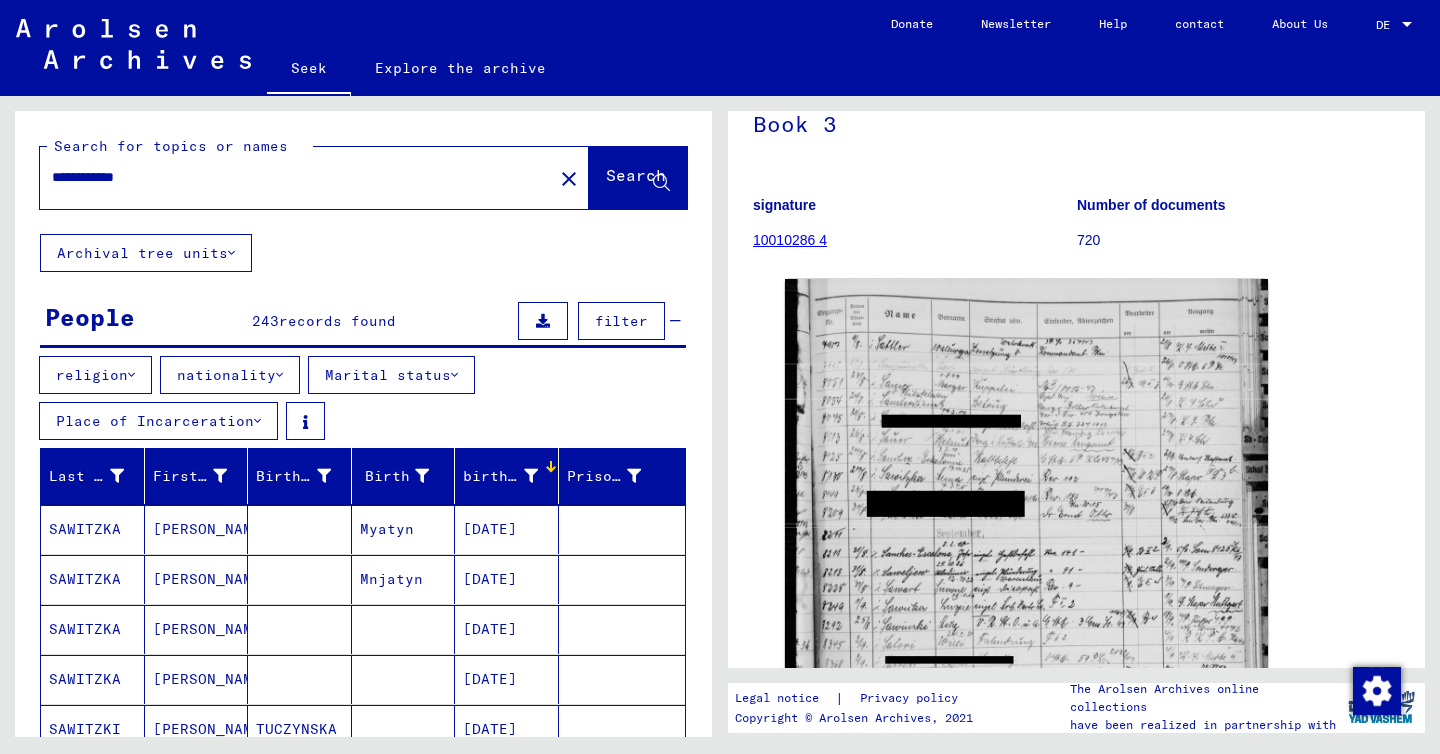 click on "**********" at bounding box center (296, 177) 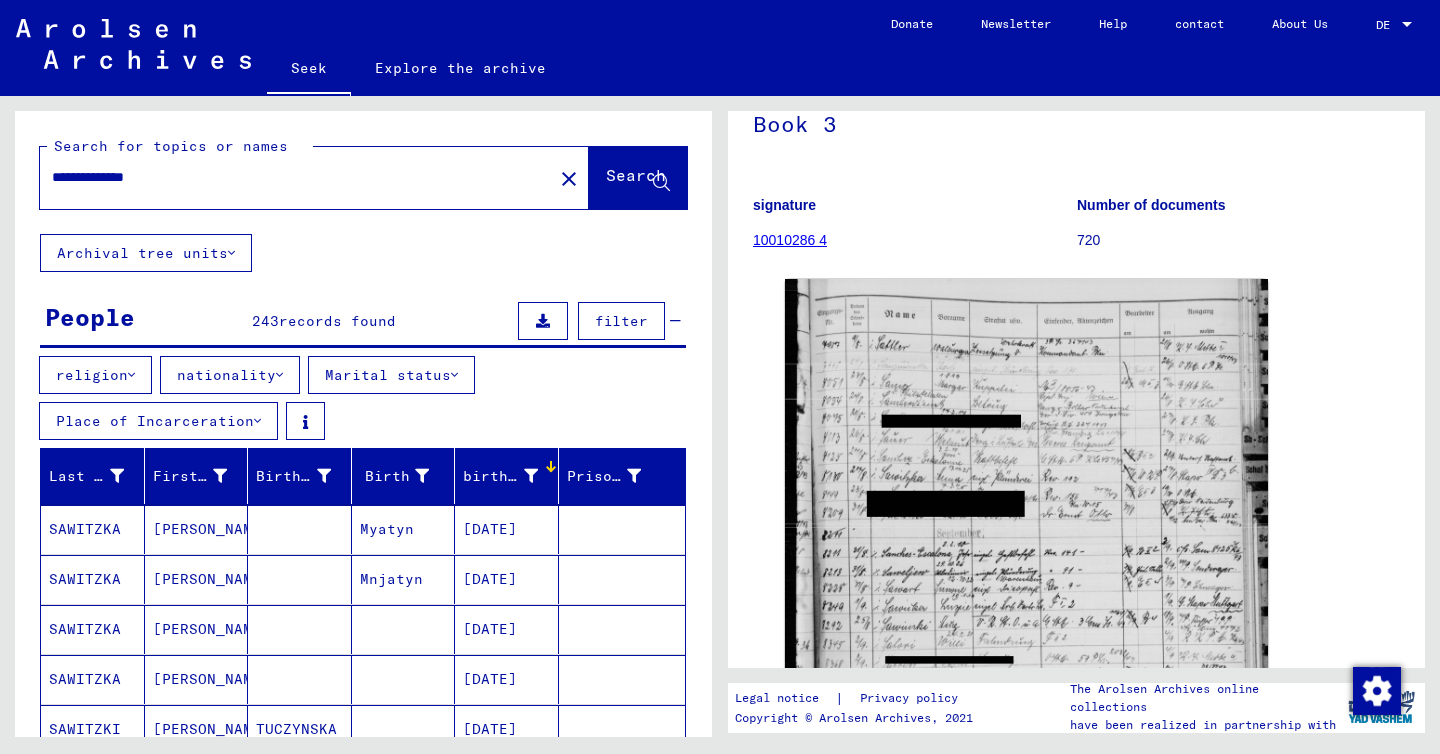 type on "**********" 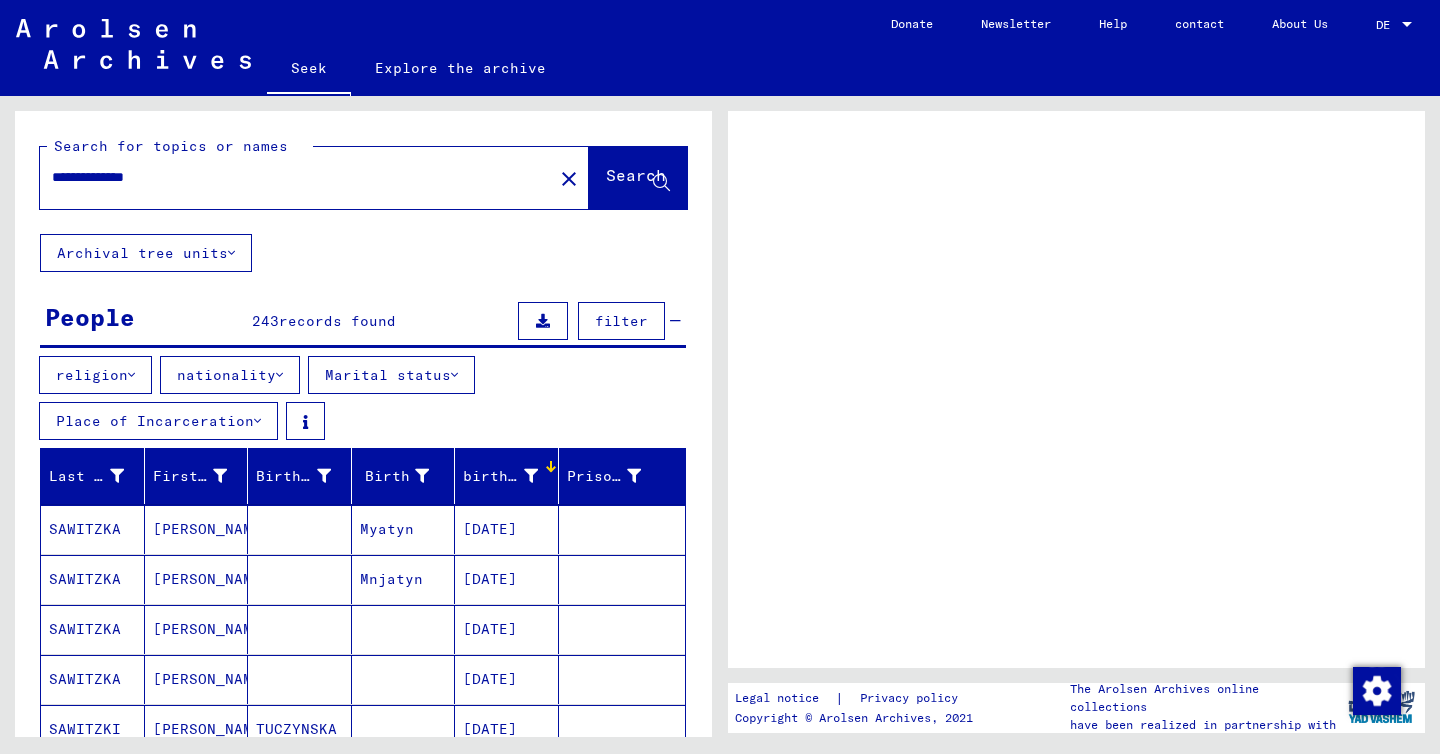 scroll, scrollTop: 0, scrollLeft: 0, axis: both 